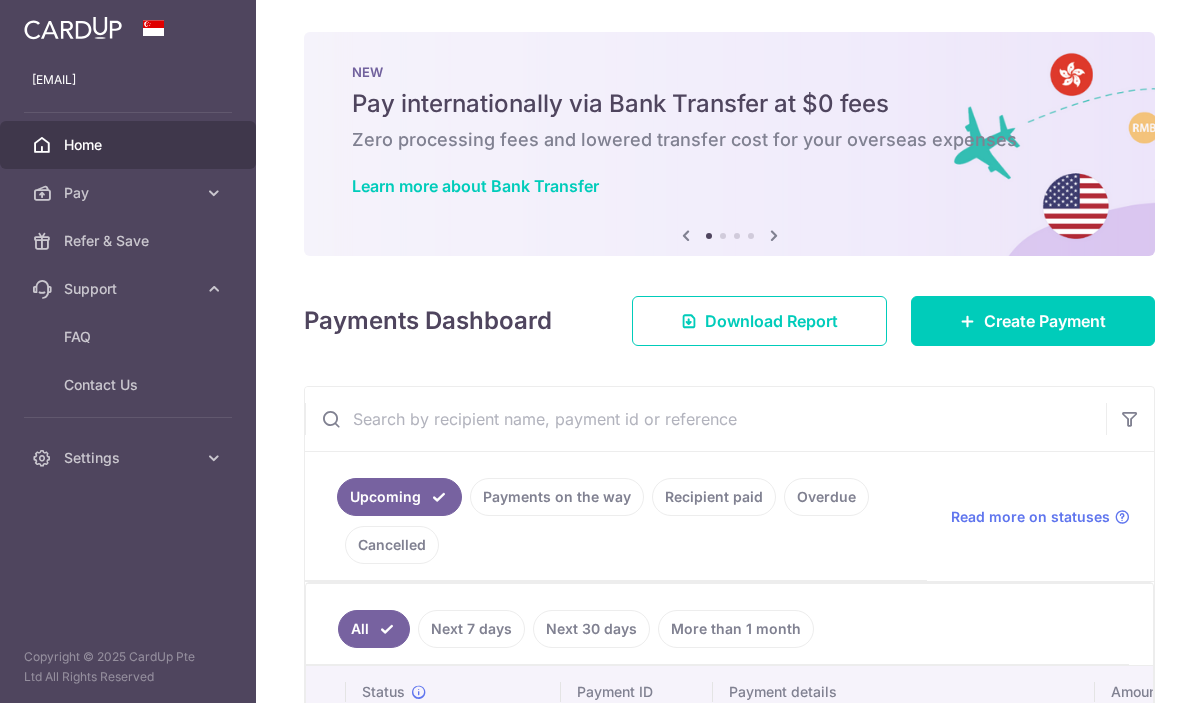 scroll, scrollTop: 0, scrollLeft: 0, axis: both 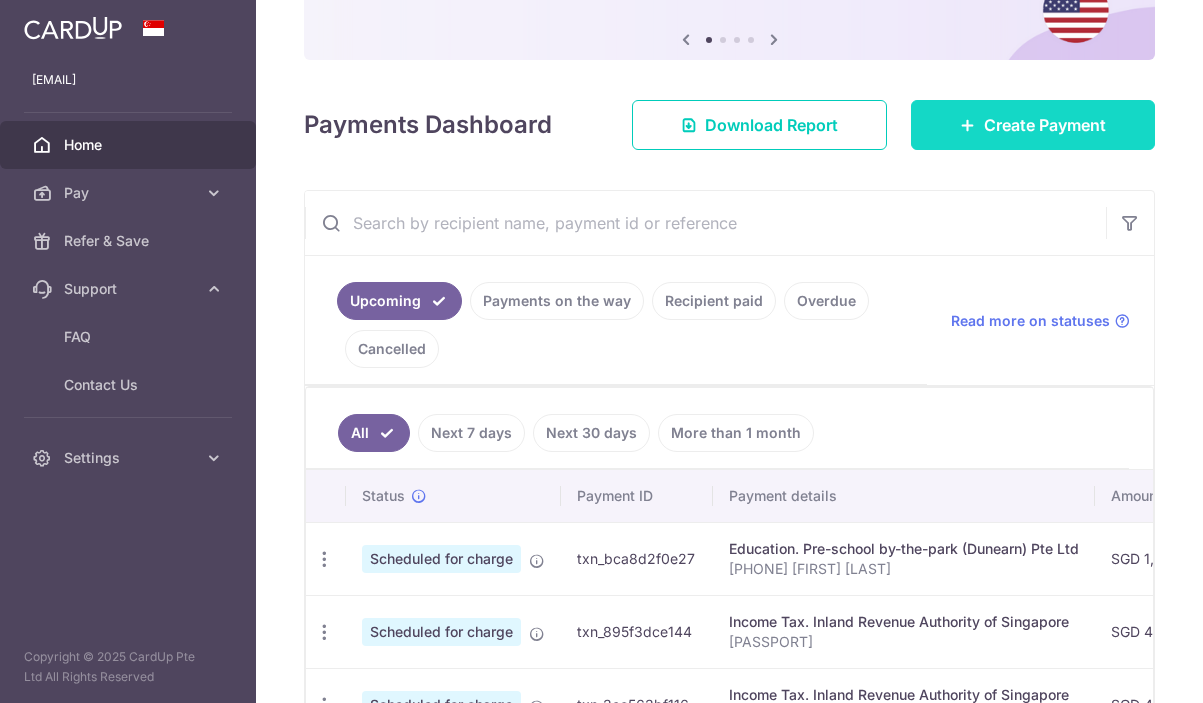 click on "Create Payment" at bounding box center [1033, 125] 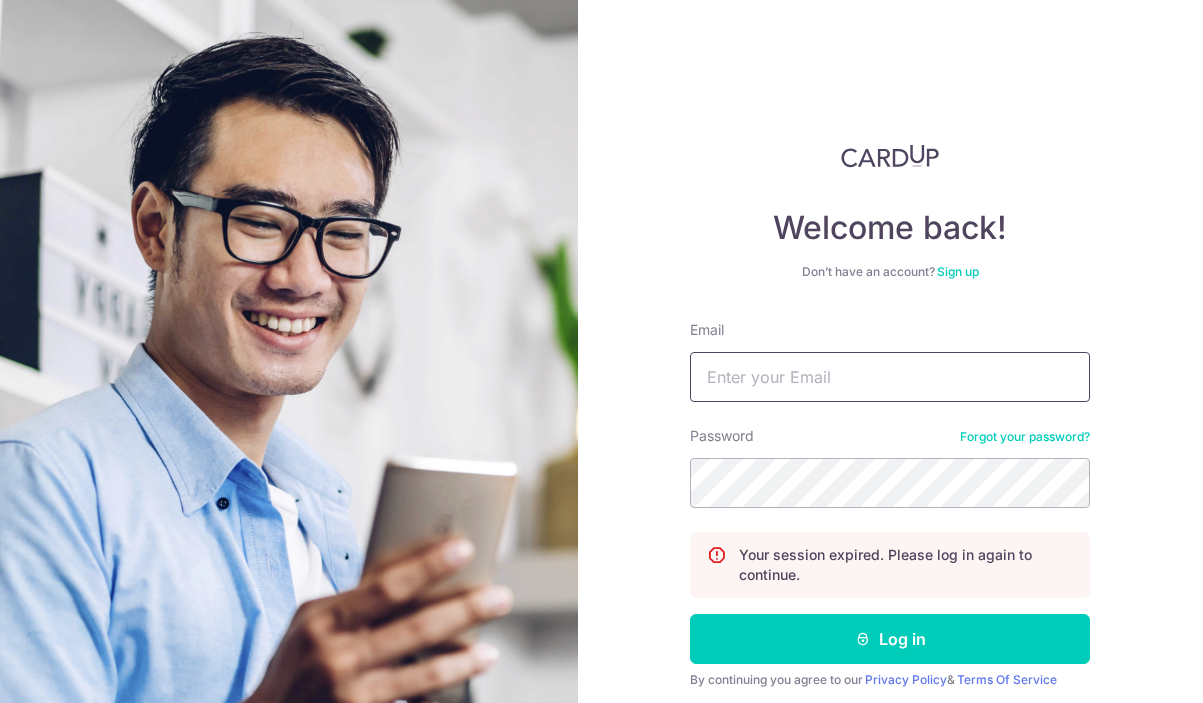 click on "Email" at bounding box center (890, 377) 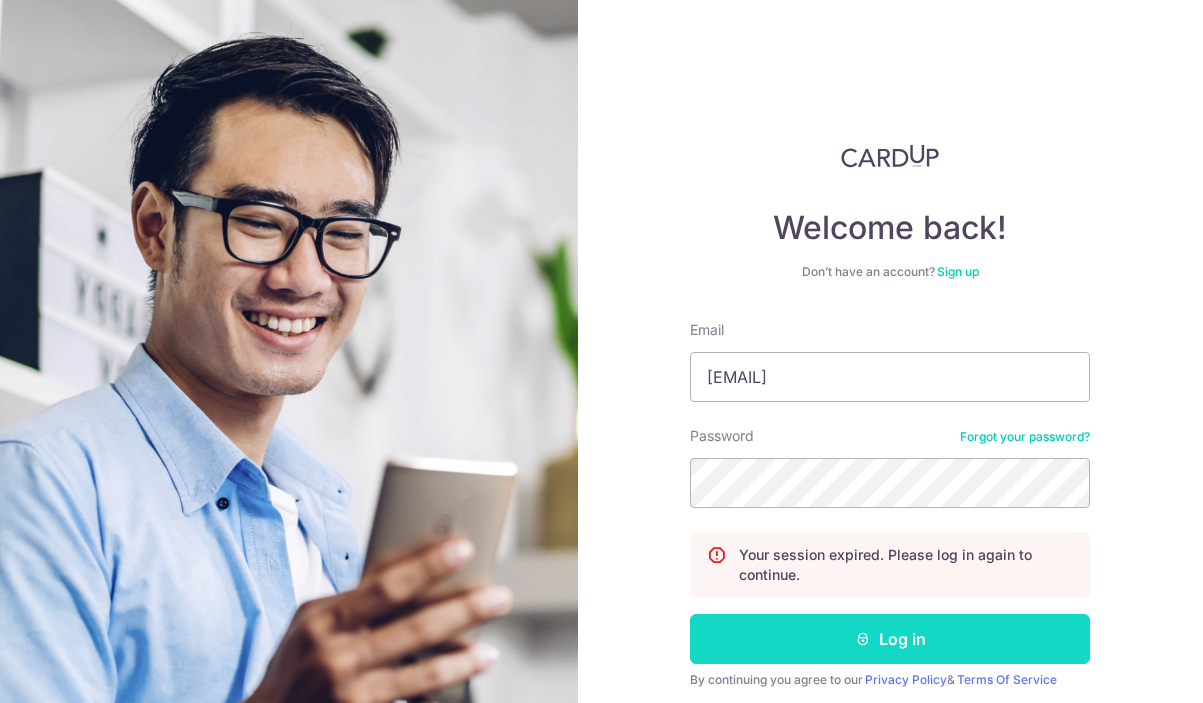 click on "Log in" at bounding box center [890, 639] 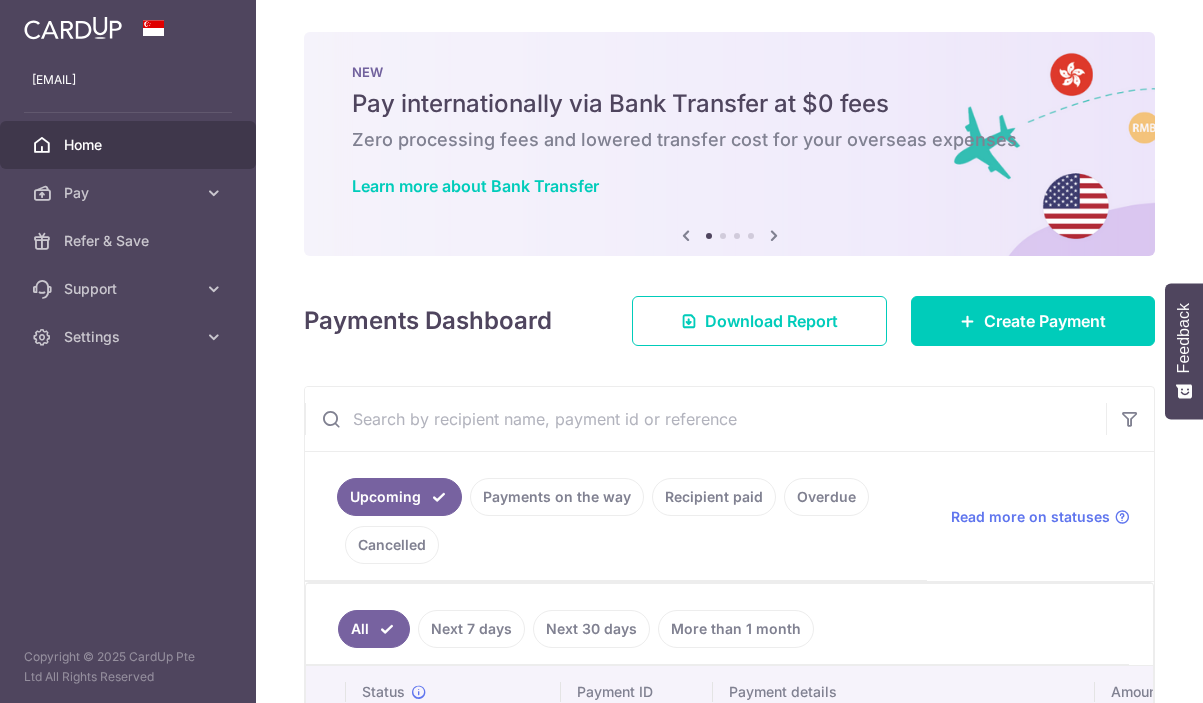 scroll, scrollTop: 0, scrollLeft: 0, axis: both 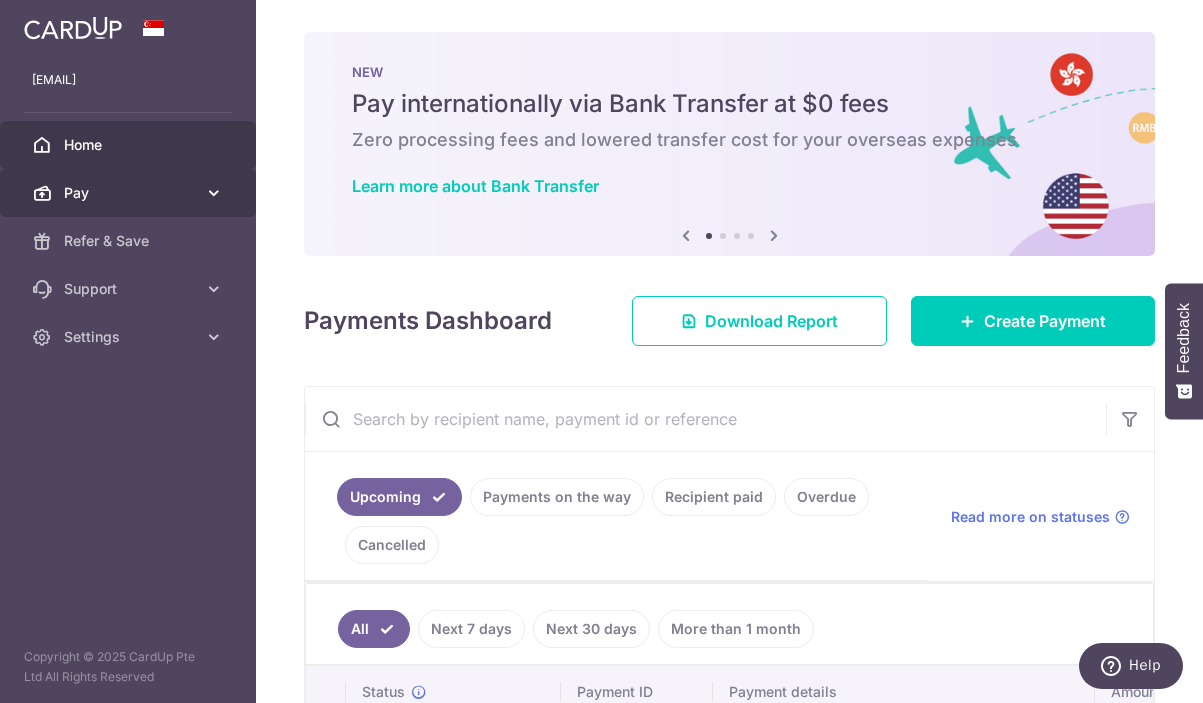 click on "Pay" at bounding box center [130, 193] 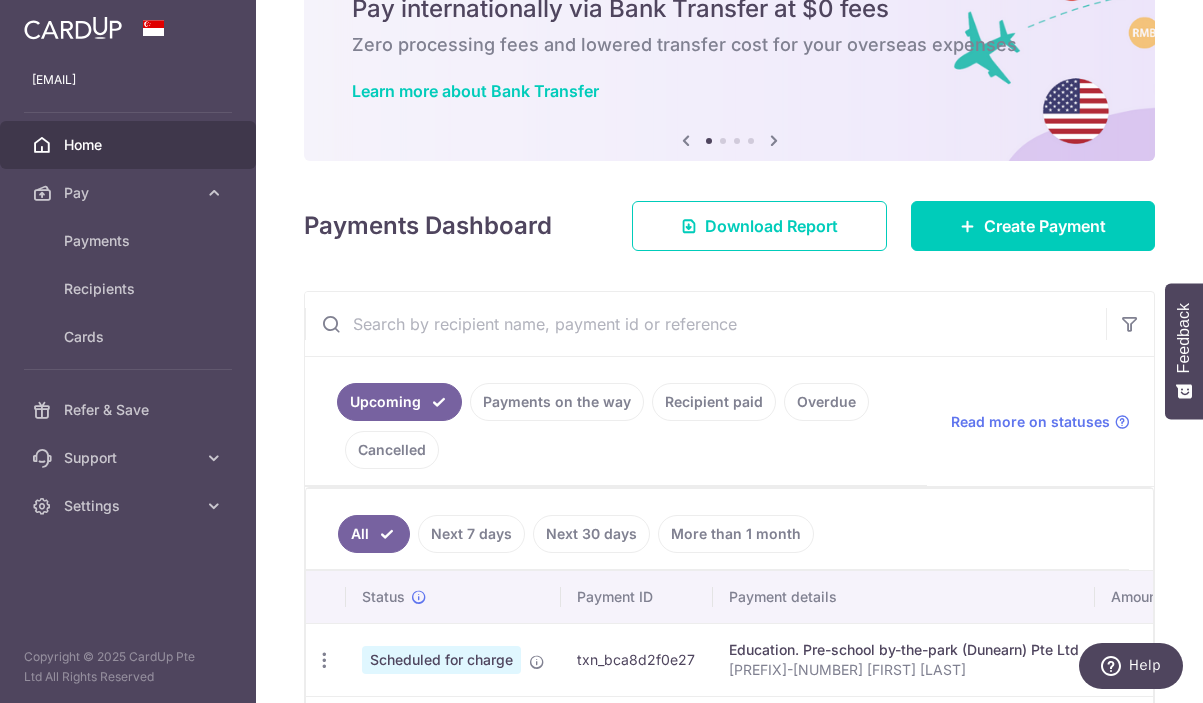 scroll, scrollTop: 8, scrollLeft: 0, axis: vertical 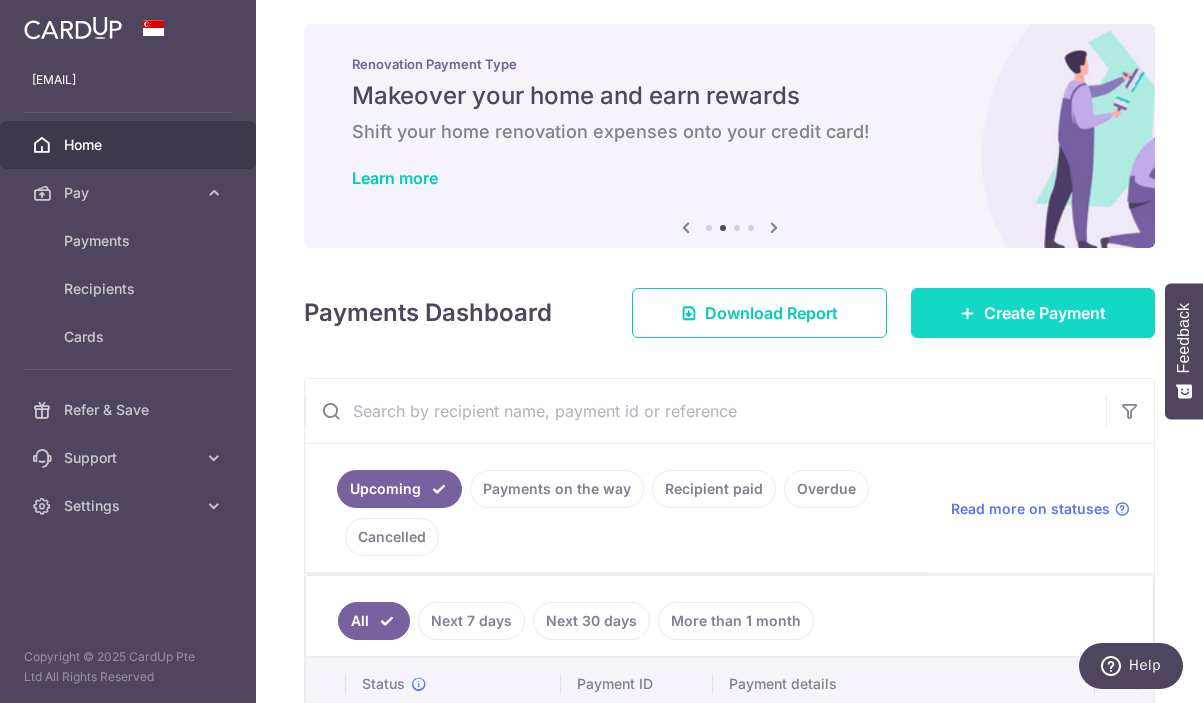click on "Create Payment" at bounding box center [1045, 313] 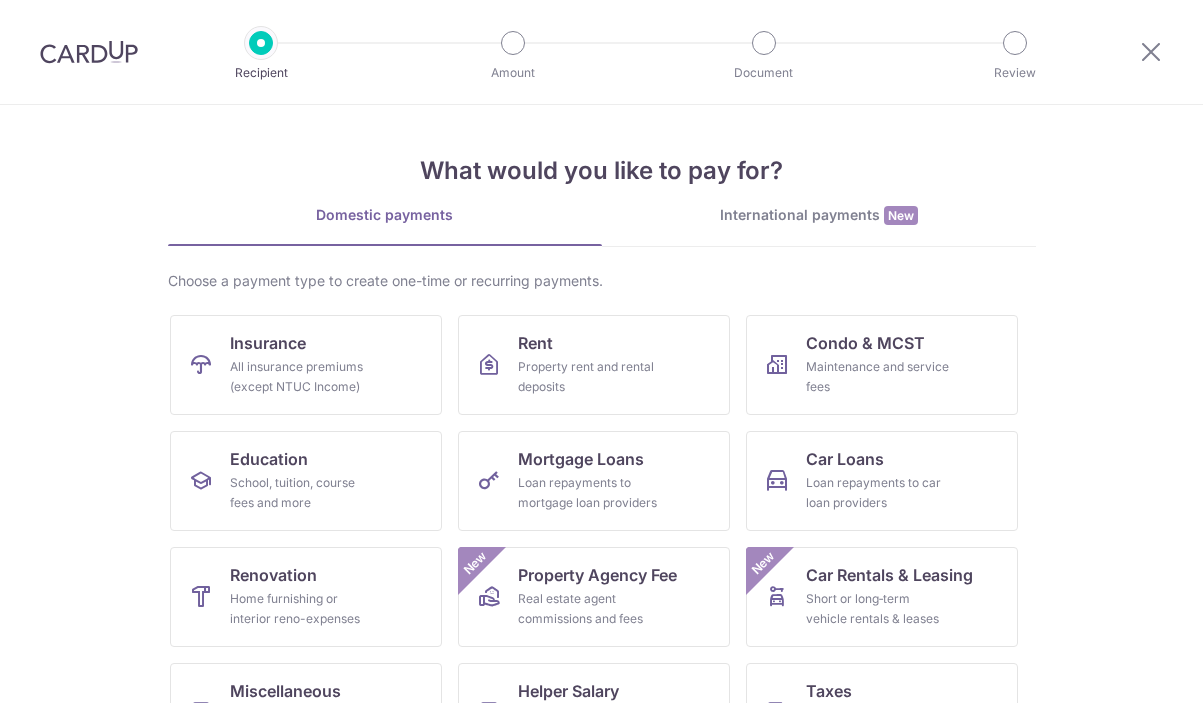 scroll, scrollTop: 0, scrollLeft: 0, axis: both 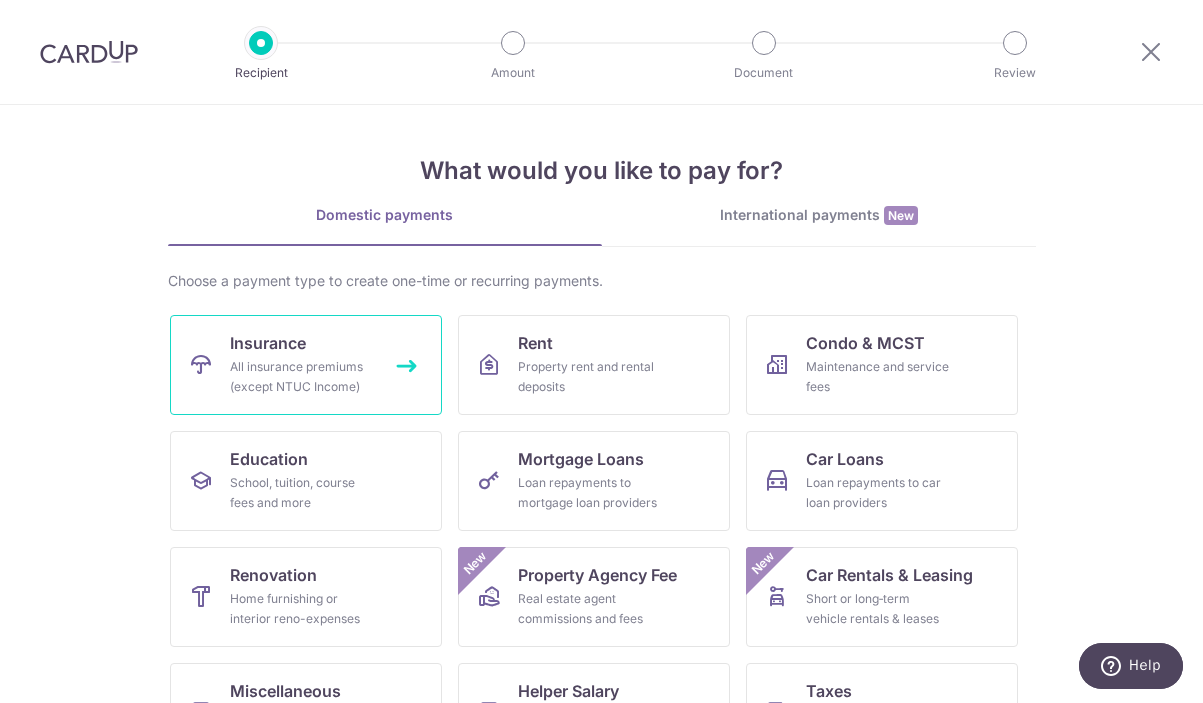 click on "All insurance premiums (except NTUC Income)" at bounding box center (302, 377) 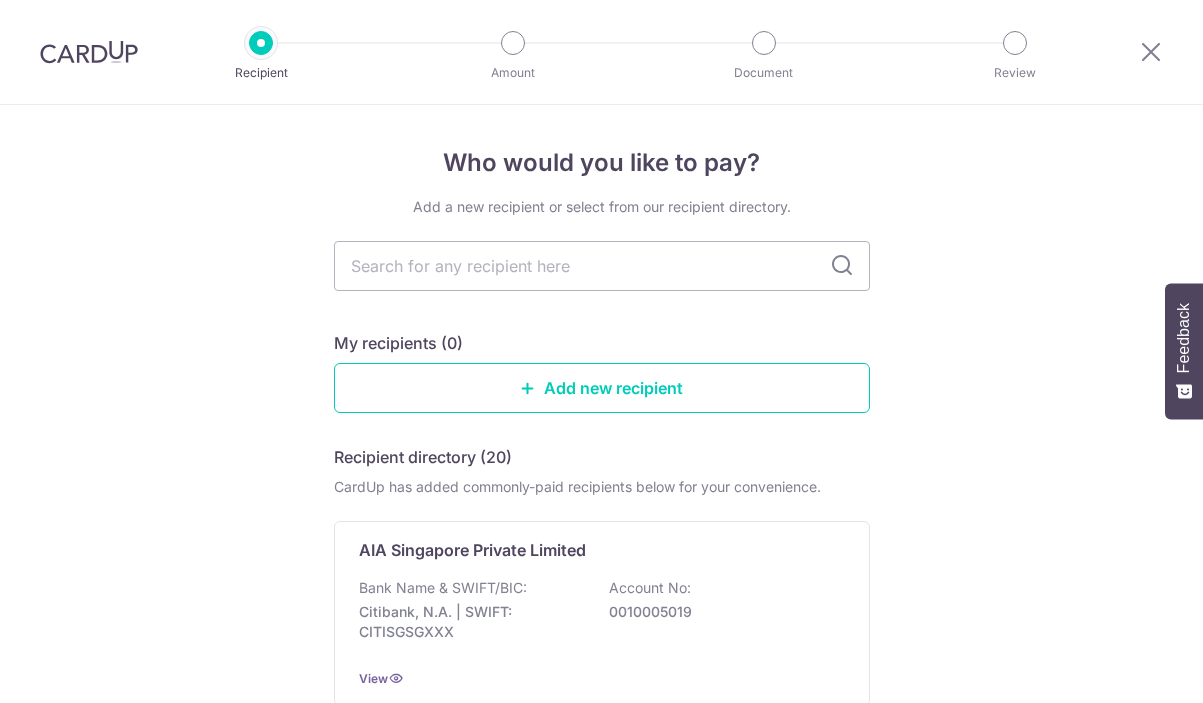 scroll, scrollTop: 0, scrollLeft: 0, axis: both 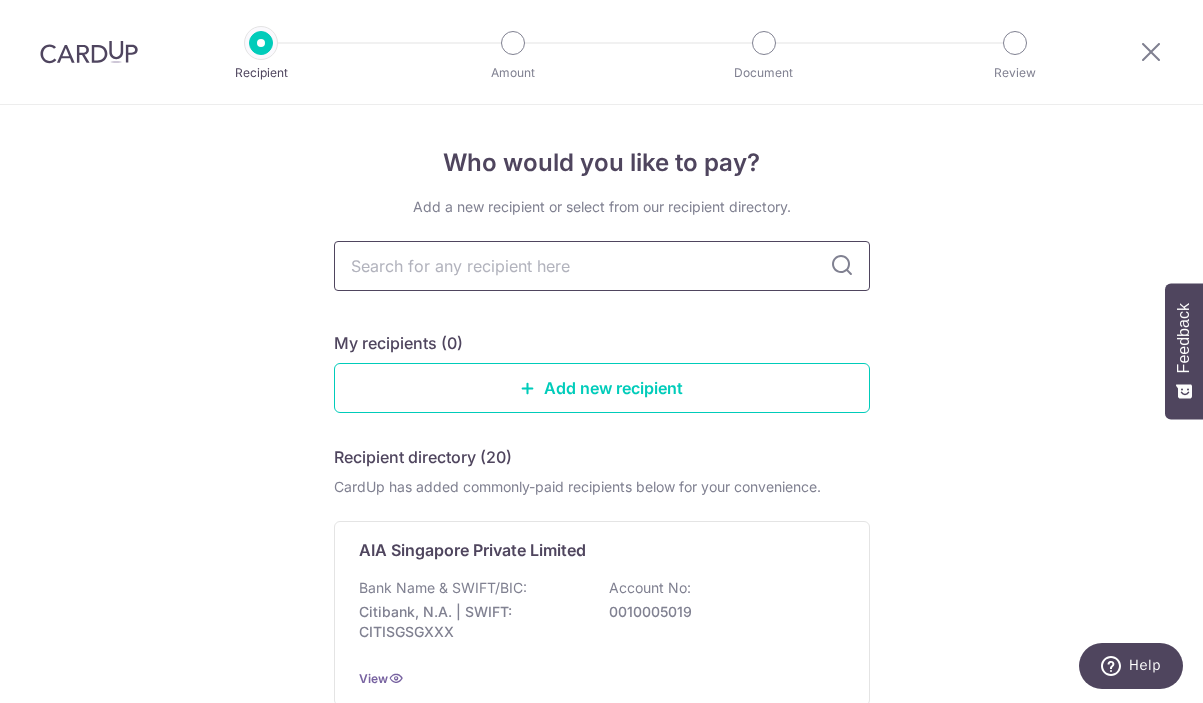 click at bounding box center [602, 266] 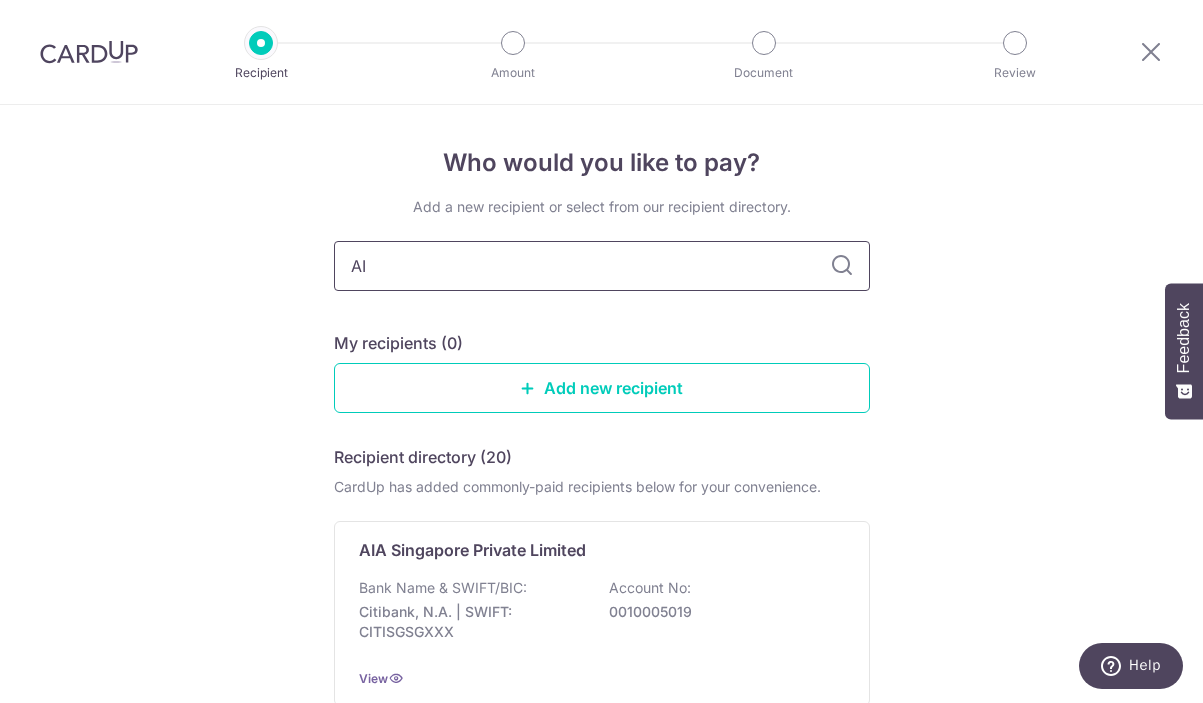 type on "AIA" 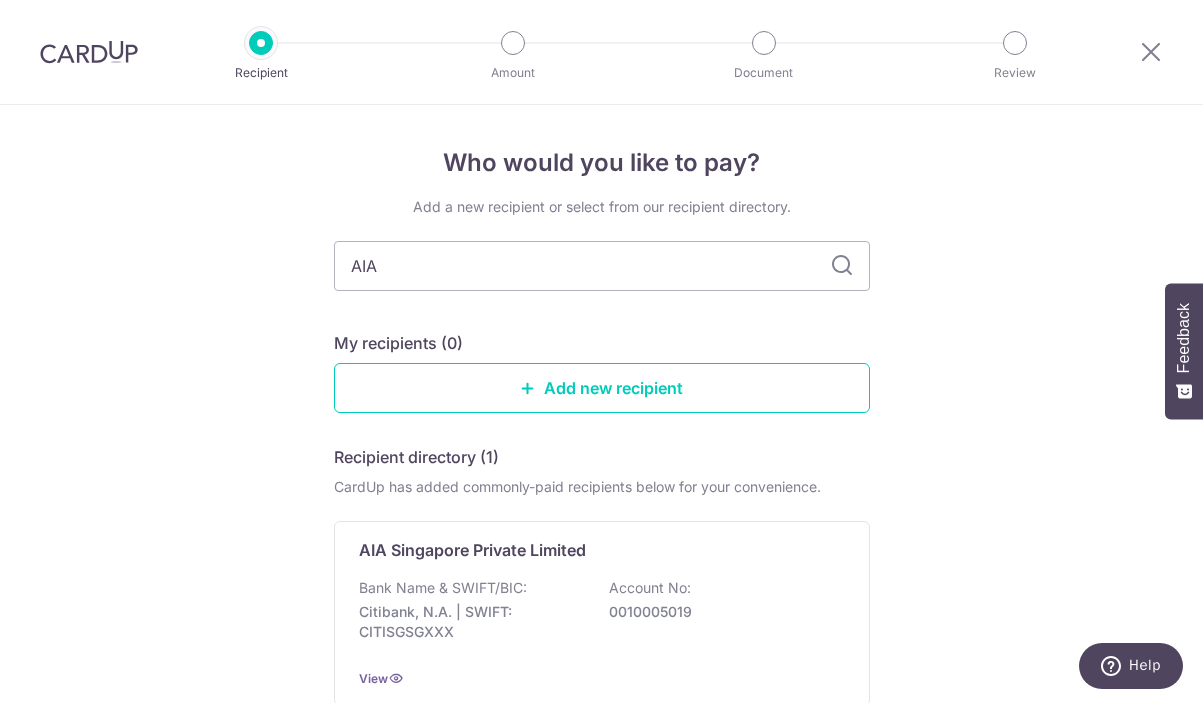 click at bounding box center (842, 266) 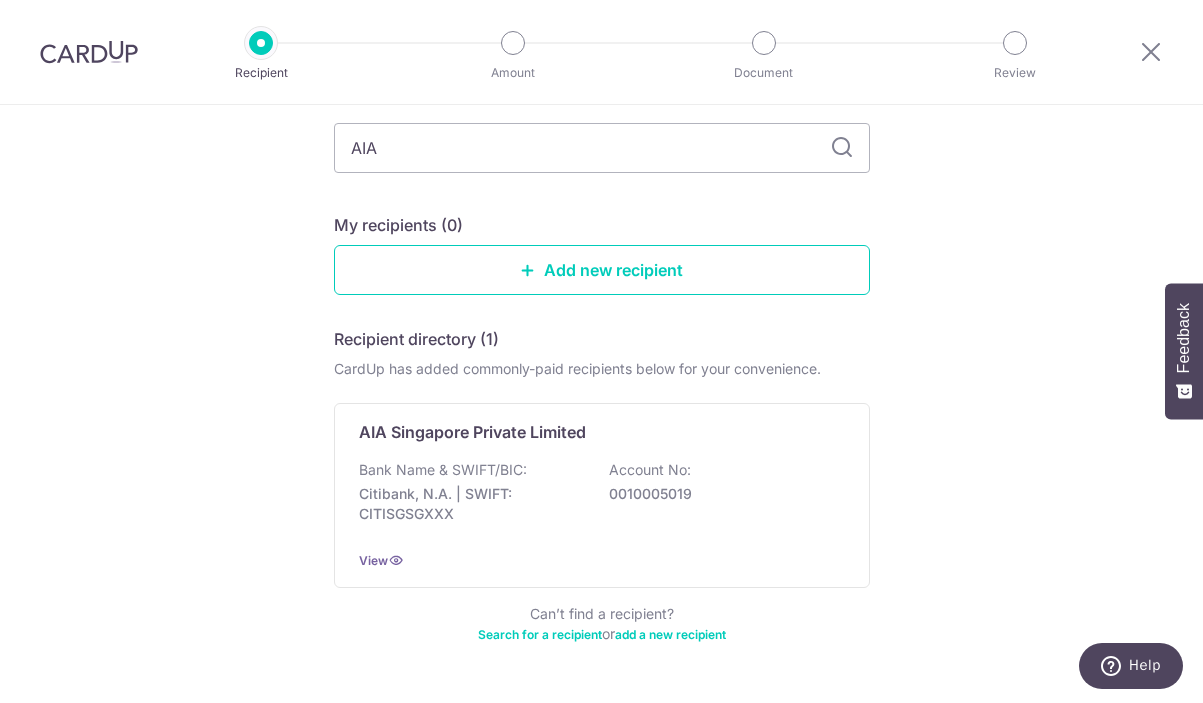 scroll, scrollTop: 177, scrollLeft: 0, axis: vertical 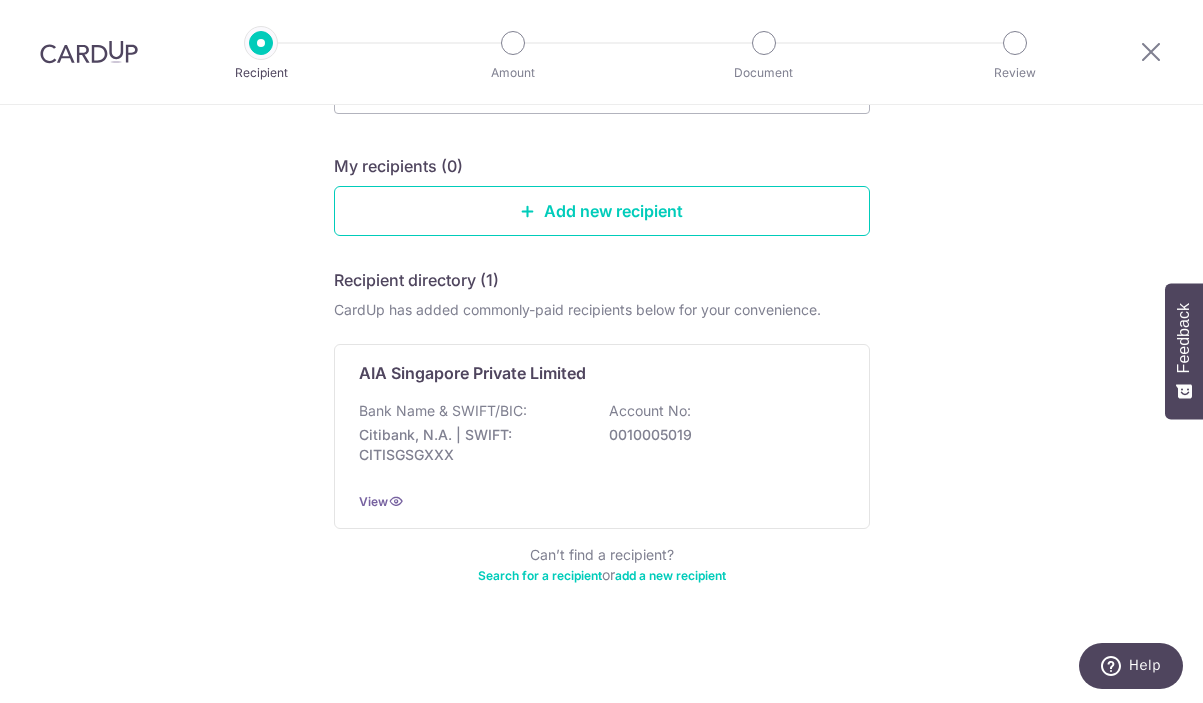 click on "0010005019" at bounding box center [721, 435] 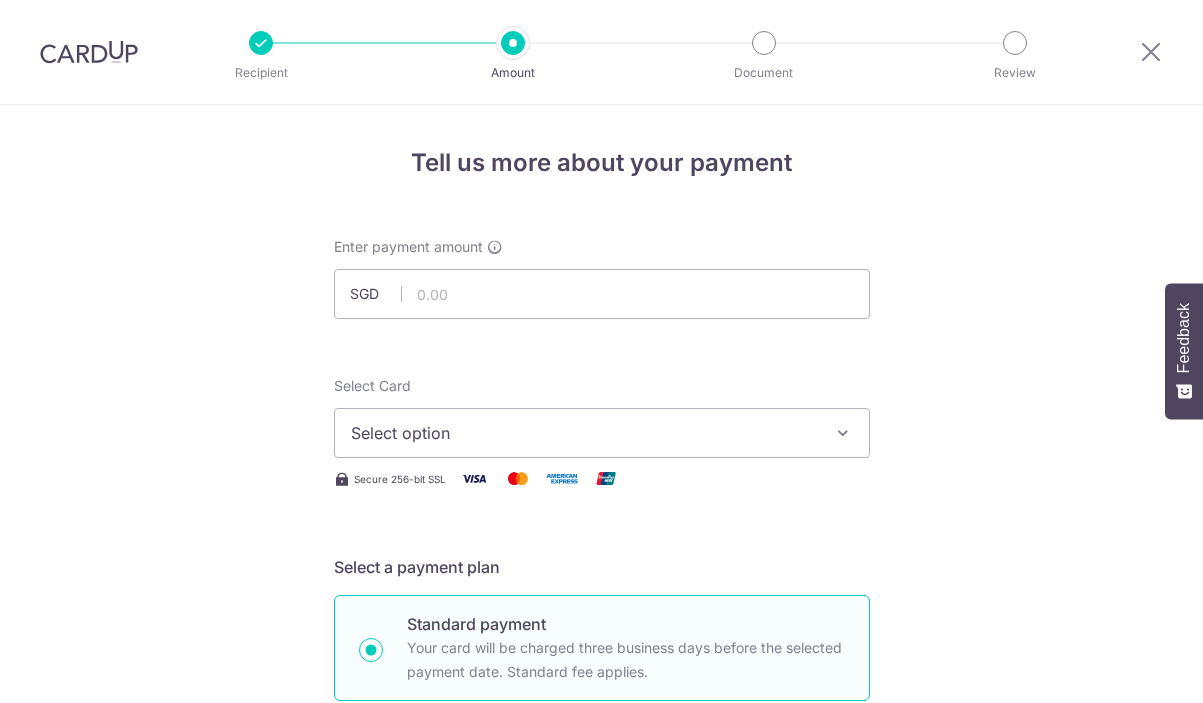 scroll, scrollTop: 0, scrollLeft: 0, axis: both 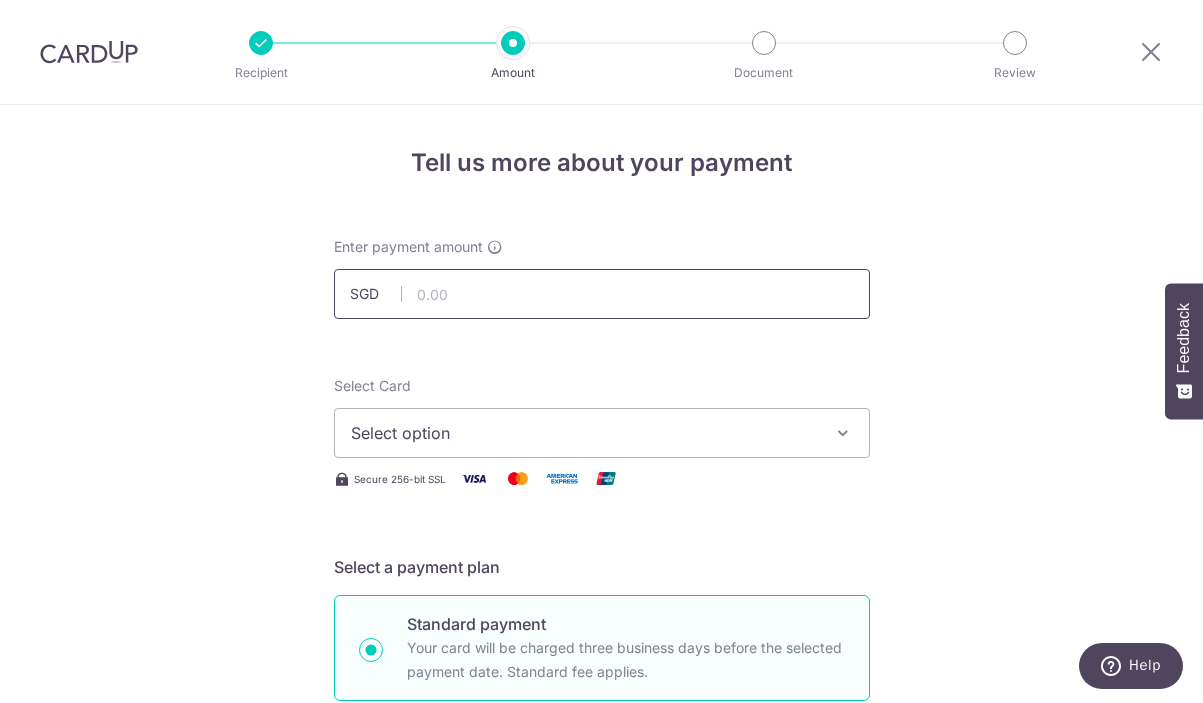 click at bounding box center (602, 294) 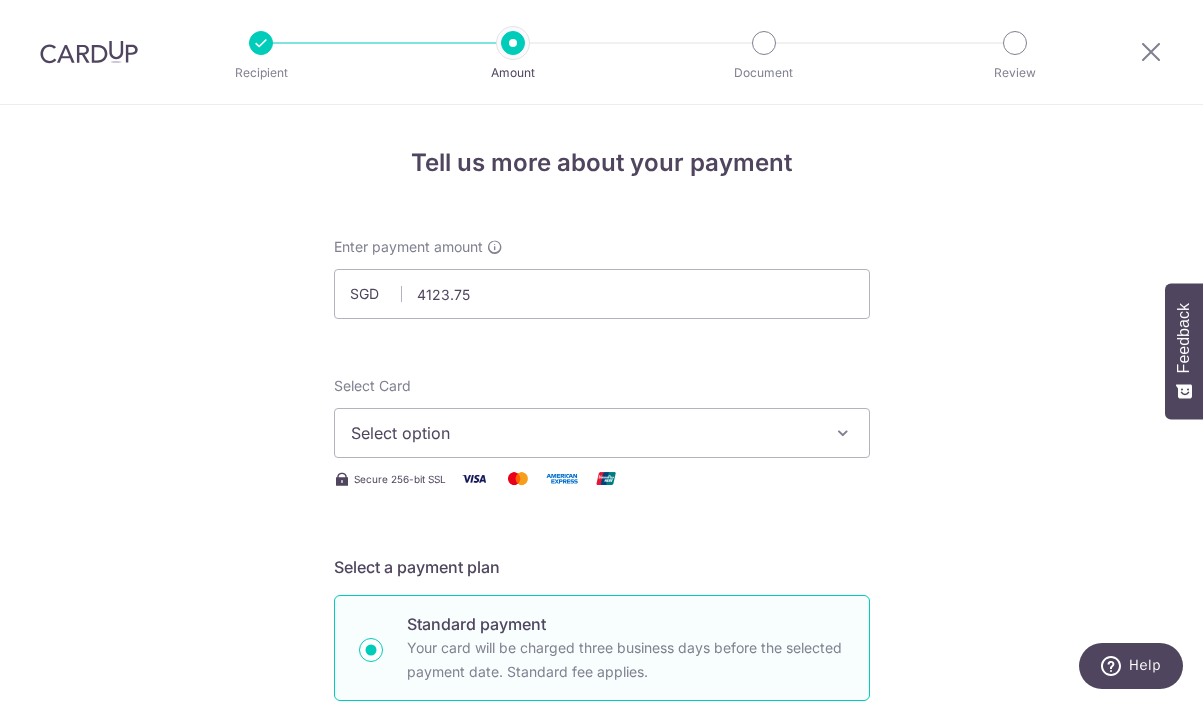 type on "4,123.75" 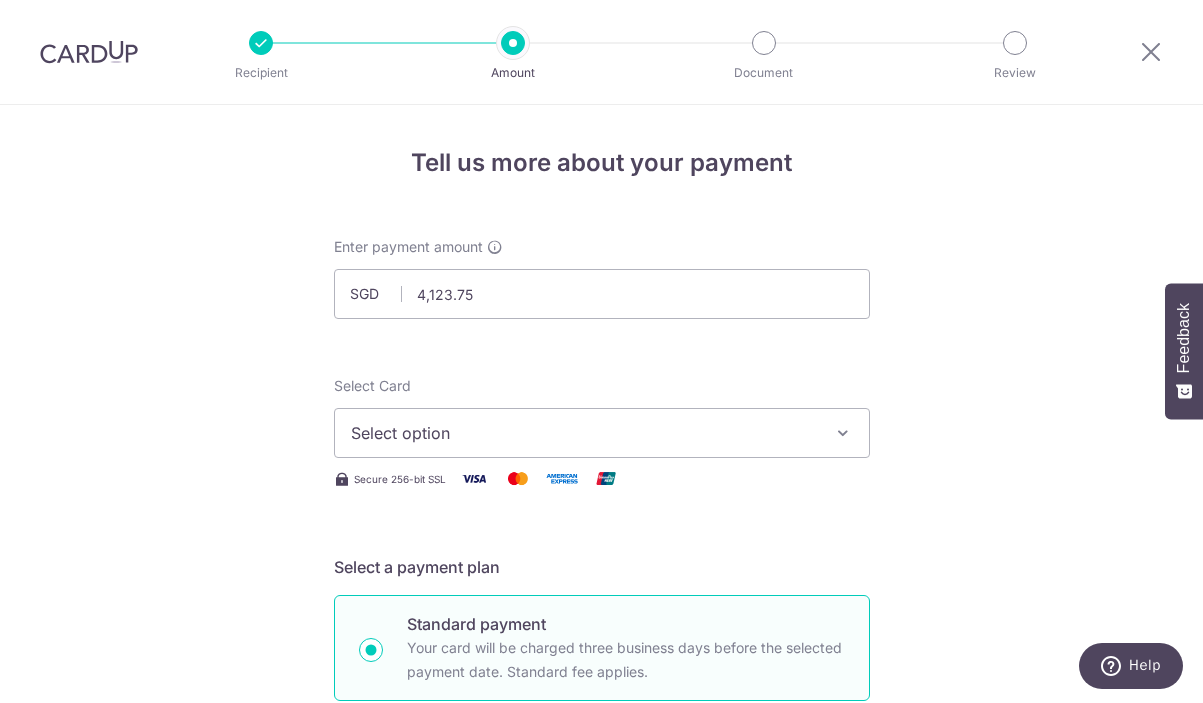 click on "Select option" at bounding box center [584, 433] 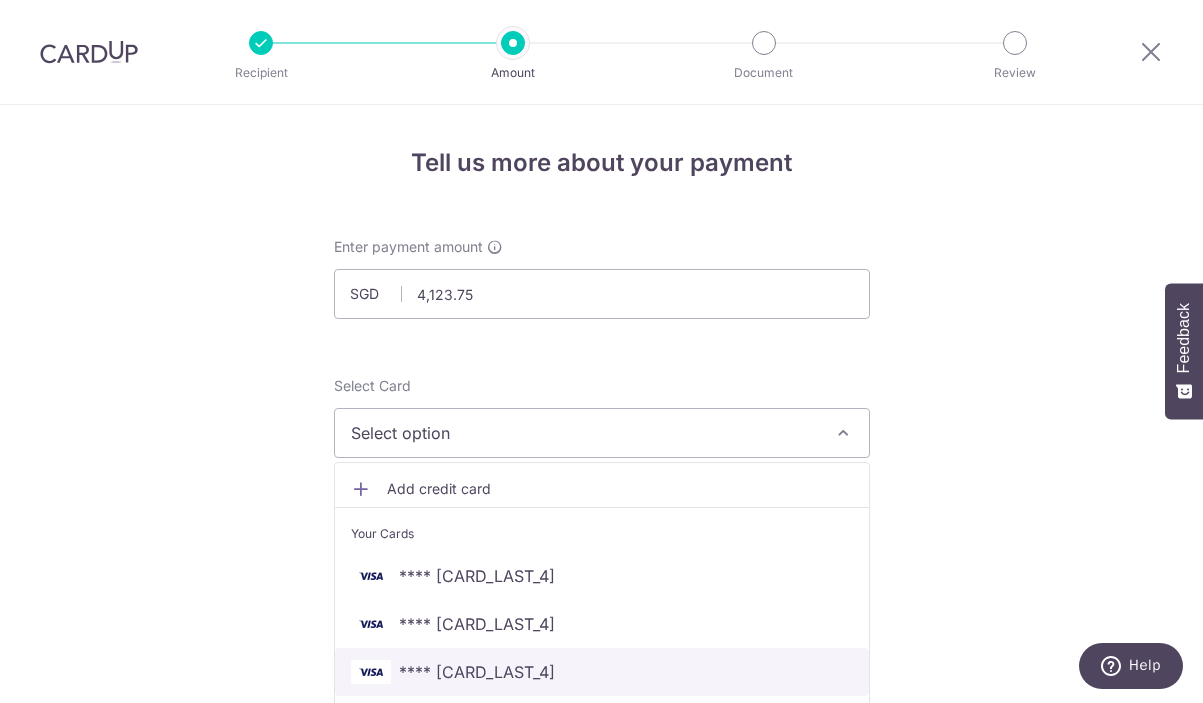 click on "**** [CARD_LAST_4]" at bounding box center [602, 672] 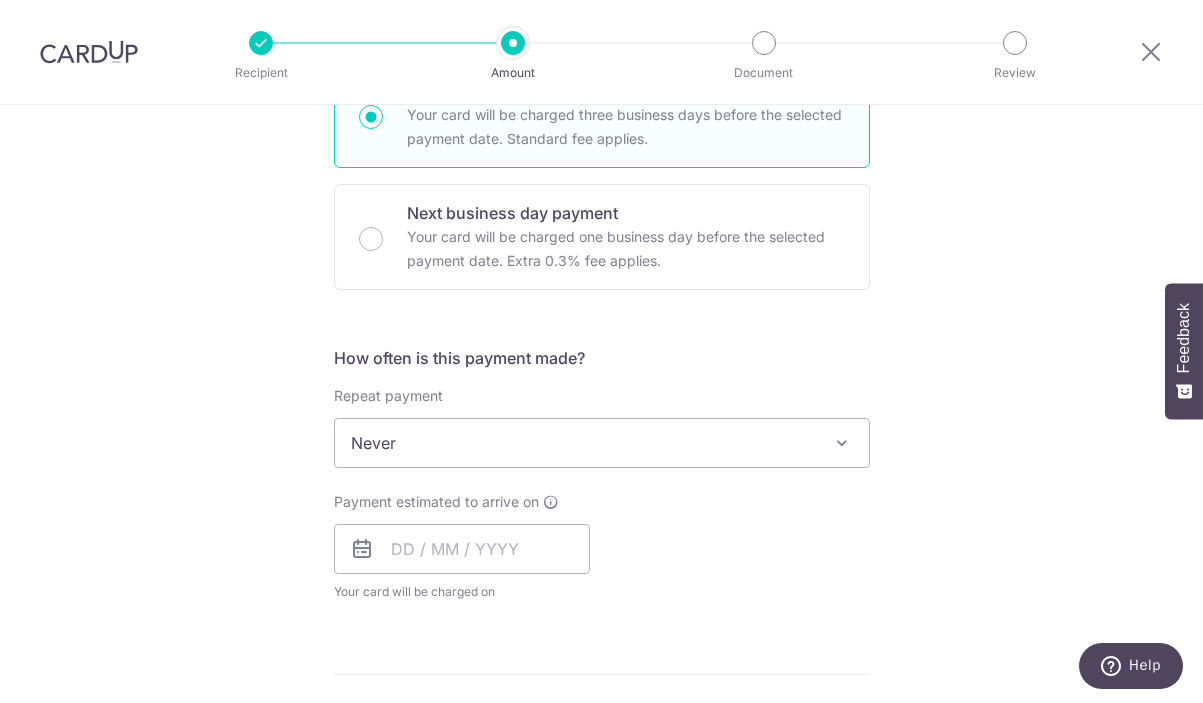 scroll, scrollTop: 545, scrollLeft: 0, axis: vertical 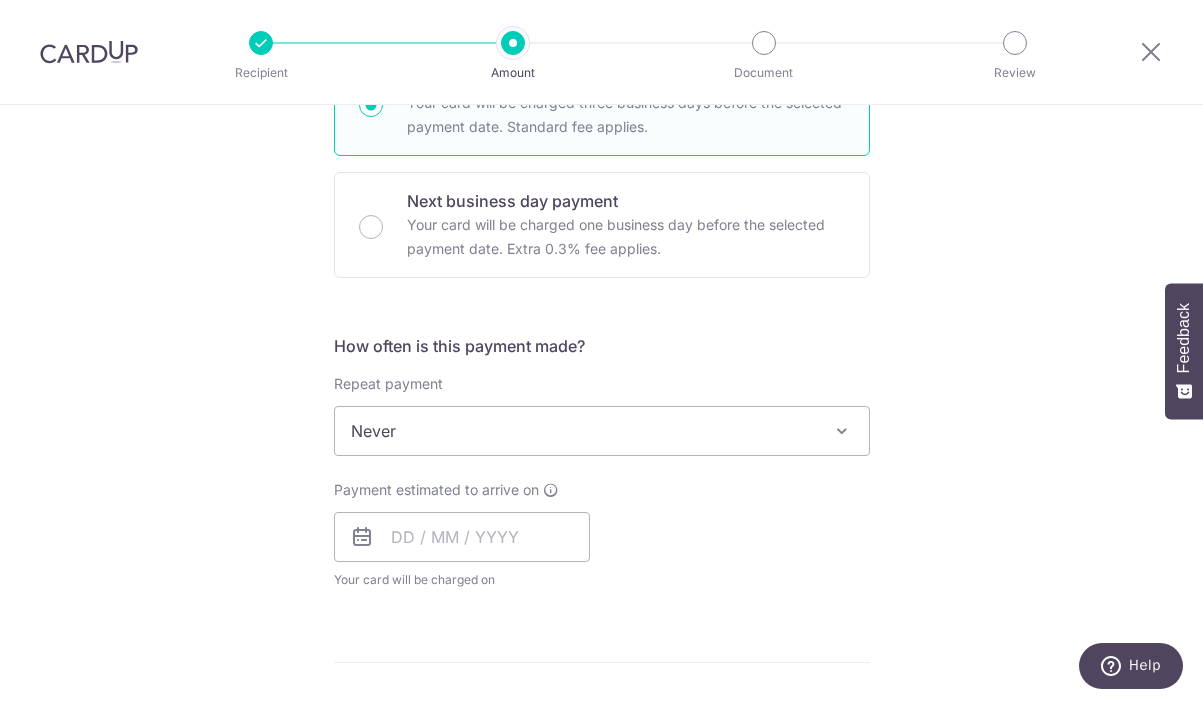 click on "Never" at bounding box center (602, 431) 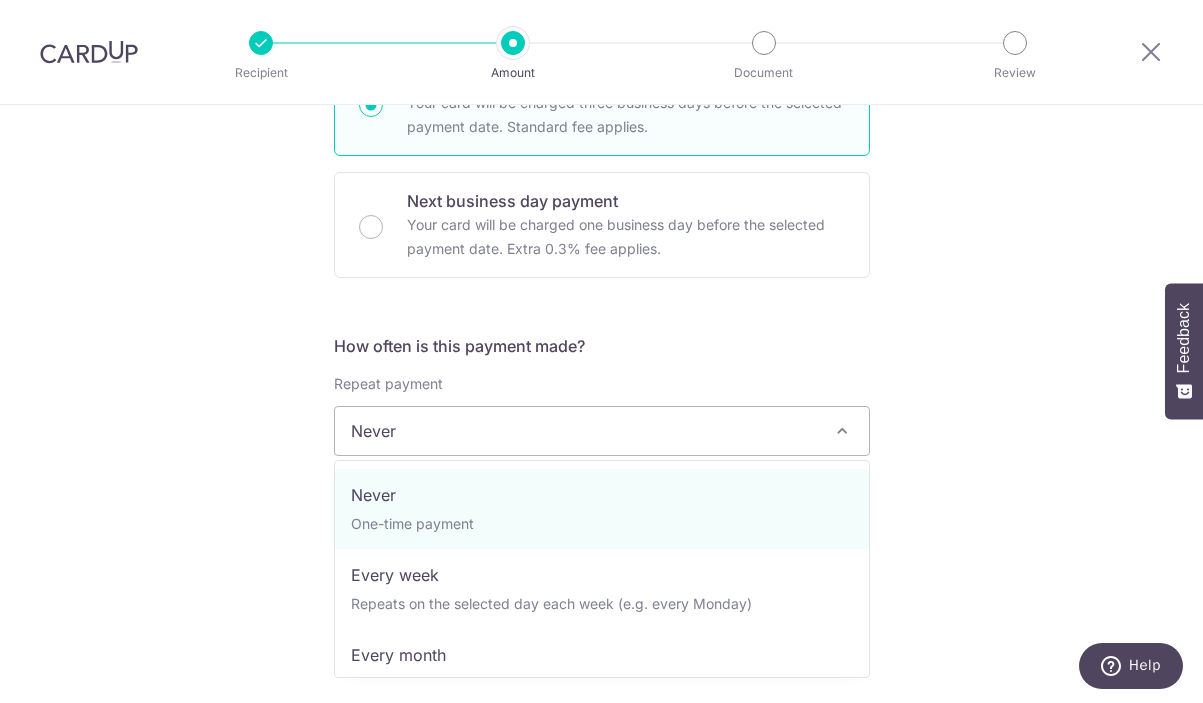 scroll, scrollTop: 545, scrollLeft: 0, axis: vertical 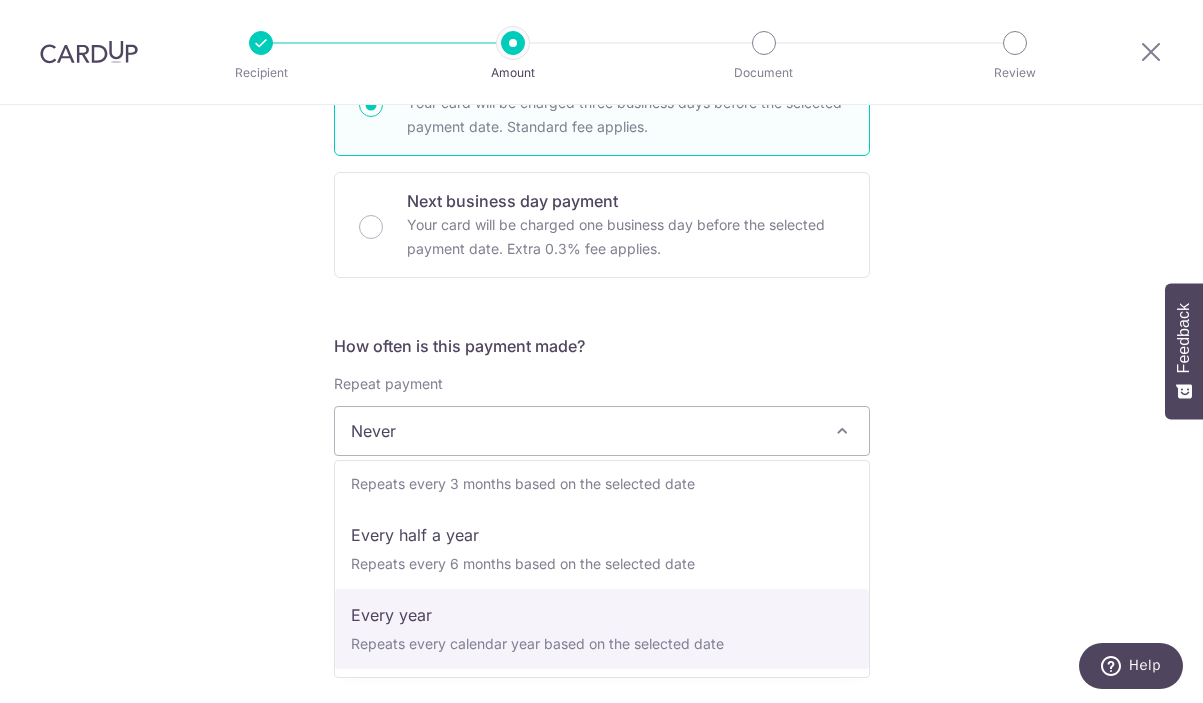 select on "6" 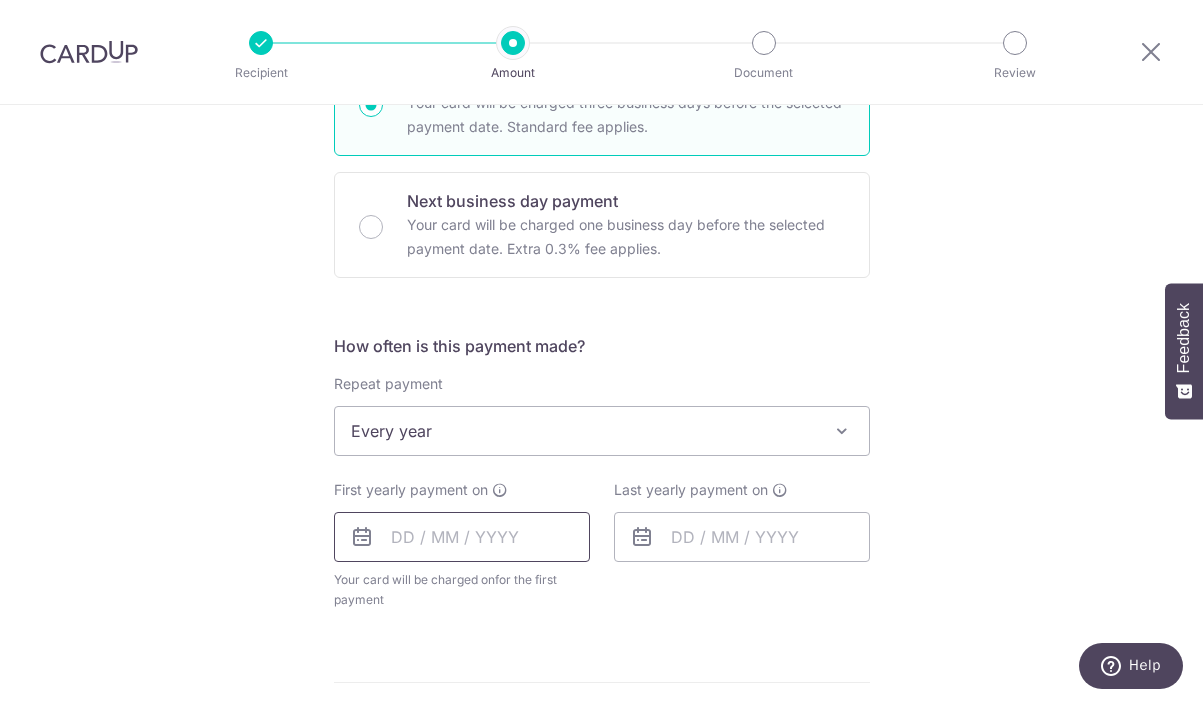click at bounding box center (462, 537) 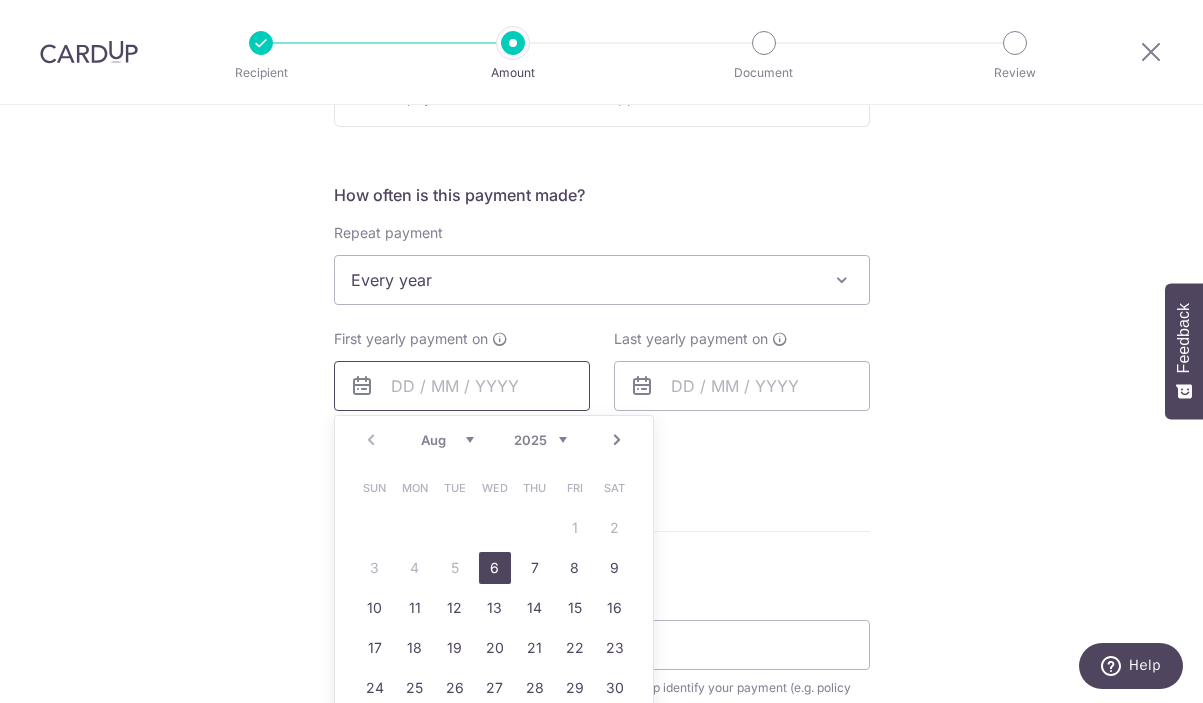 scroll, scrollTop: 757, scrollLeft: 0, axis: vertical 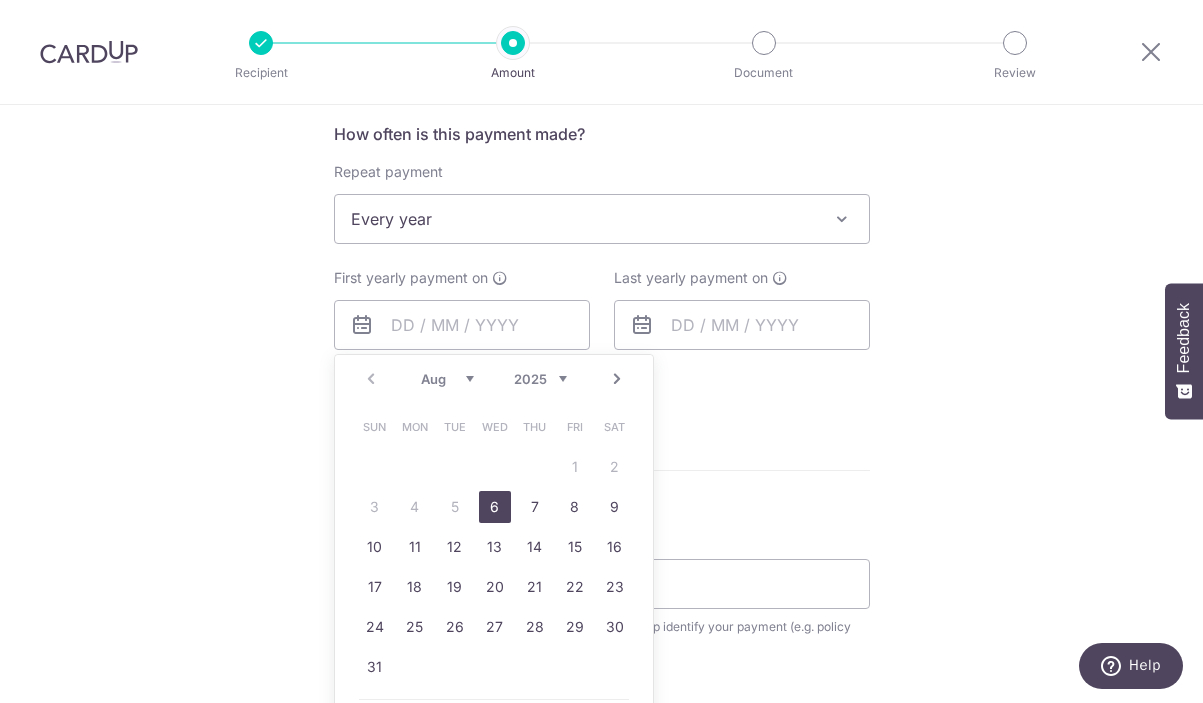 click on "6" at bounding box center (495, 507) 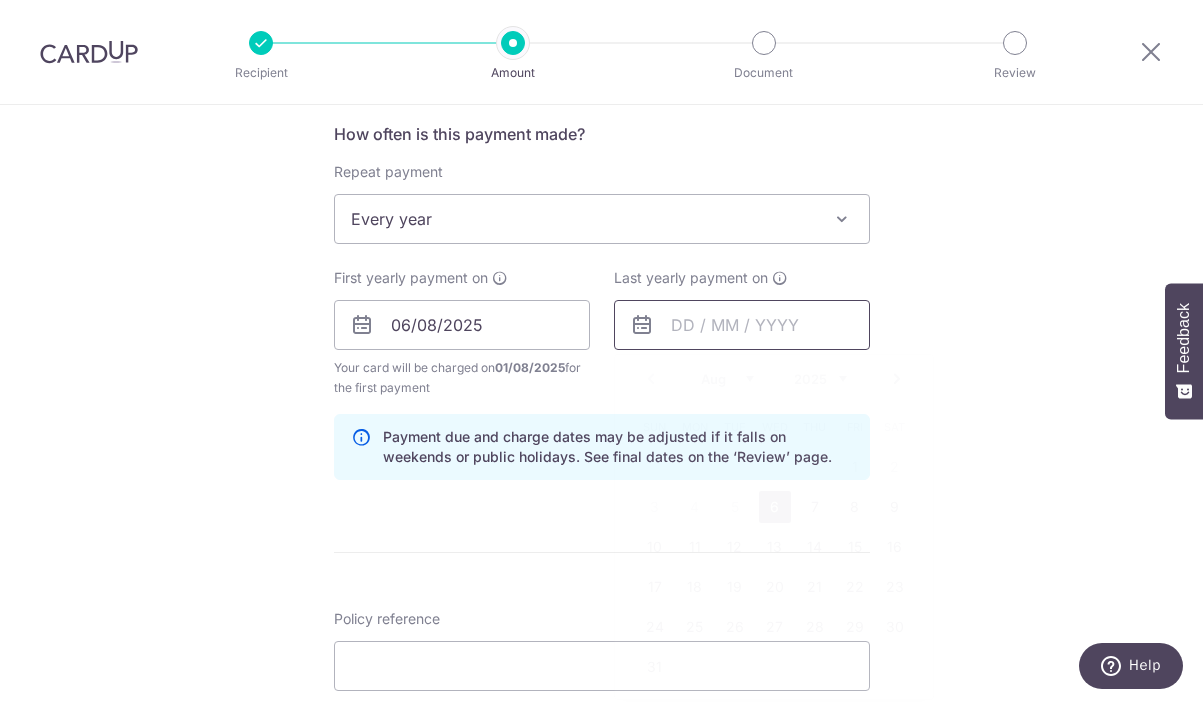 click at bounding box center (742, 325) 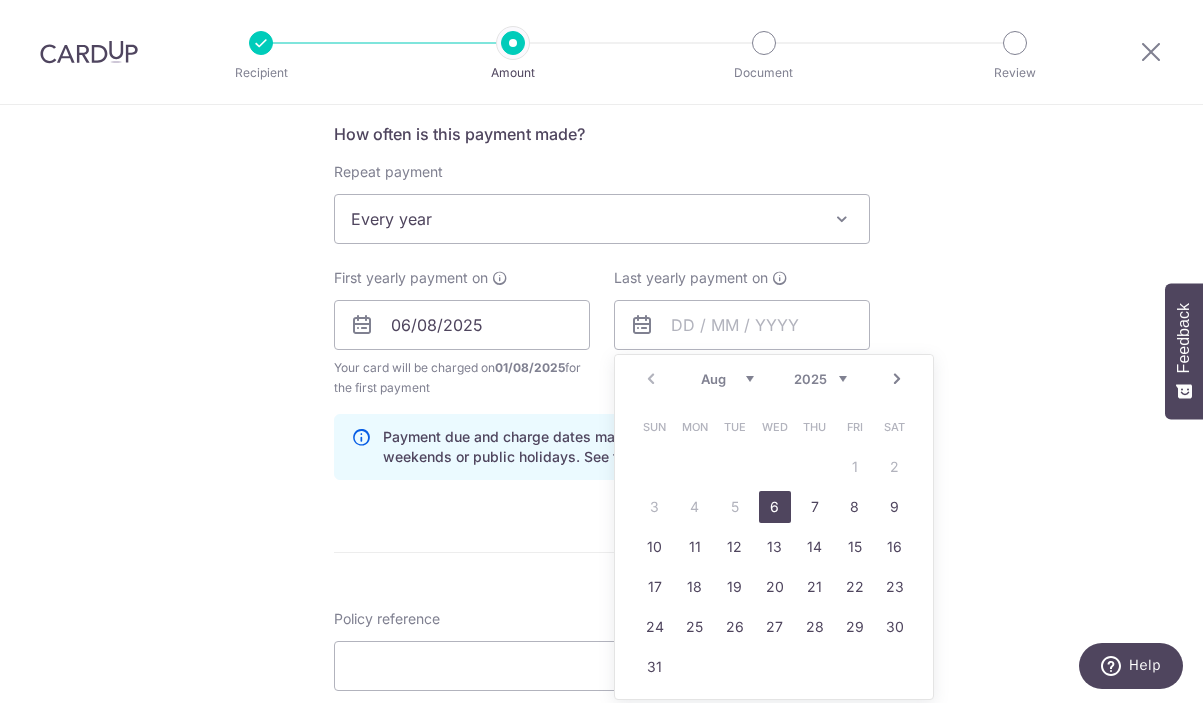 click on "2025 2026 2027 2028 2029 2030 2031 2032 2033 2034 2035" at bounding box center (820, 379) 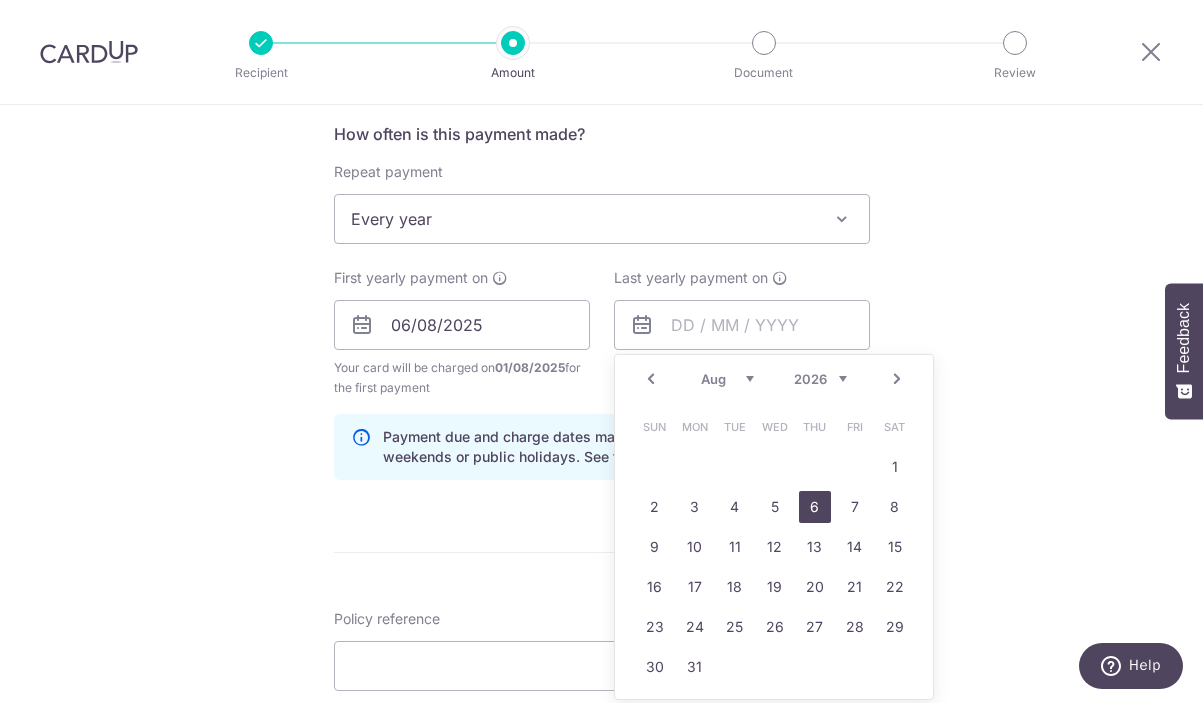 click on "6" at bounding box center (815, 507) 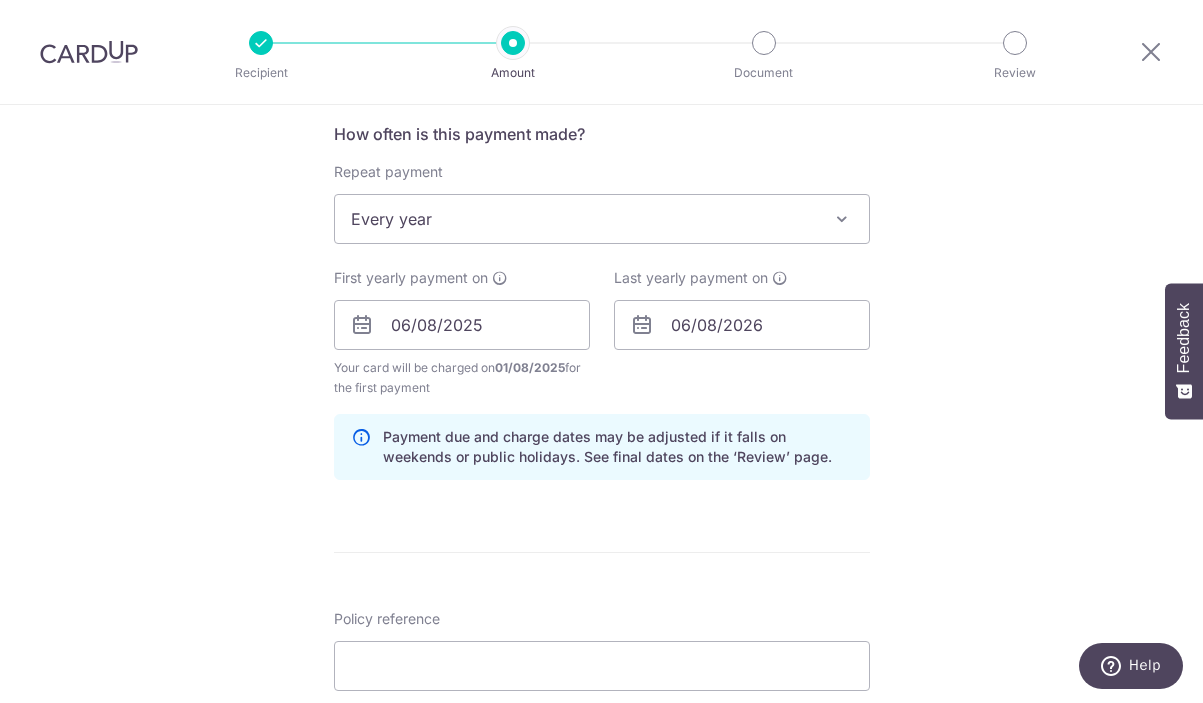 click on "Enter payment amount
SGD
4,123.75
4123.75
Select Card
**** 3002
Add credit card
Your Cards
**** 1819
**** 2205
**** 3002
**** 6366
Secure 256-bit SSL
Text
New card details
Card" at bounding box center [602, 322] 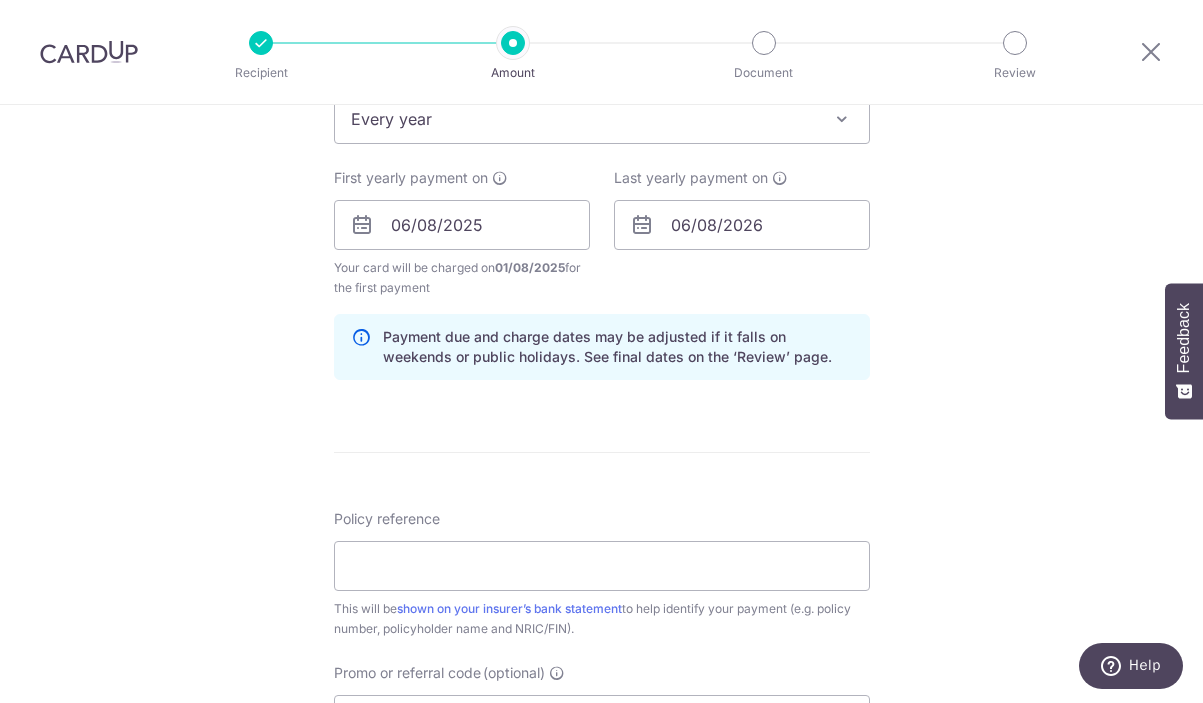 scroll, scrollTop: 893, scrollLeft: 0, axis: vertical 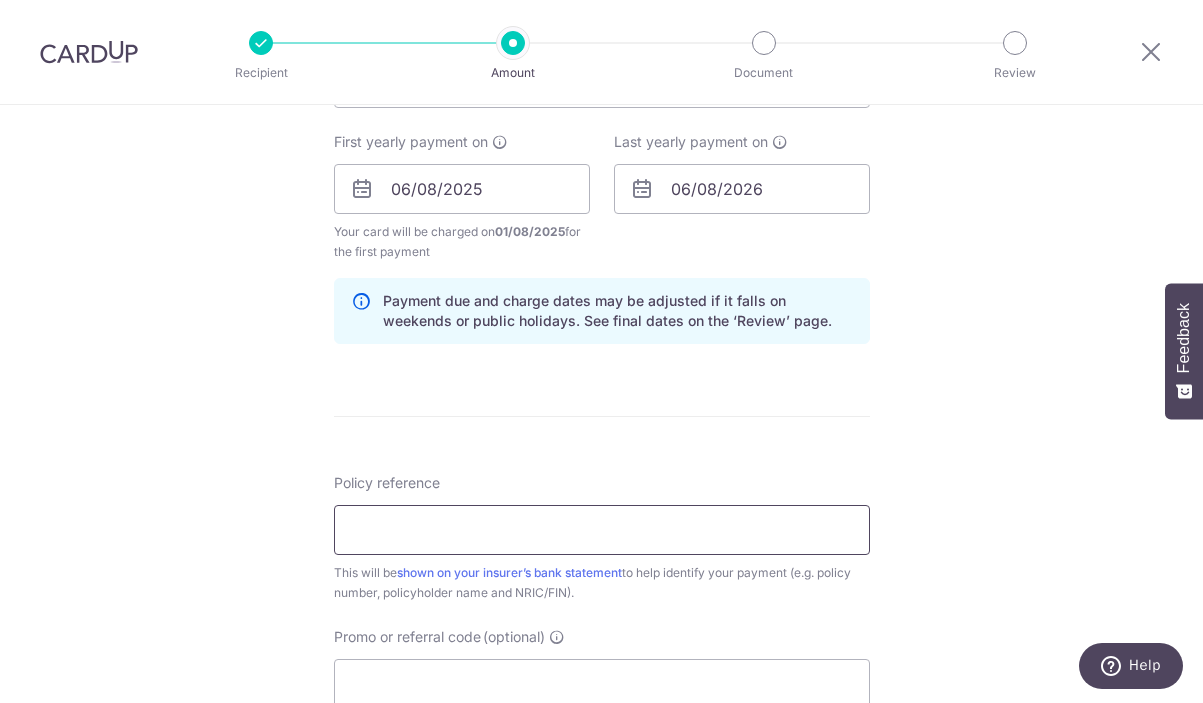 click on "Policy reference" at bounding box center (602, 530) 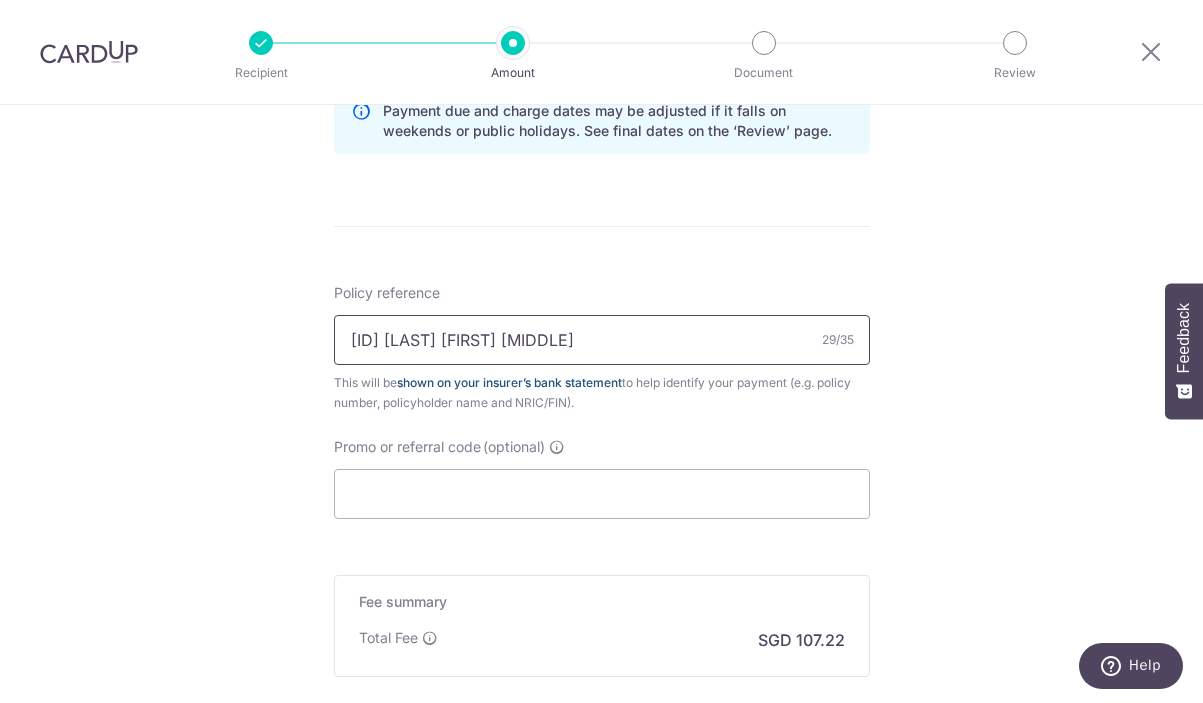 scroll, scrollTop: 1122, scrollLeft: 0, axis: vertical 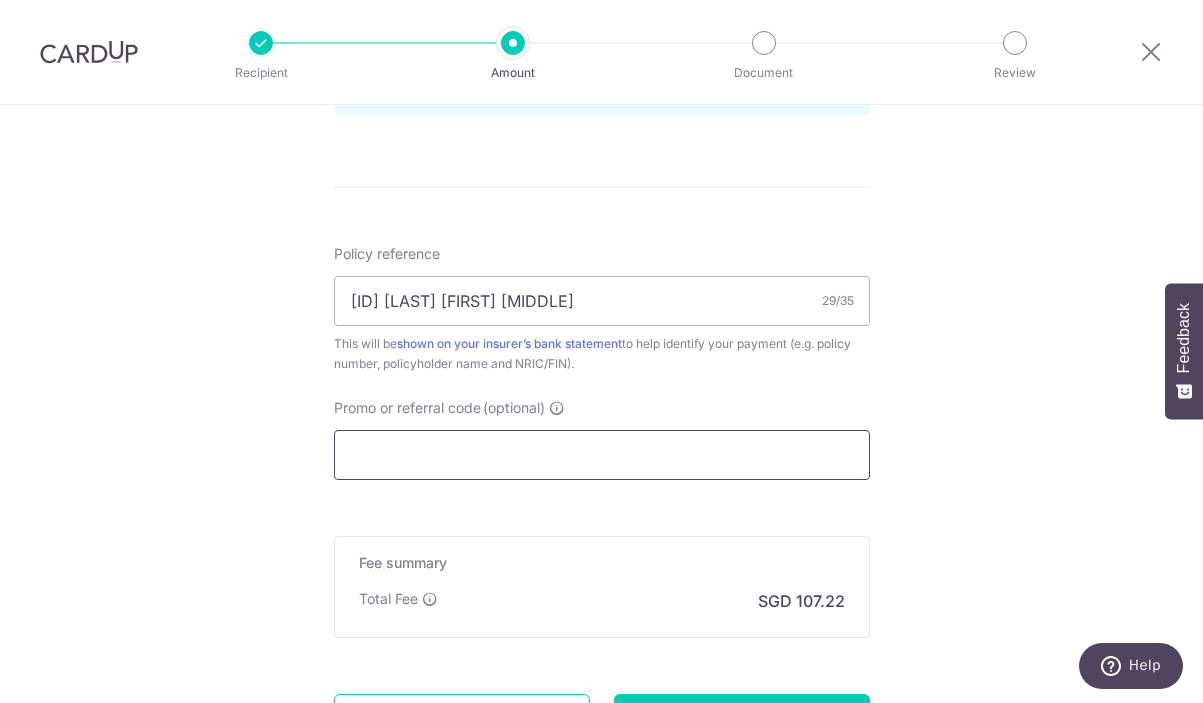 click on "Promo or referral code
(optional)" at bounding box center [602, 455] 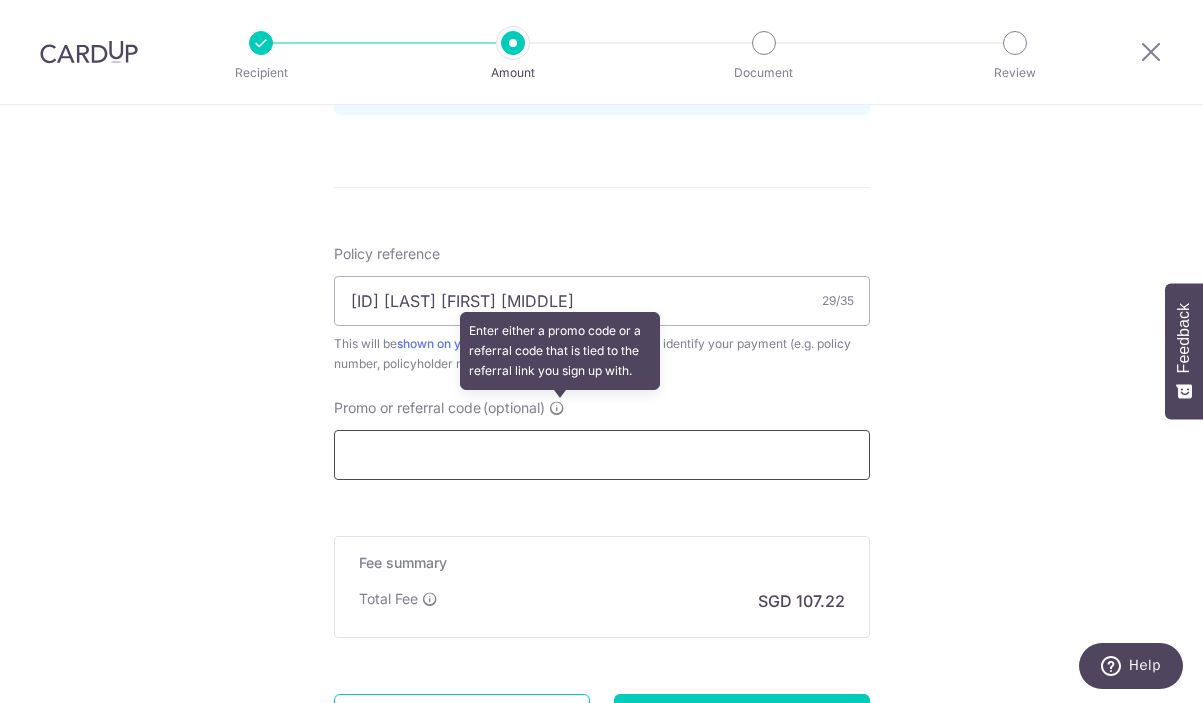 paste on "175VIP25R" 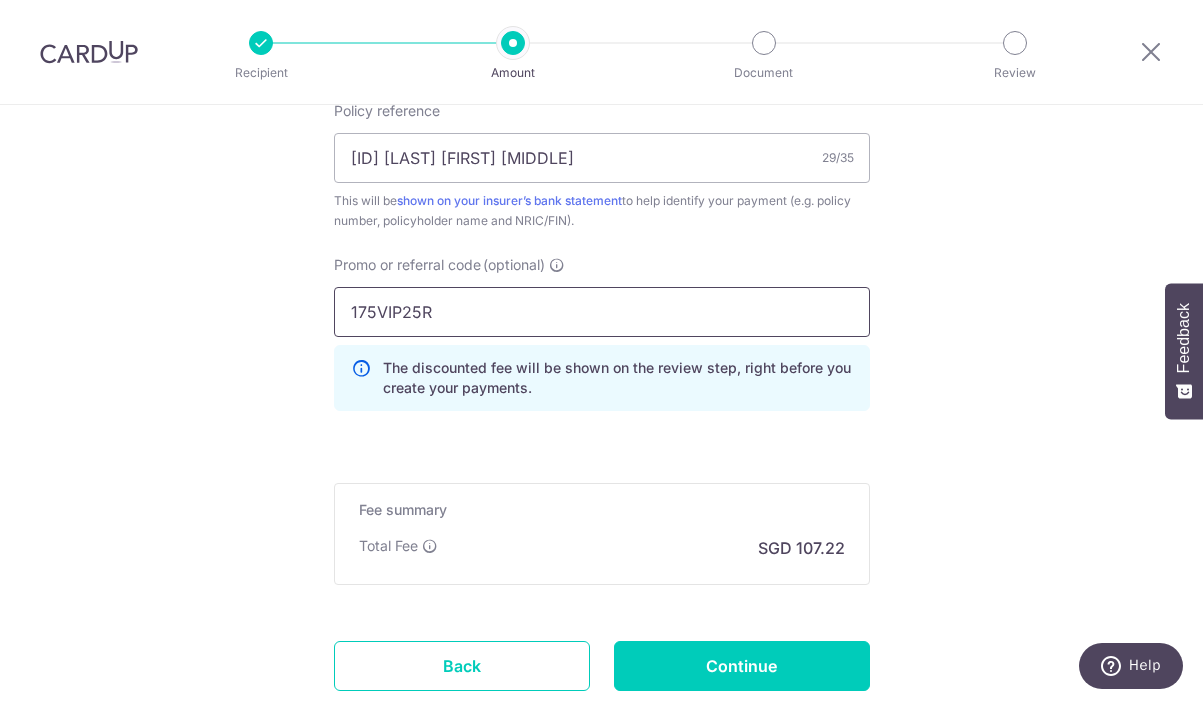scroll, scrollTop: 1403, scrollLeft: 0, axis: vertical 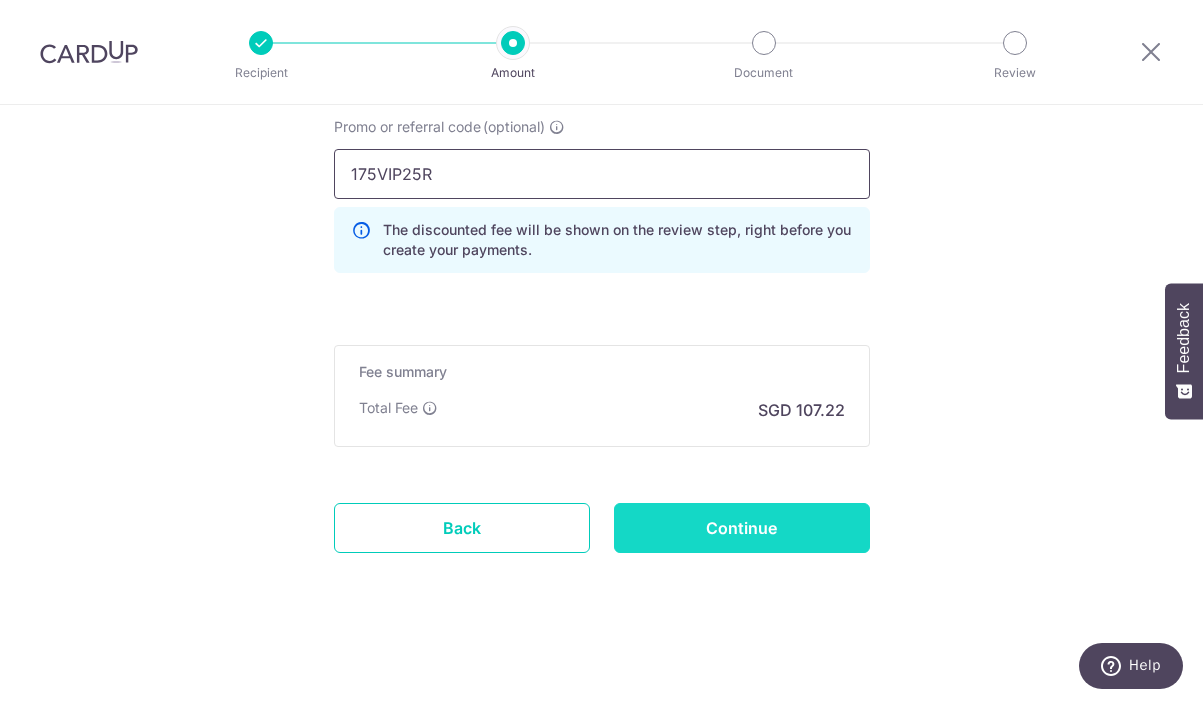 type on "175VIP25R" 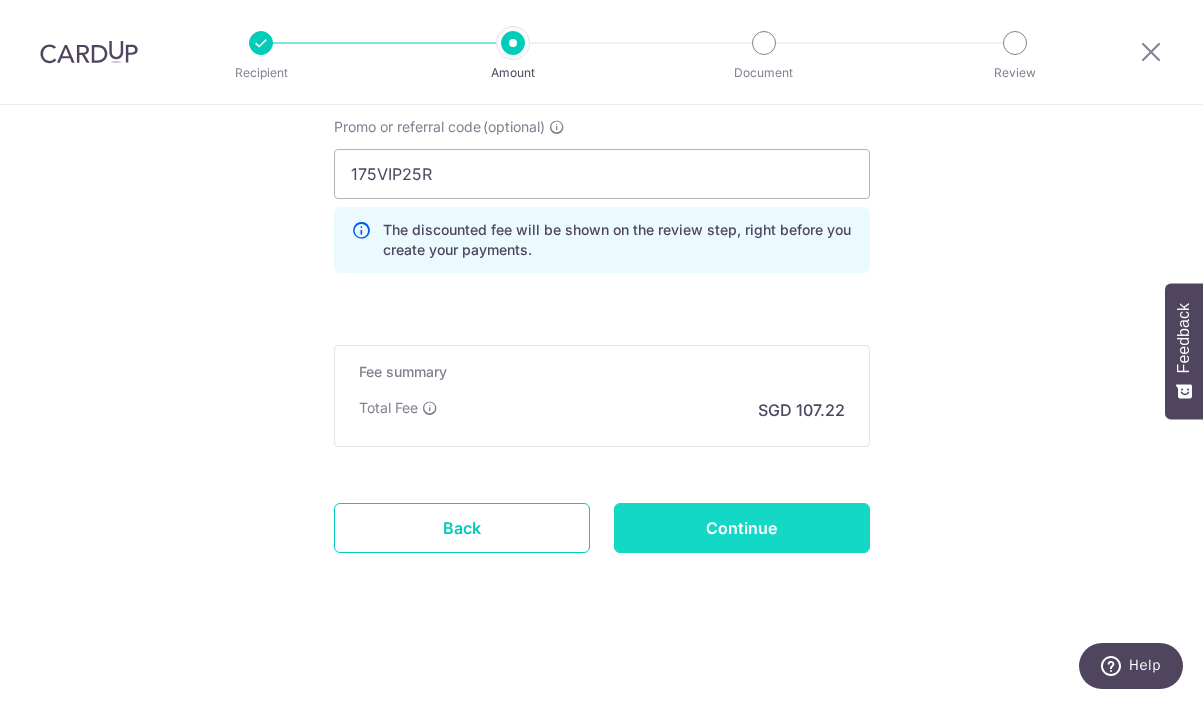 click on "Continue" at bounding box center (742, 528) 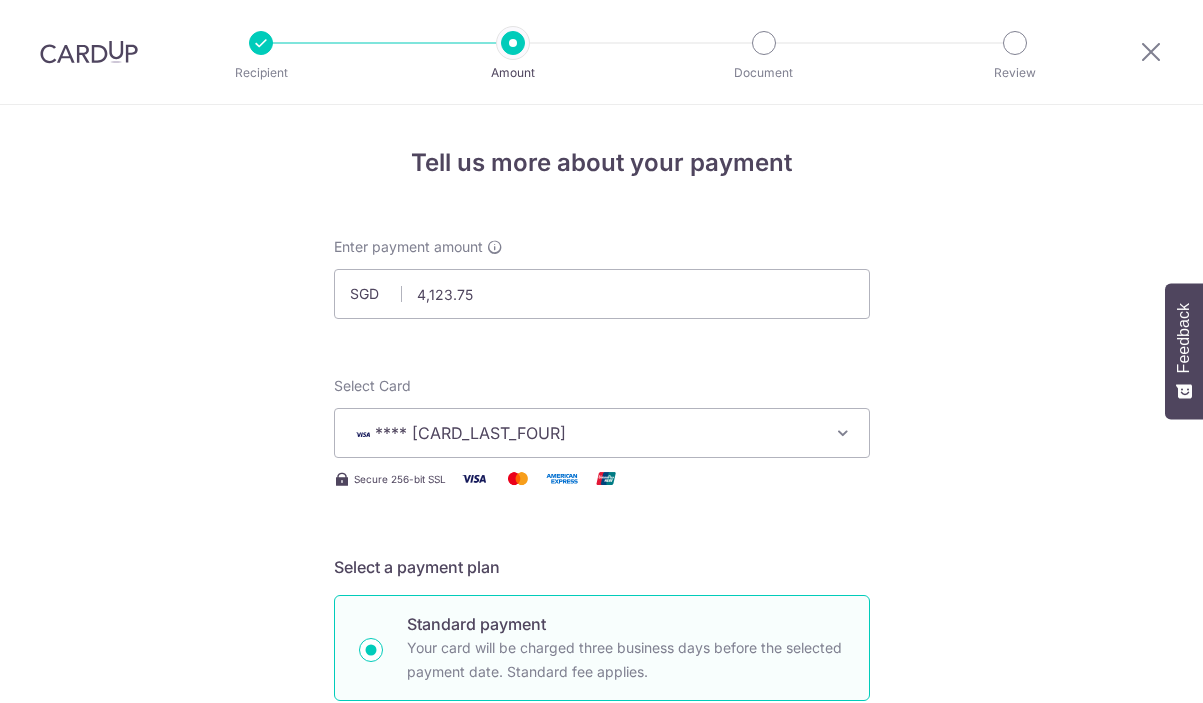 scroll, scrollTop: 0, scrollLeft: 0, axis: both 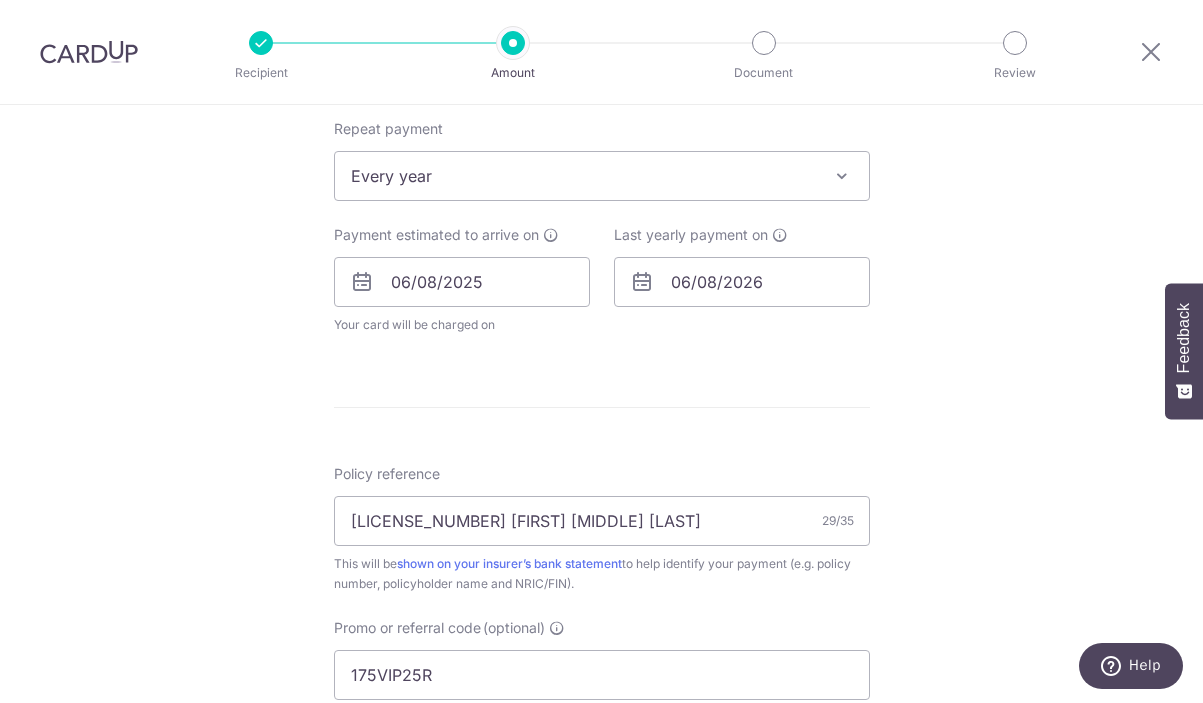 click on "Every year" at bounding box center (602, 176) 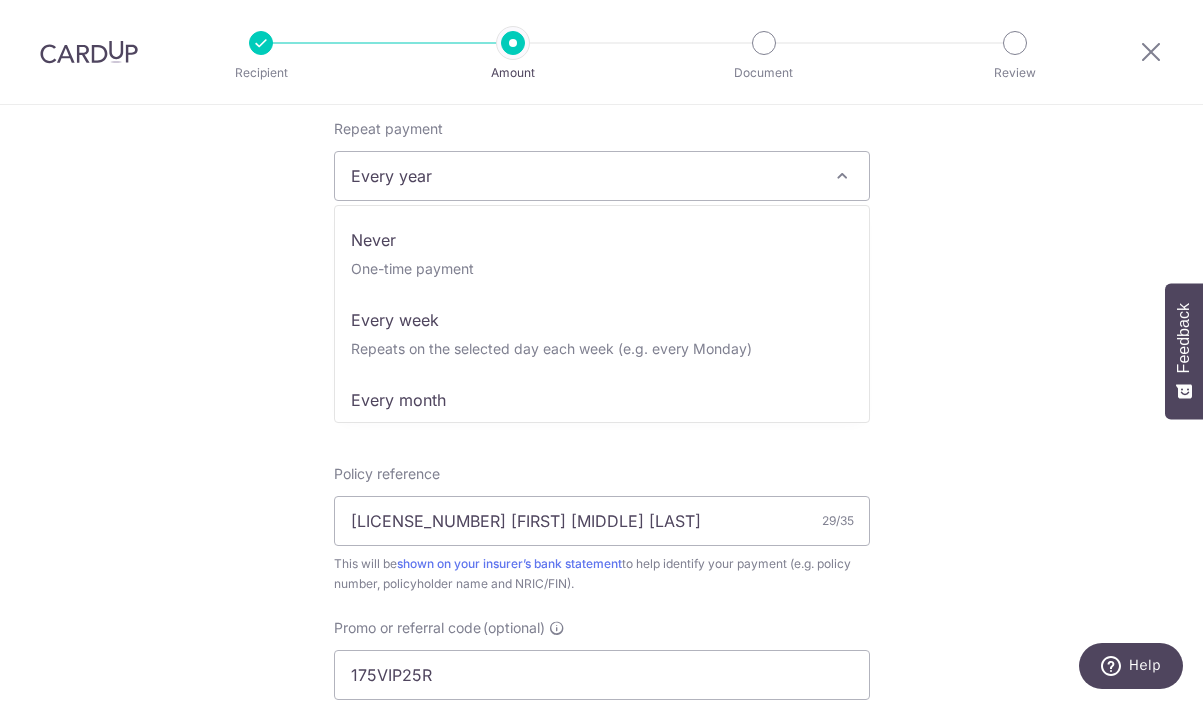 scroll, scrollTop: 240, scrollLeft: 0, axis: vertical 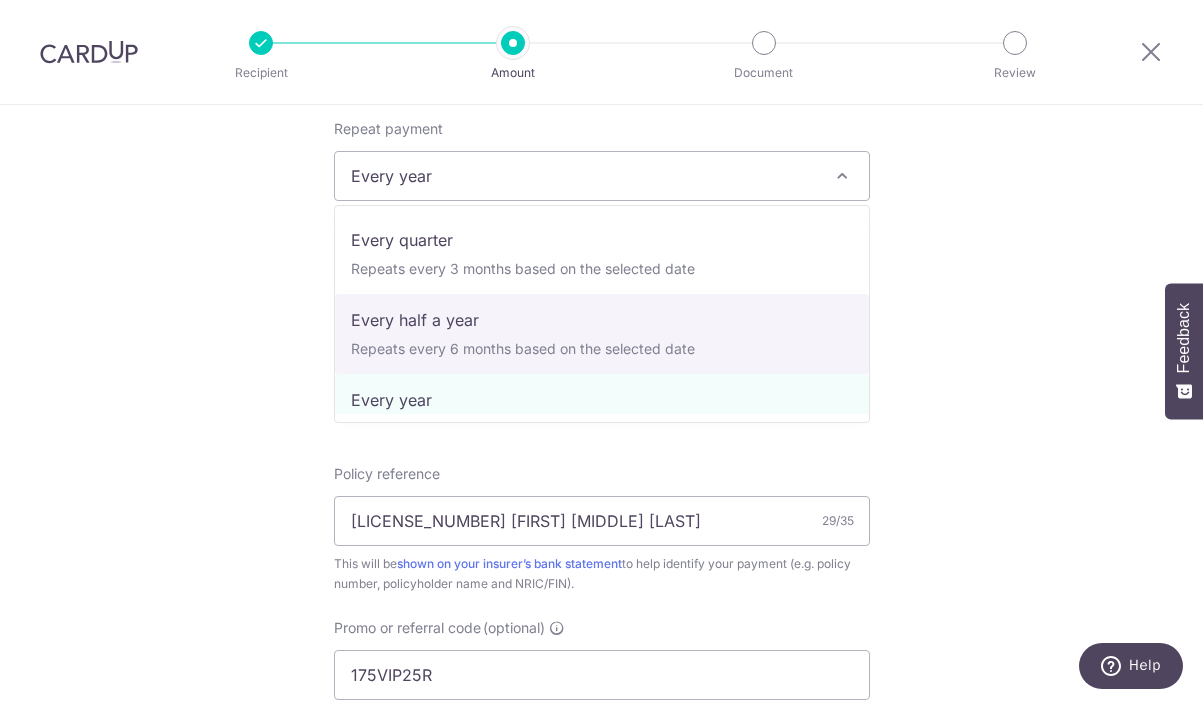 select on "5" 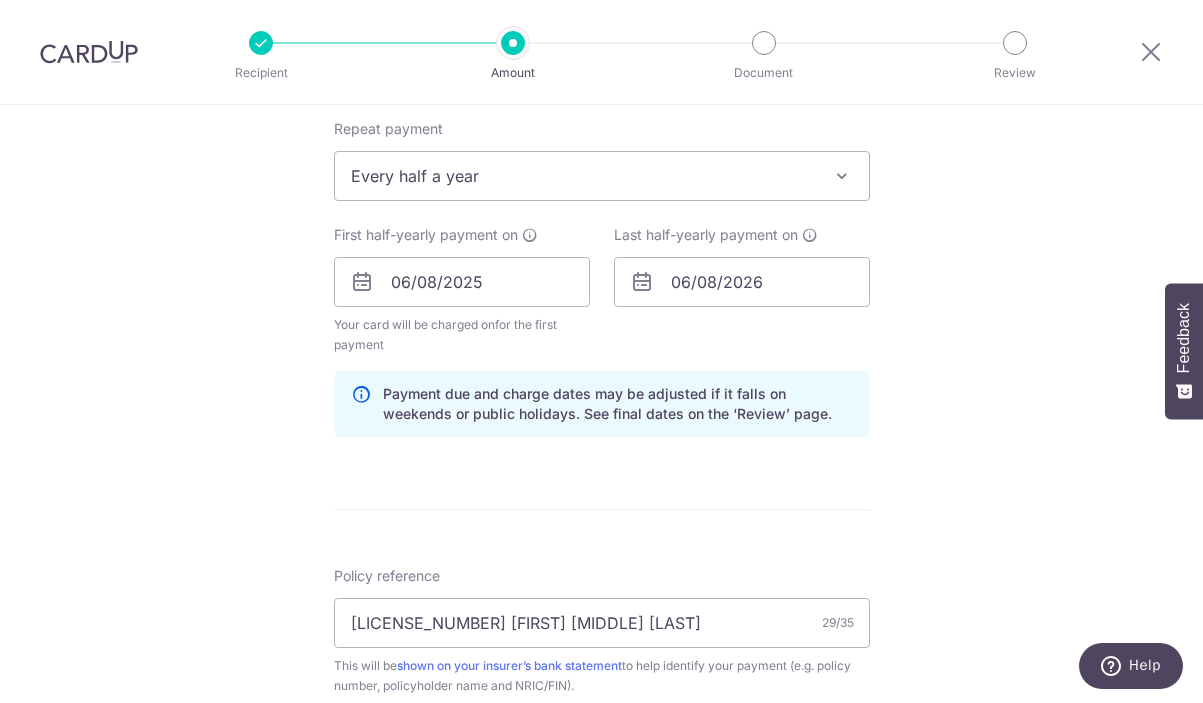click on "Enter payment amount
SGD
4,123.75
4123.75
Select Card
**** 3002
Add credit card
Your Cards
**** 1819
**** 2205
**** 3002
**** 6366
Secure 256-bit SSL
Text
New card details
Card" at bounding box center (602, 338) 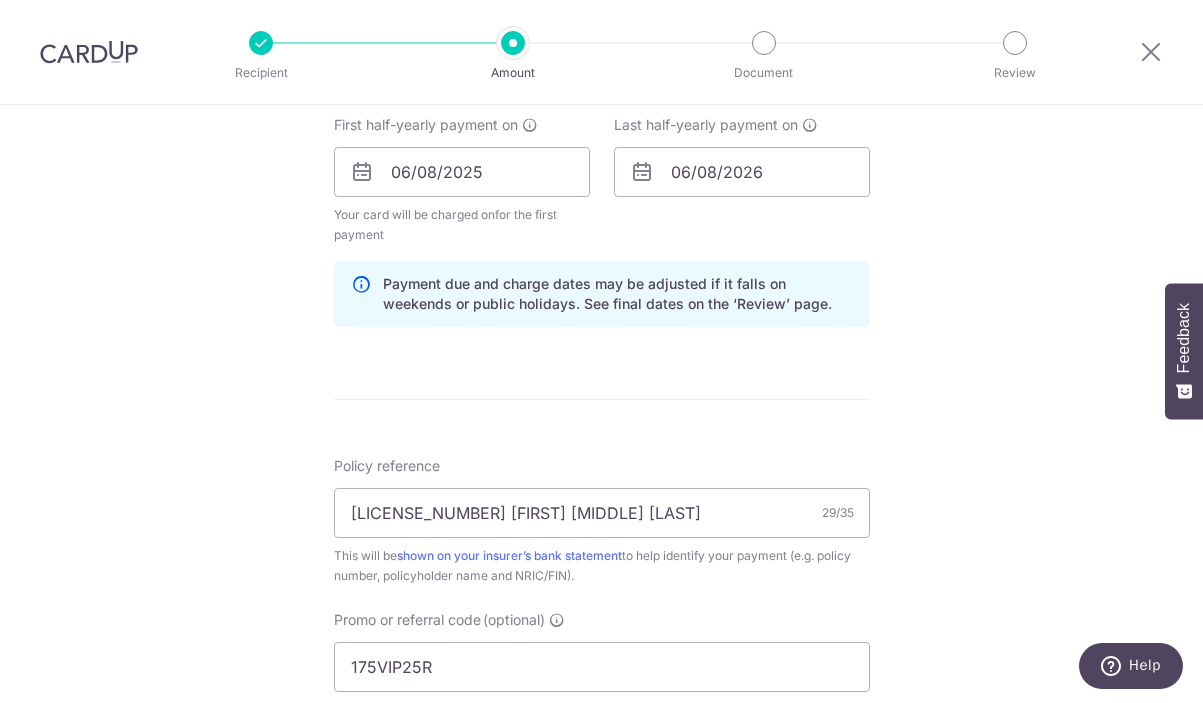 scroll, scrollTop: 915, scrollLeft: 0, axis: vertical 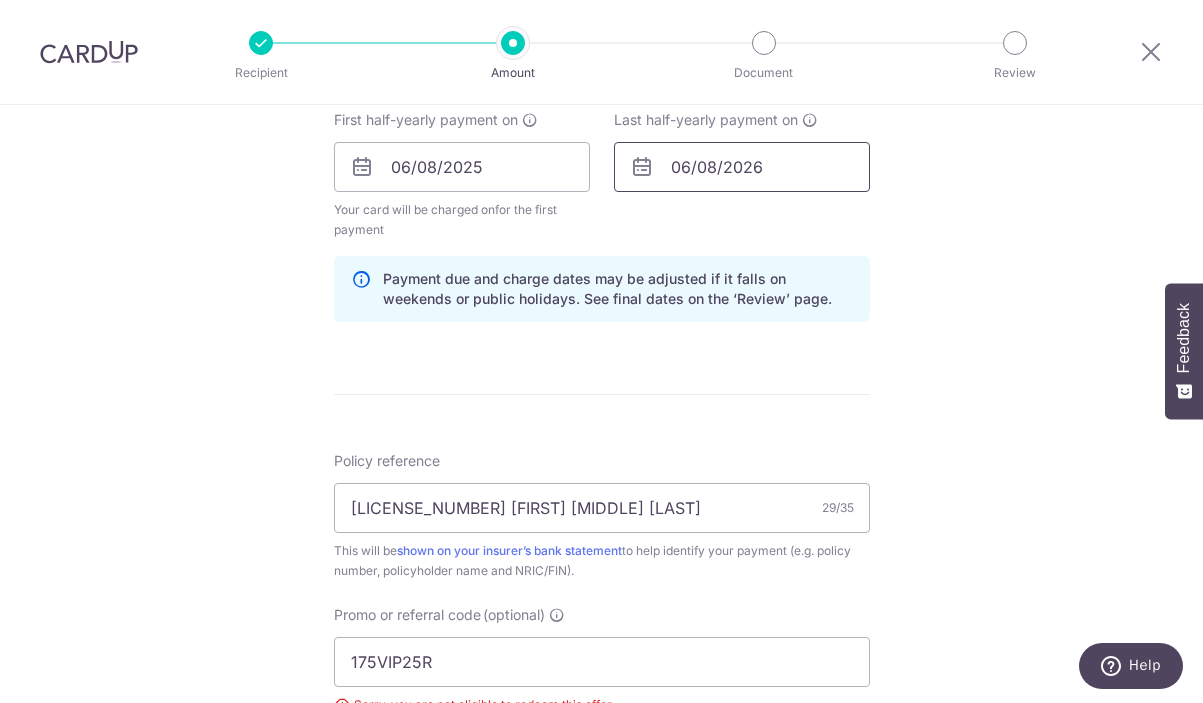 click on "06/08/2026" at bounding box center (742, 167) 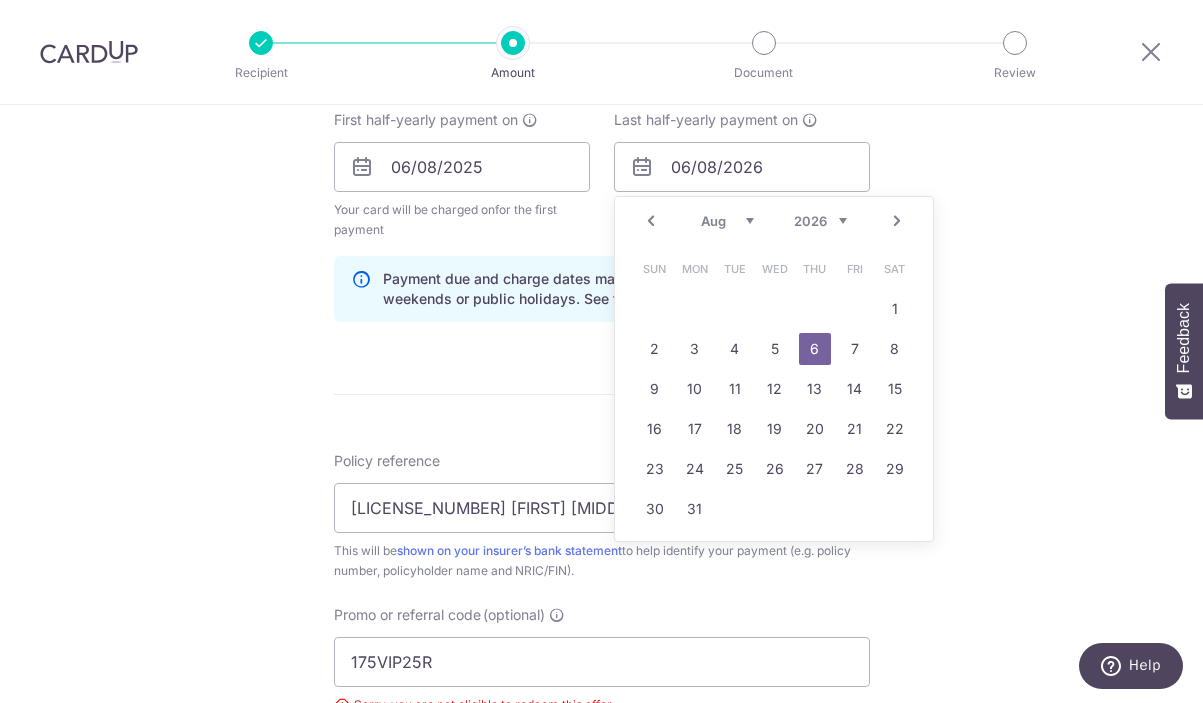 click on "Jan Feb Mar Apr May Jun Jul Aug Sep Oct Nov Dec" at bounding box center (727, 221) 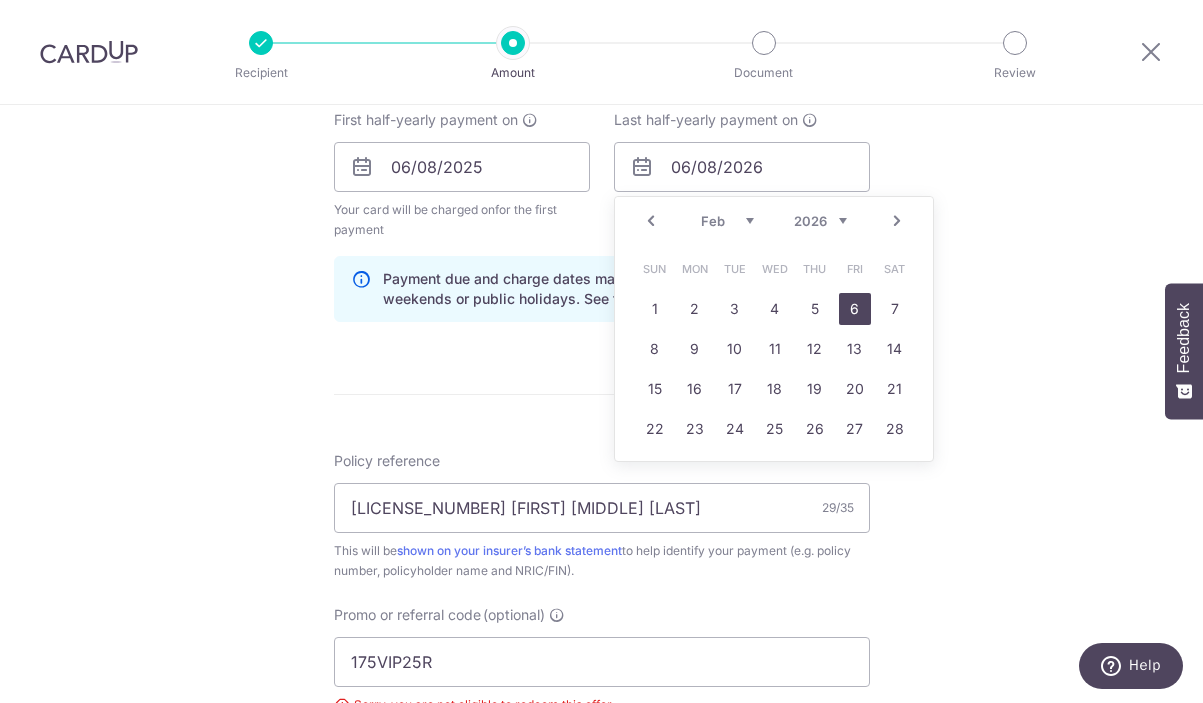 click on "6" at bounding box center [855, 309] 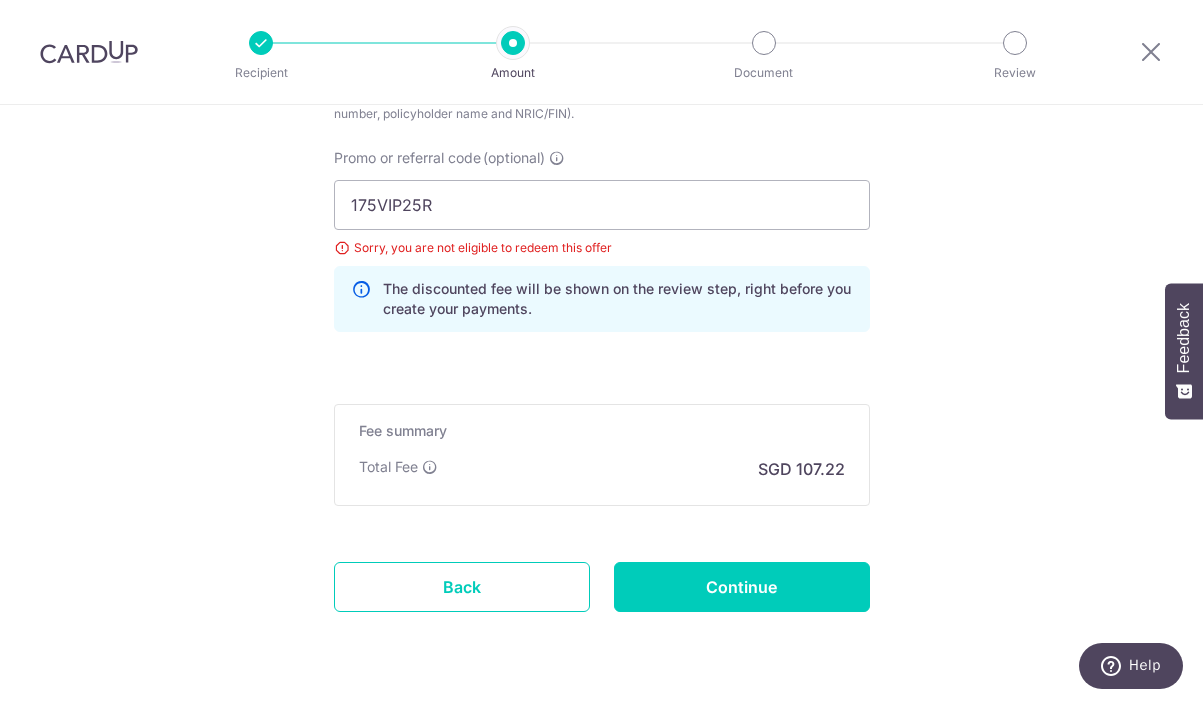 scroll, scrollTop: 1431, scrollLeft: 0, axis: vertical 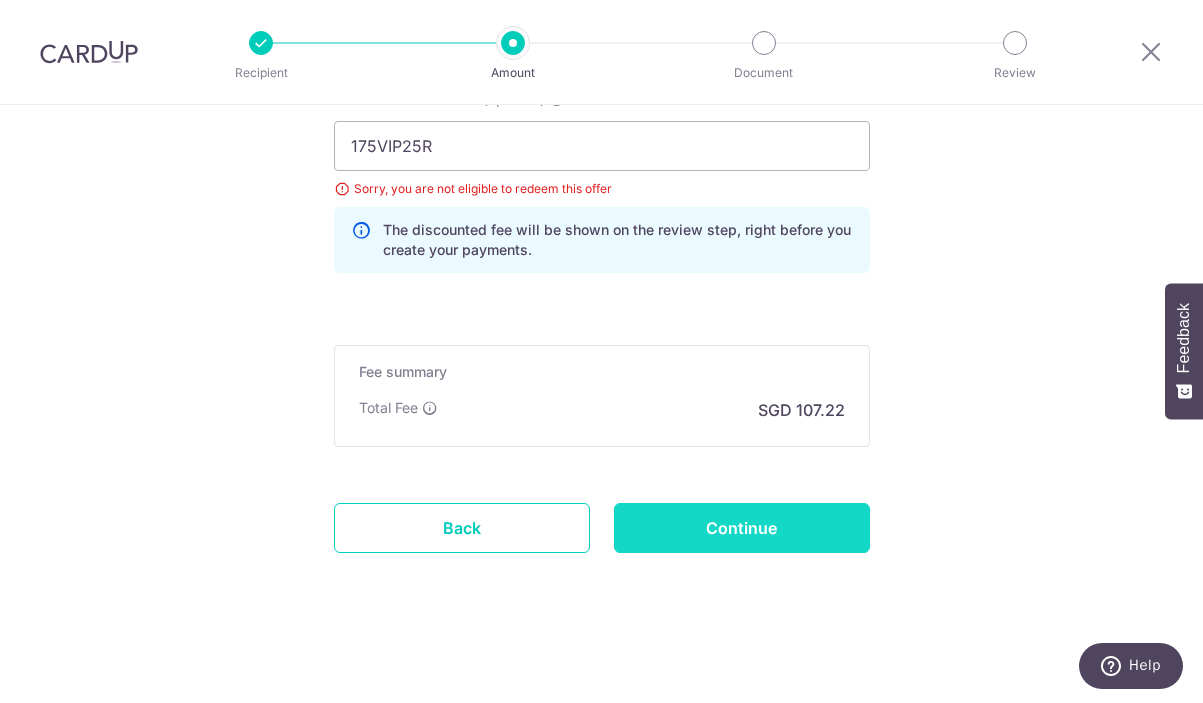 click on "Continue" at bounding box center (742, 528) 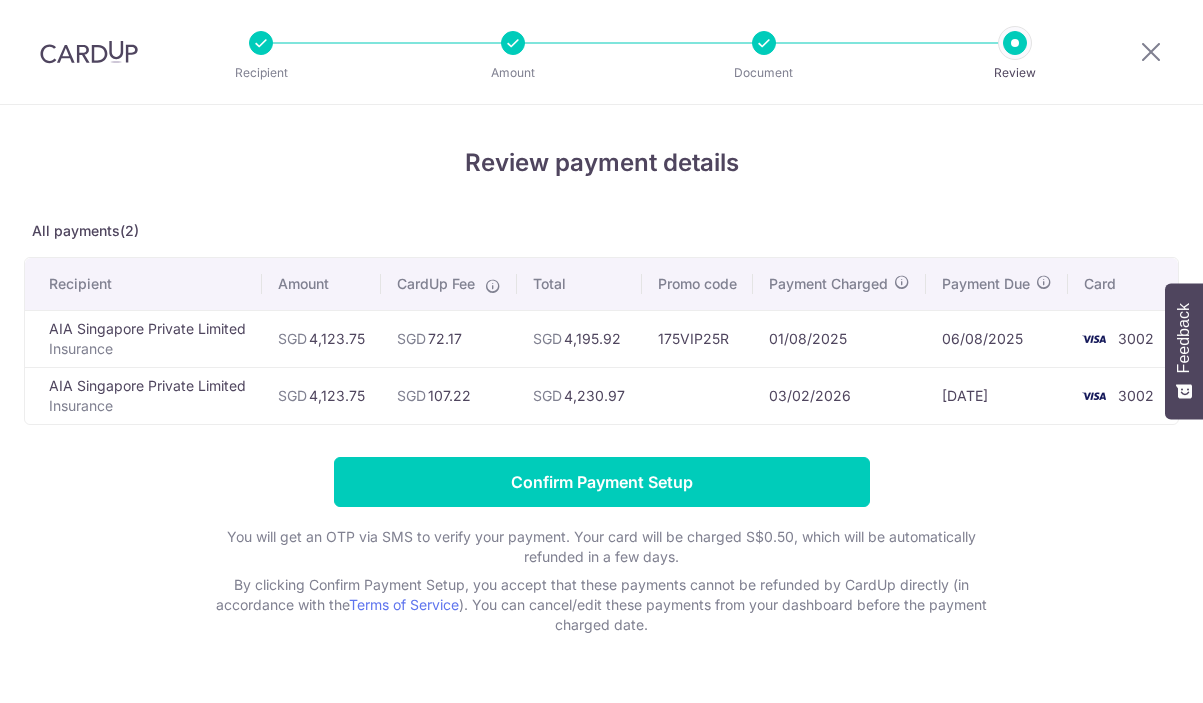 scroll, scrollTop: 0, scrollLeft: 0, axis: both 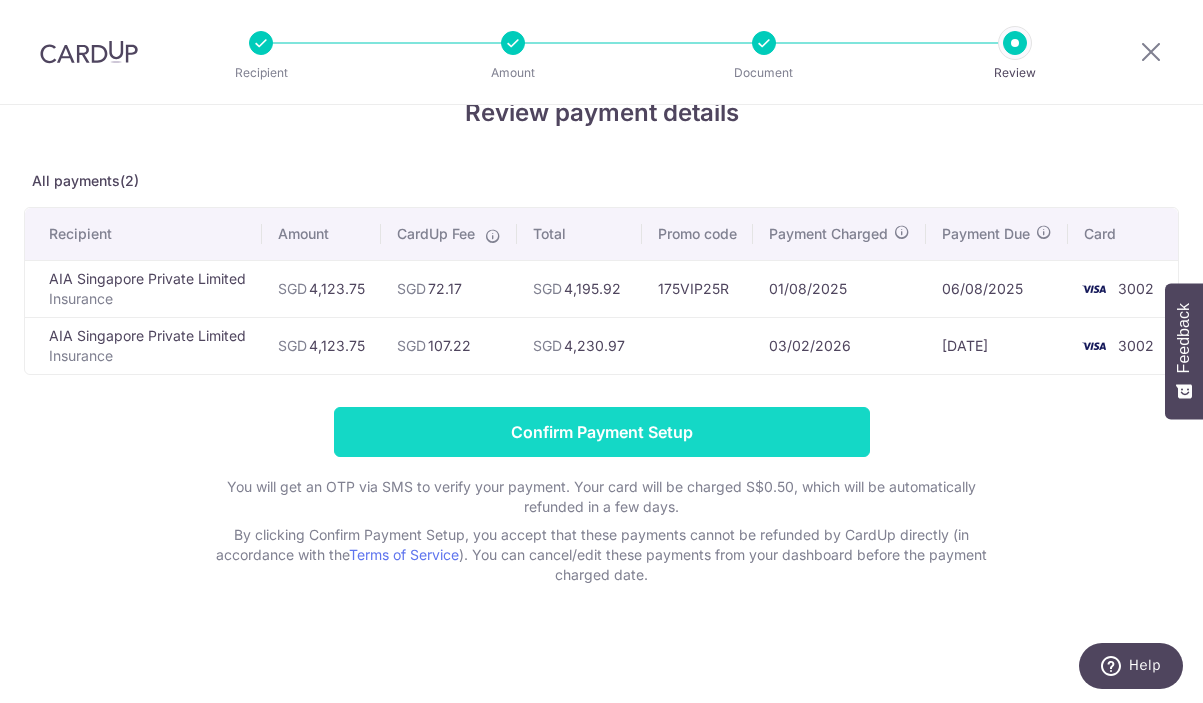 click on "Confirm Payment Setup" at bounding box center [602, 432] 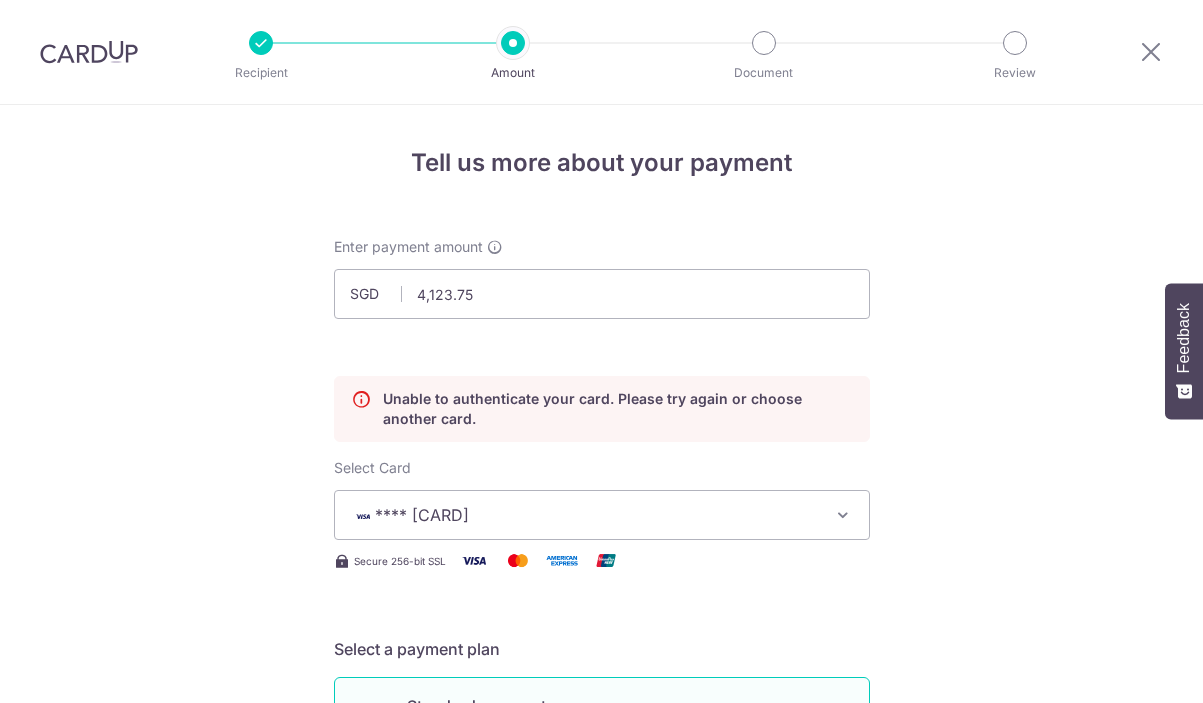 scroll, scrollTop: 0, scrollLeft: 0, axis: both 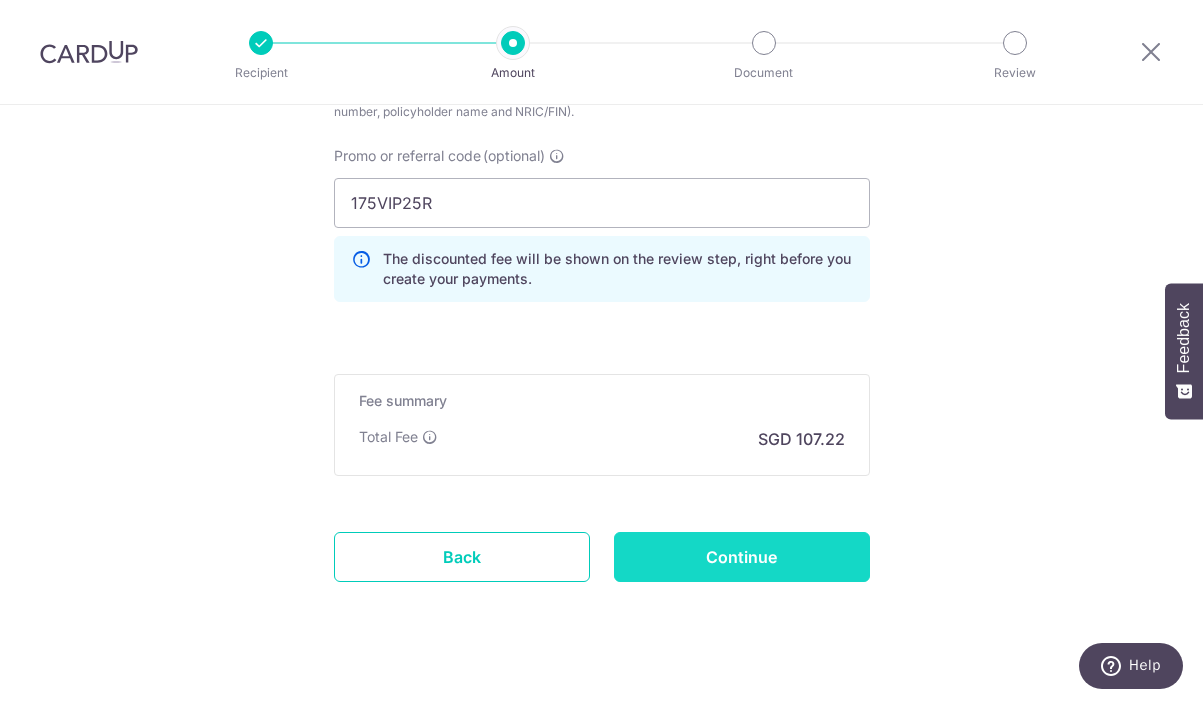 click on "Continue" at bounding box center (742, 557) 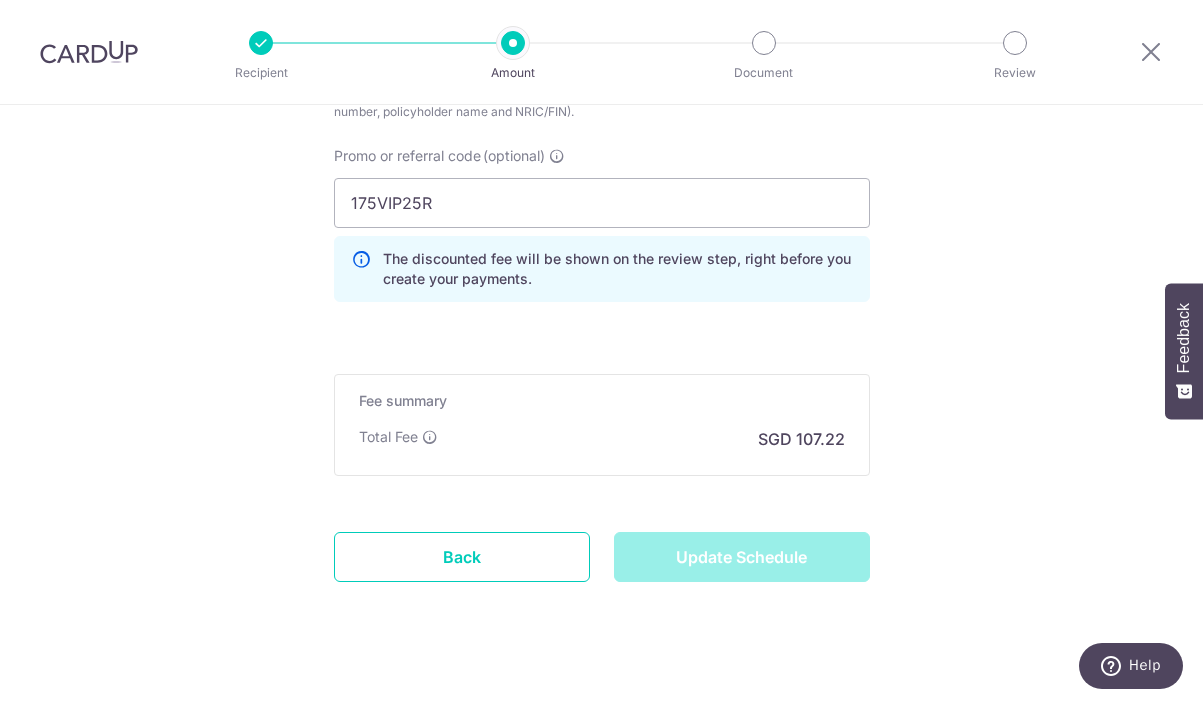 scroll, scrollTop: 1306, scrollLeft: 0, axis: vertical 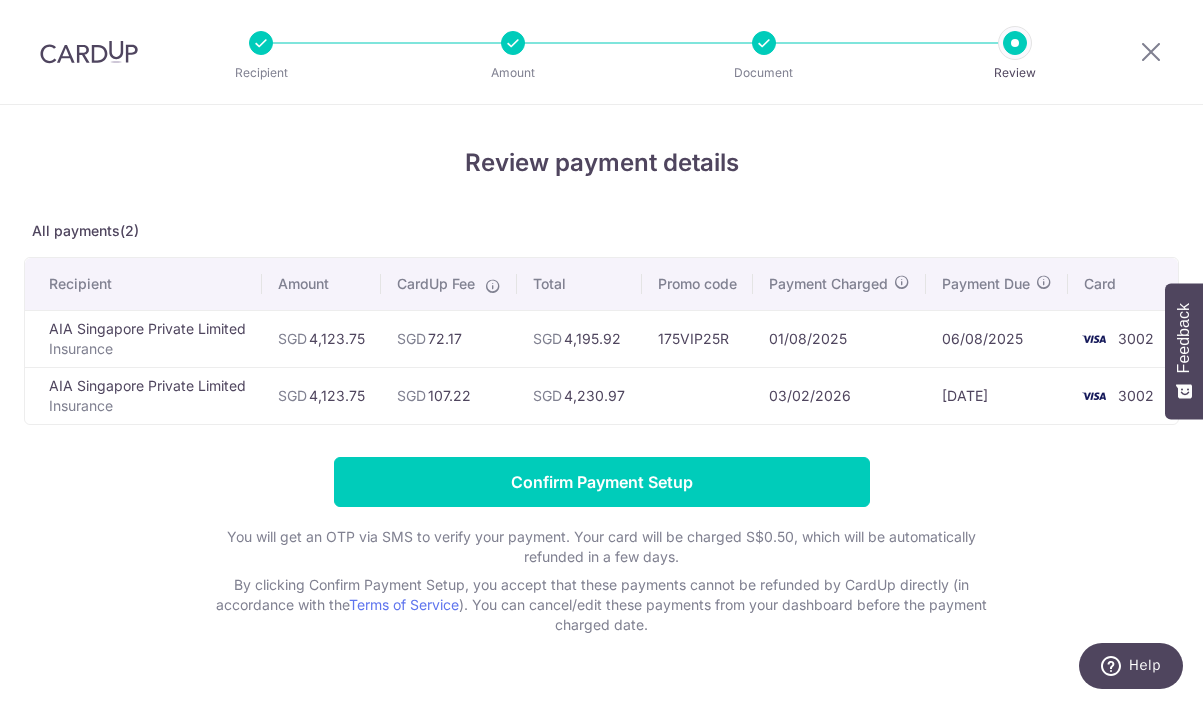 click at bounding box center [513, 43] 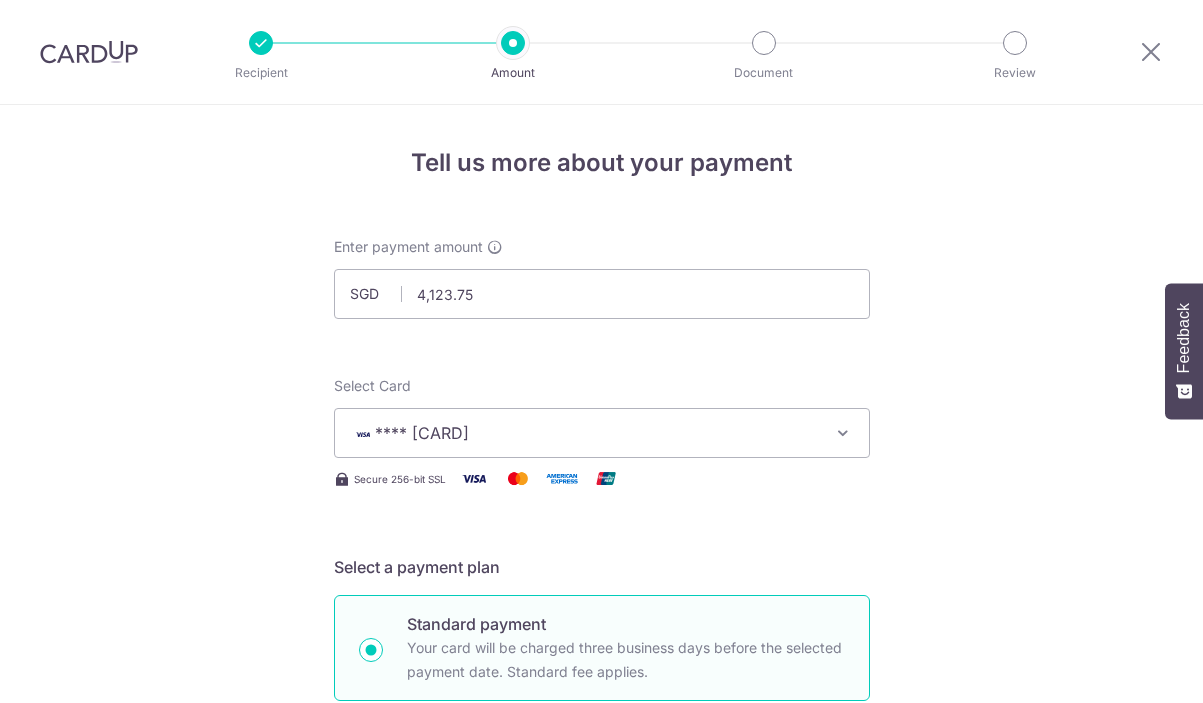 scroll, scrollTop: 0, scrollLeft: 0, axis: both 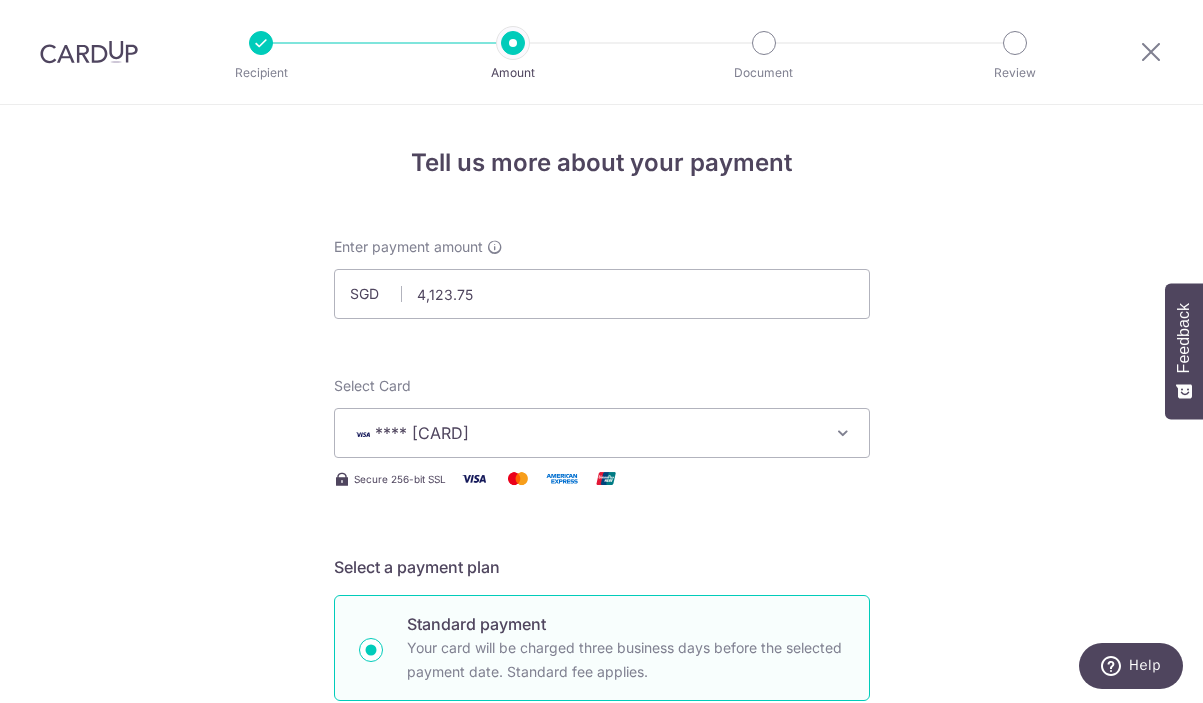 click at bounding box center (261, 43) 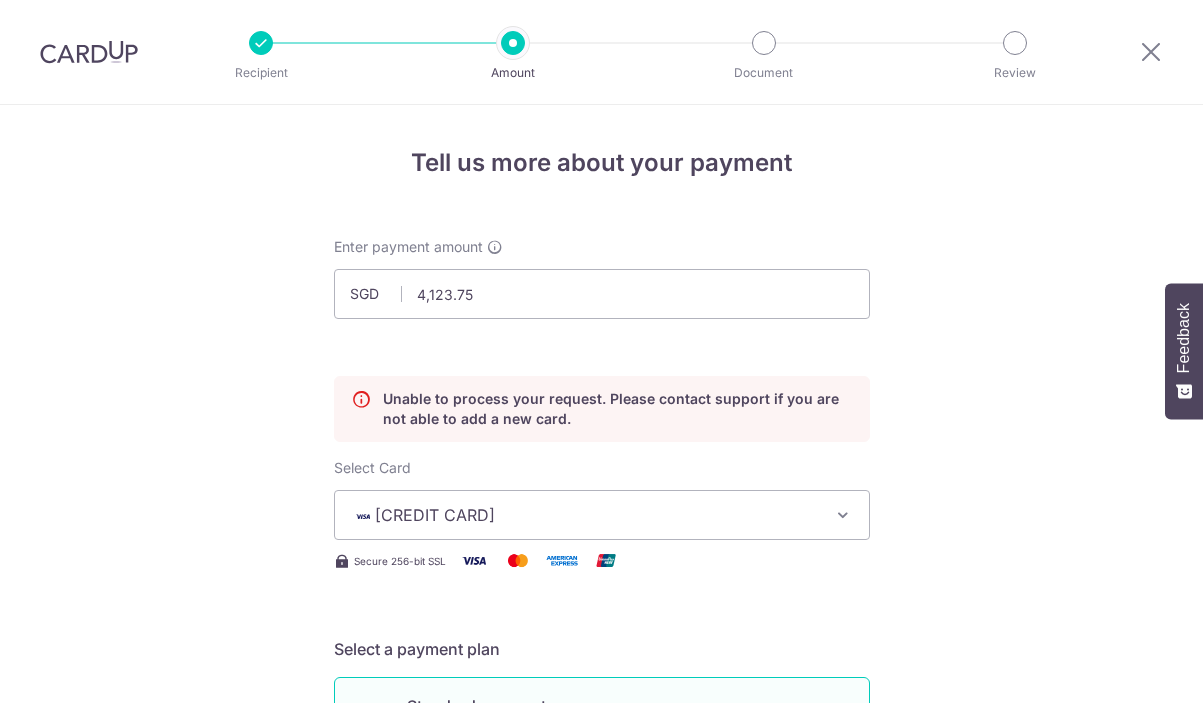 scroll, scrollTop: 0, scrollLeft: 0, axis: both 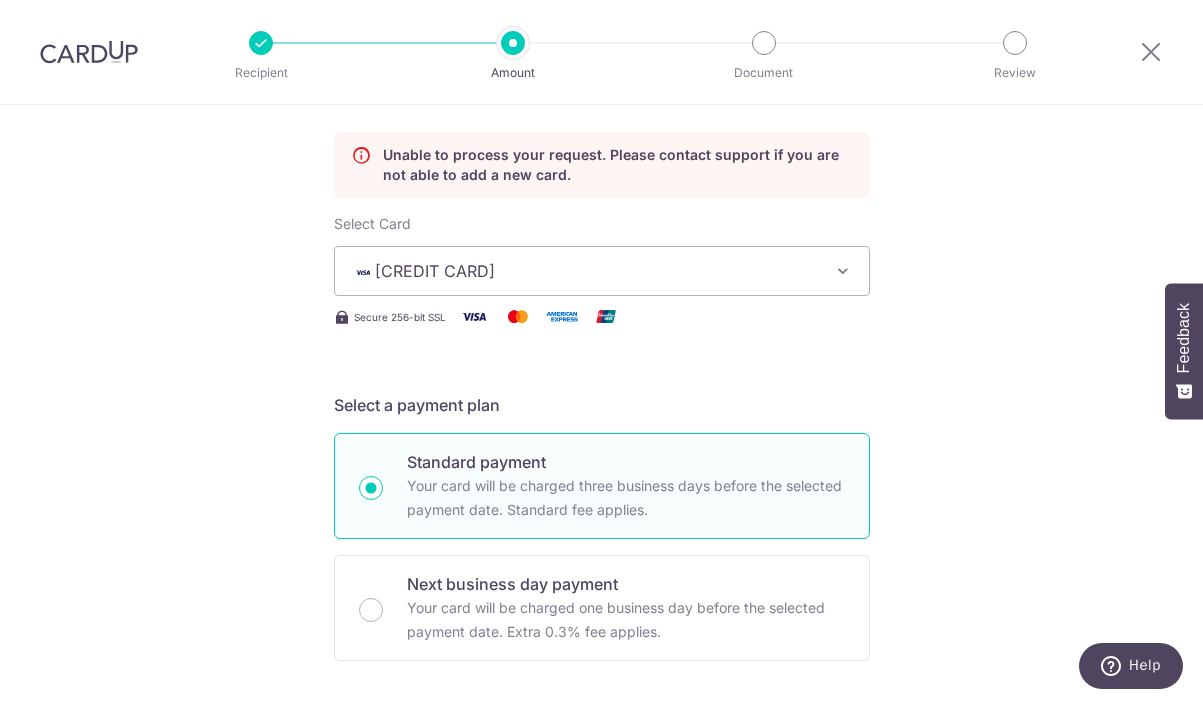 click on "[CREDIT CARD]" at bounding box center (584, 271) 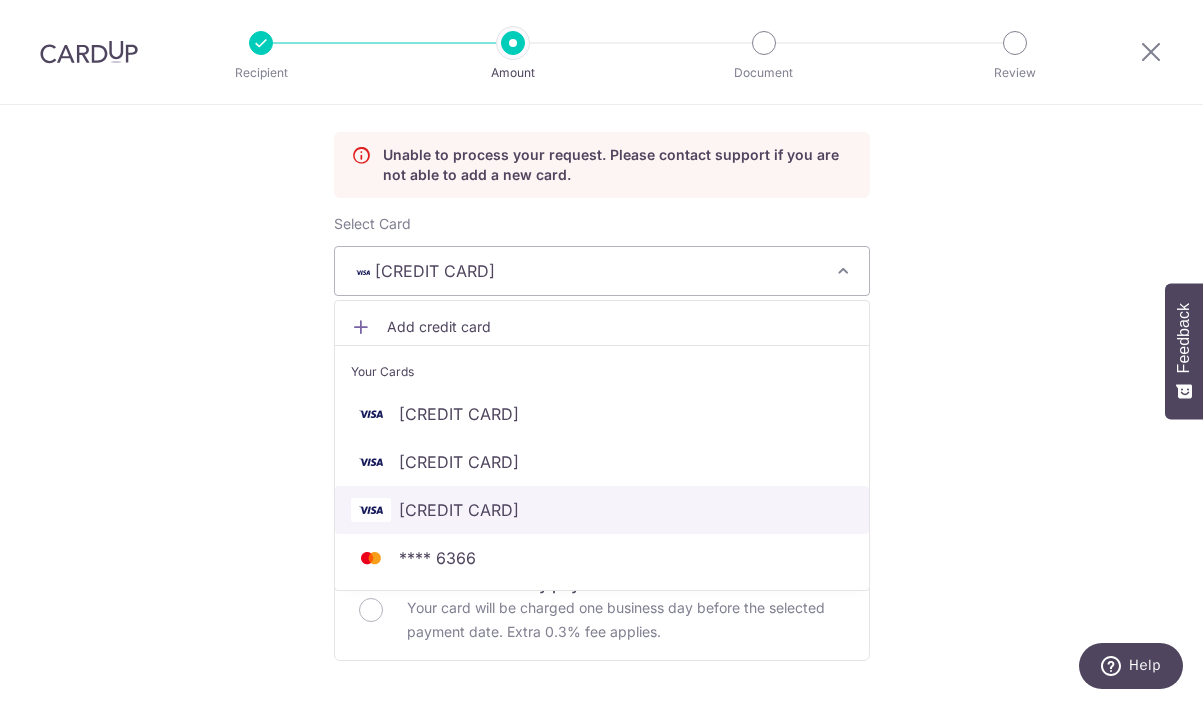 click on "[CREDIT CARD]" at bounding box center (602, 510) 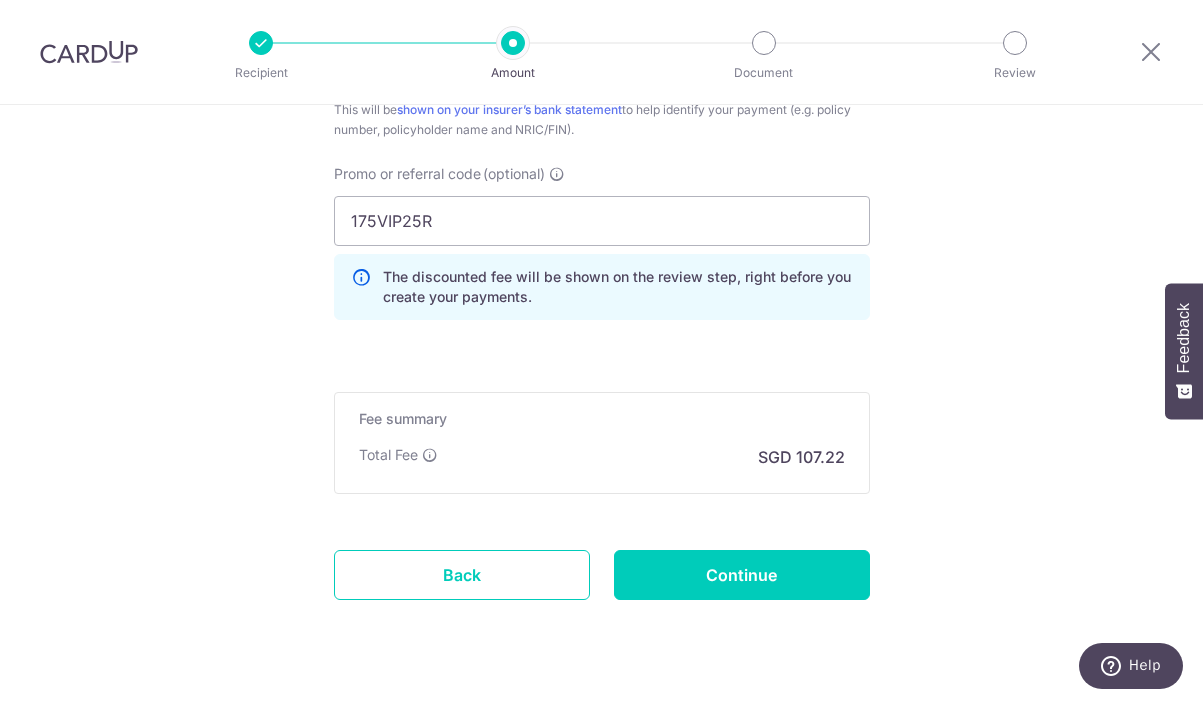 scroll, scrollTop: 1383, scrollLeft: 0, axis: vertical 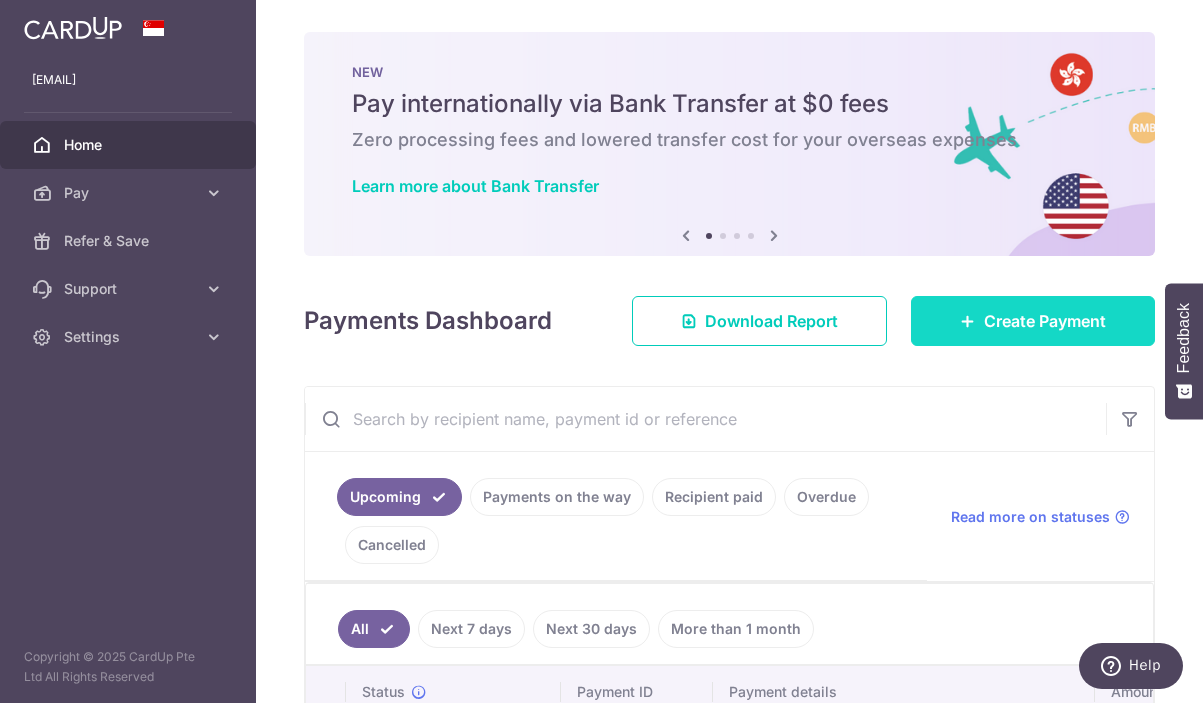 click at bounding box center [968, 321] 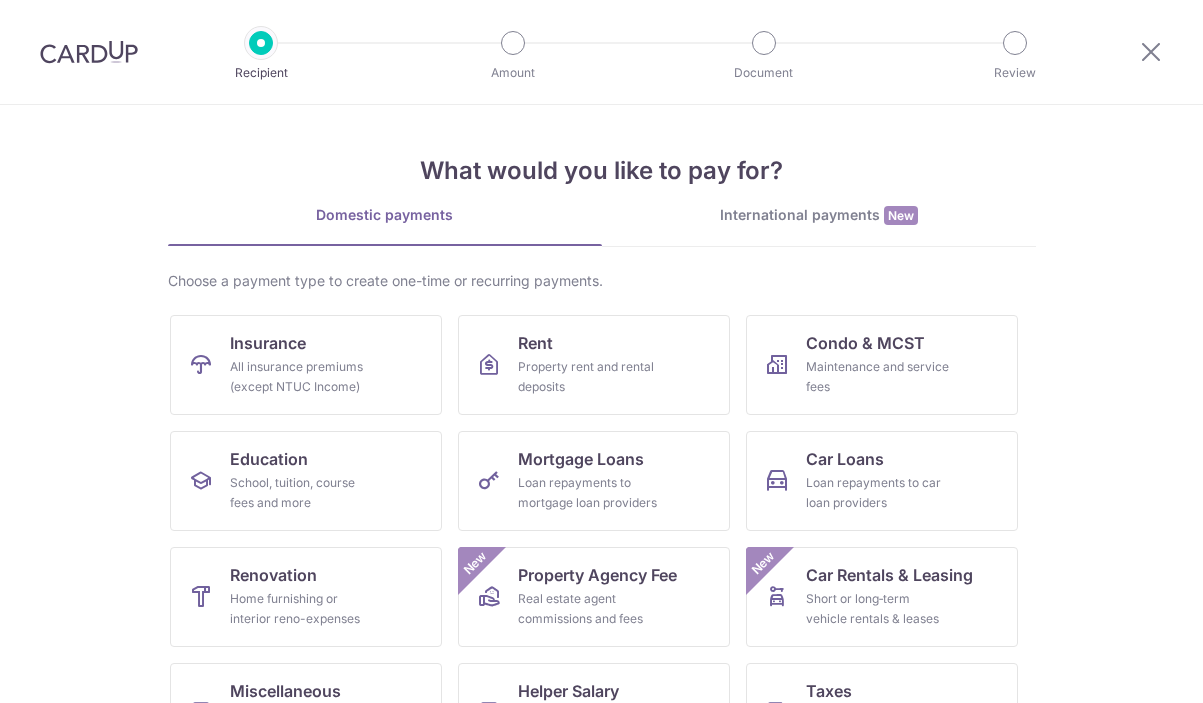 scroll, scrollTop: 0, scrollLeft: 0, axis: both 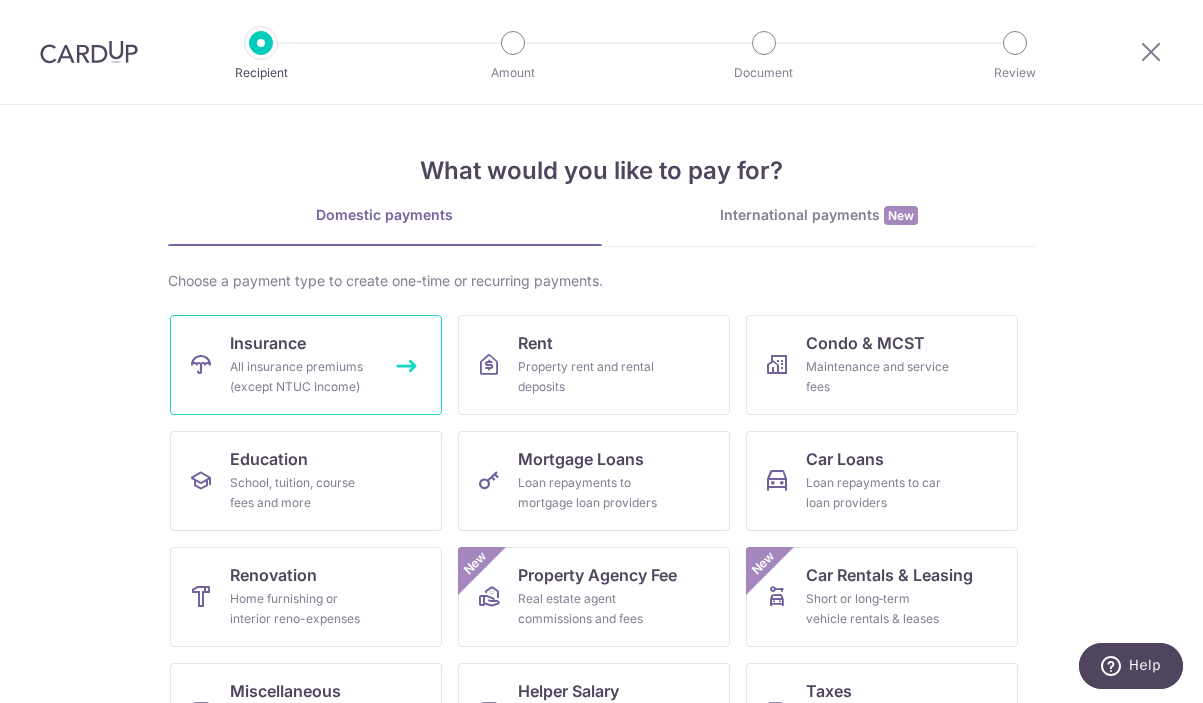 click on "Insurance All insurance premiums (except NTUC Income)" at bounding box center (306, 365) 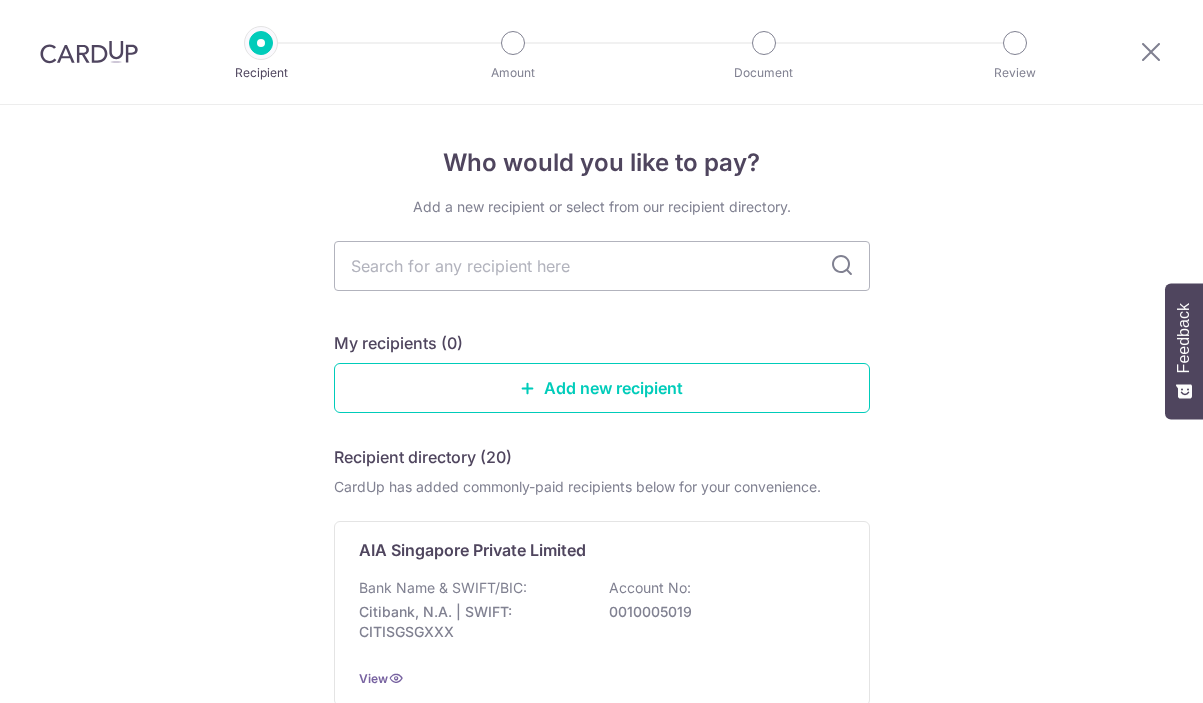 scroll, scrollTop: 0, scrollLeft: 0, axis: both 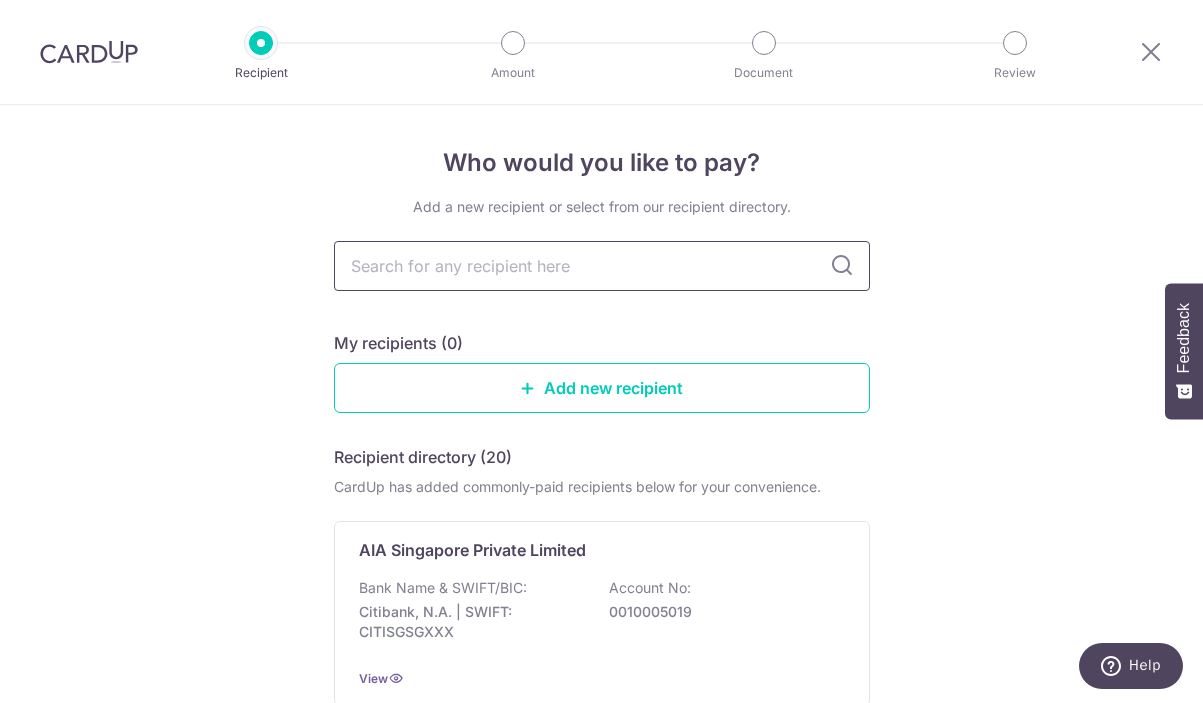 click at bounding box center (602, 266) 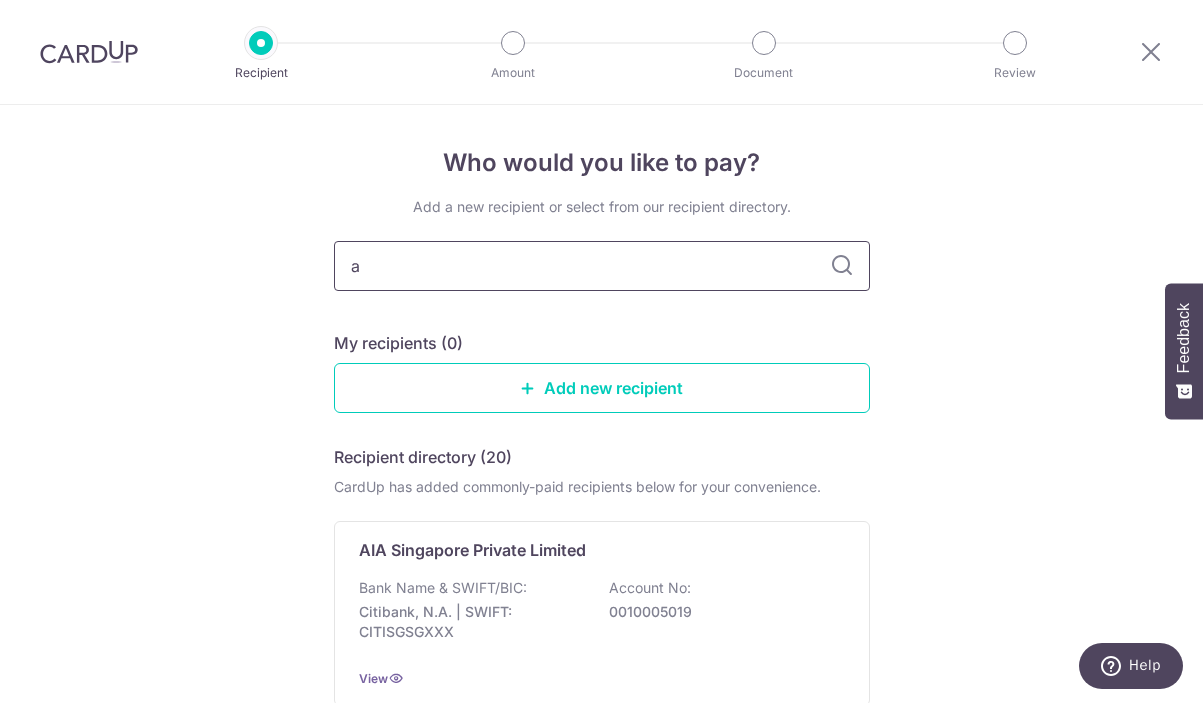 type on "ai" 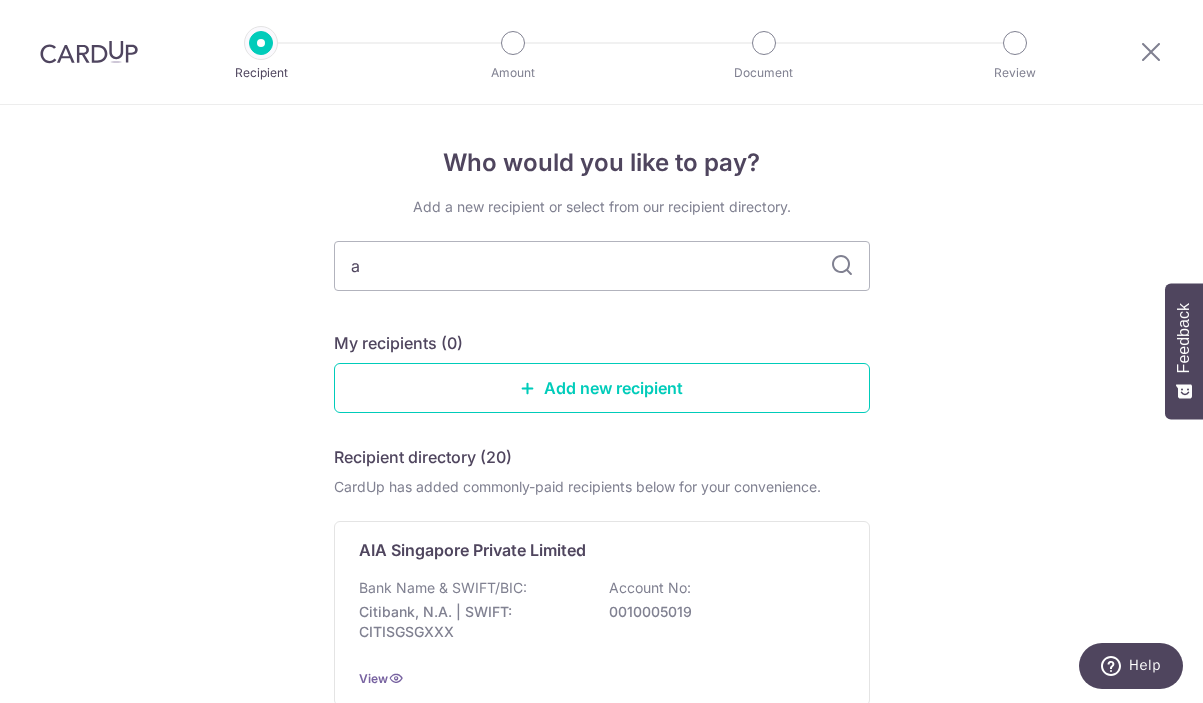 type on "aa" 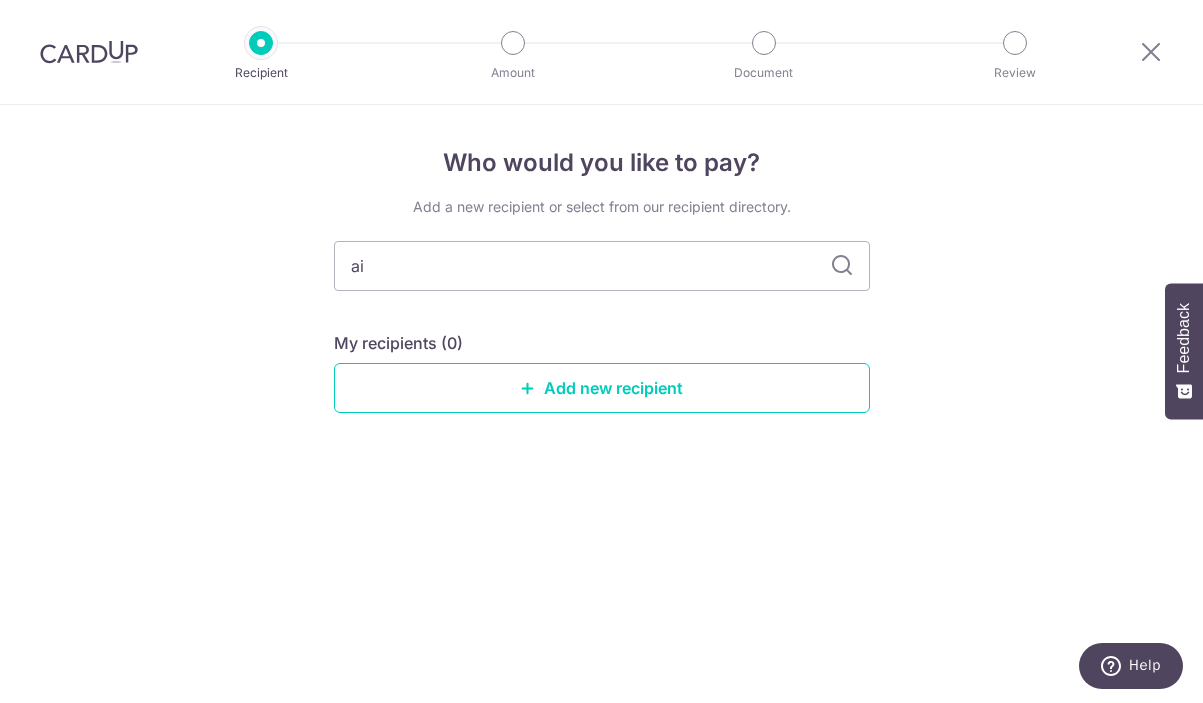 type on "aia" 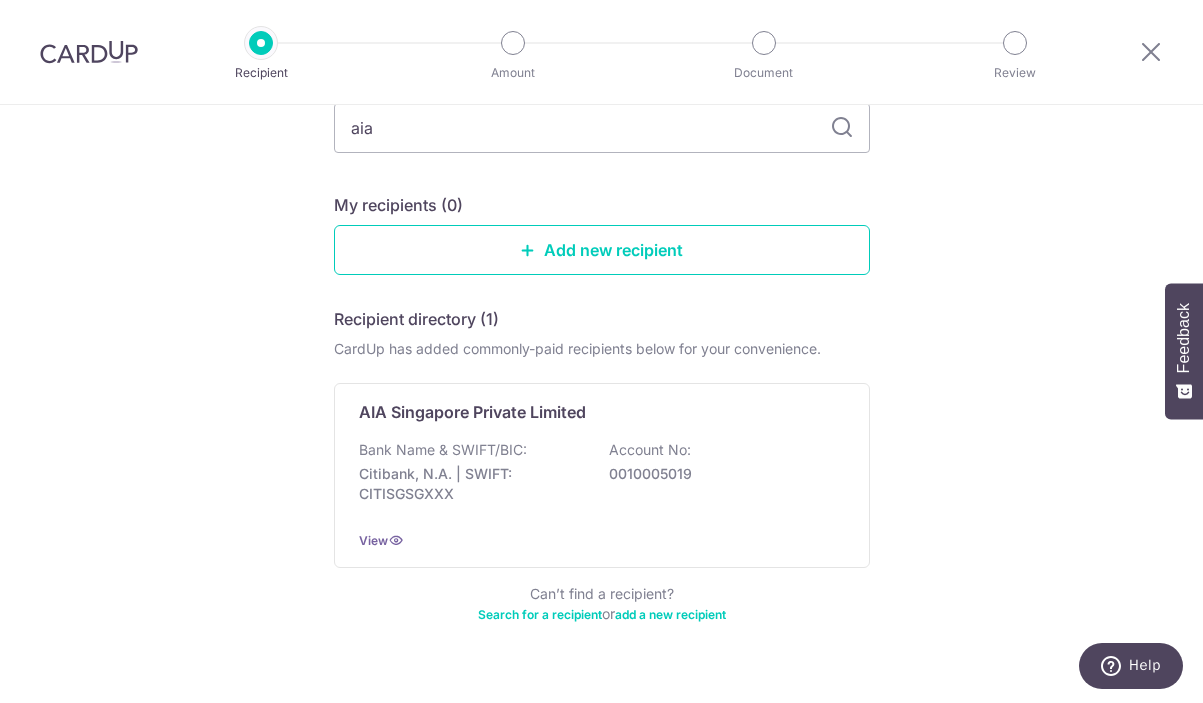 scroll, scrollTop: 177, scrollLeft: 0, axis: vertical 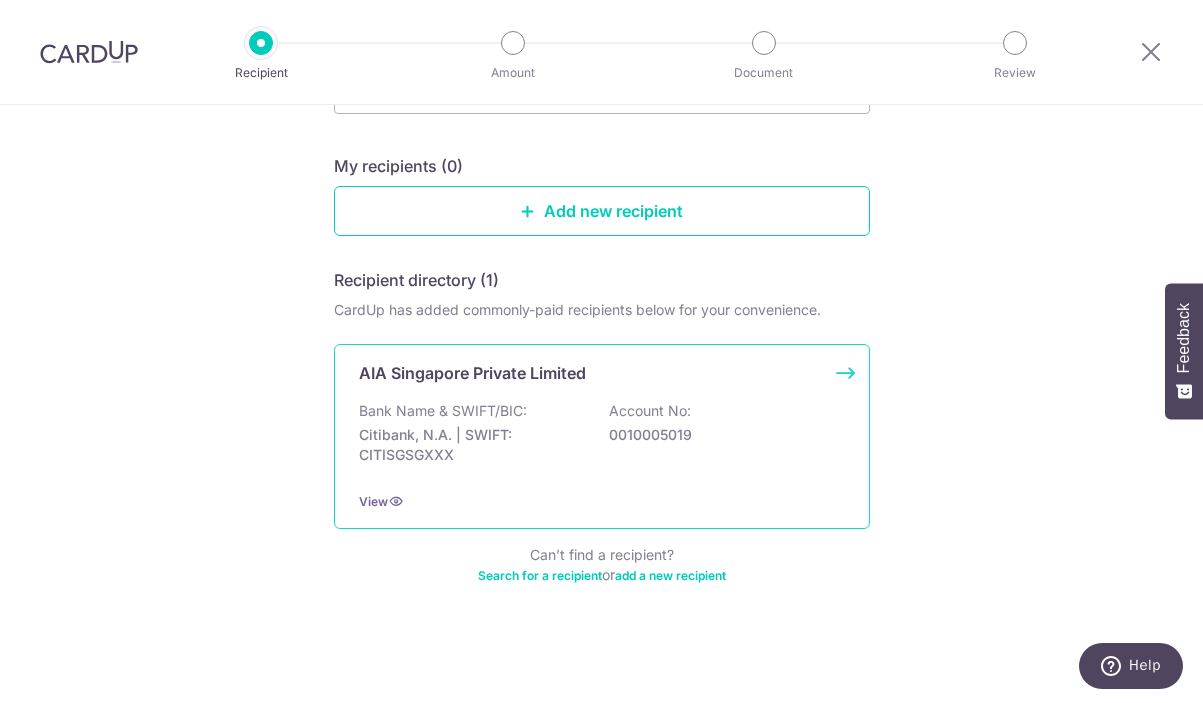 click on "Account No:" at bounding box center (650, 411) 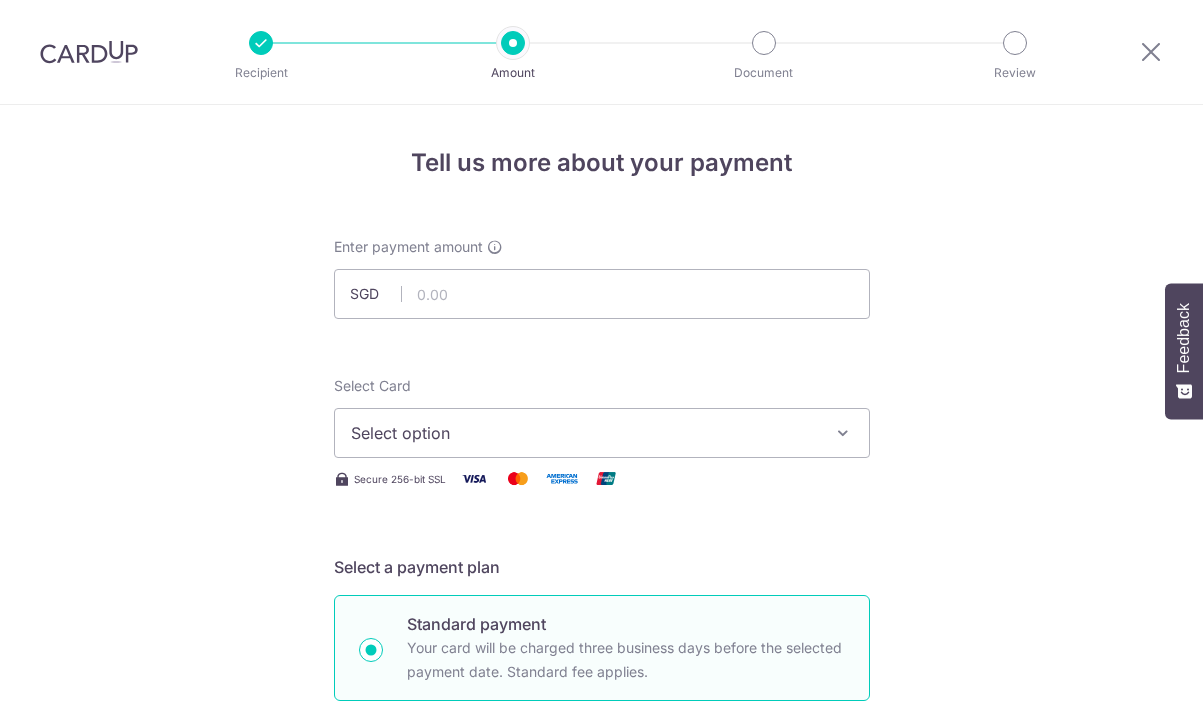 scroll, scrollTop: 0, scrollLeft: 0, axis: both 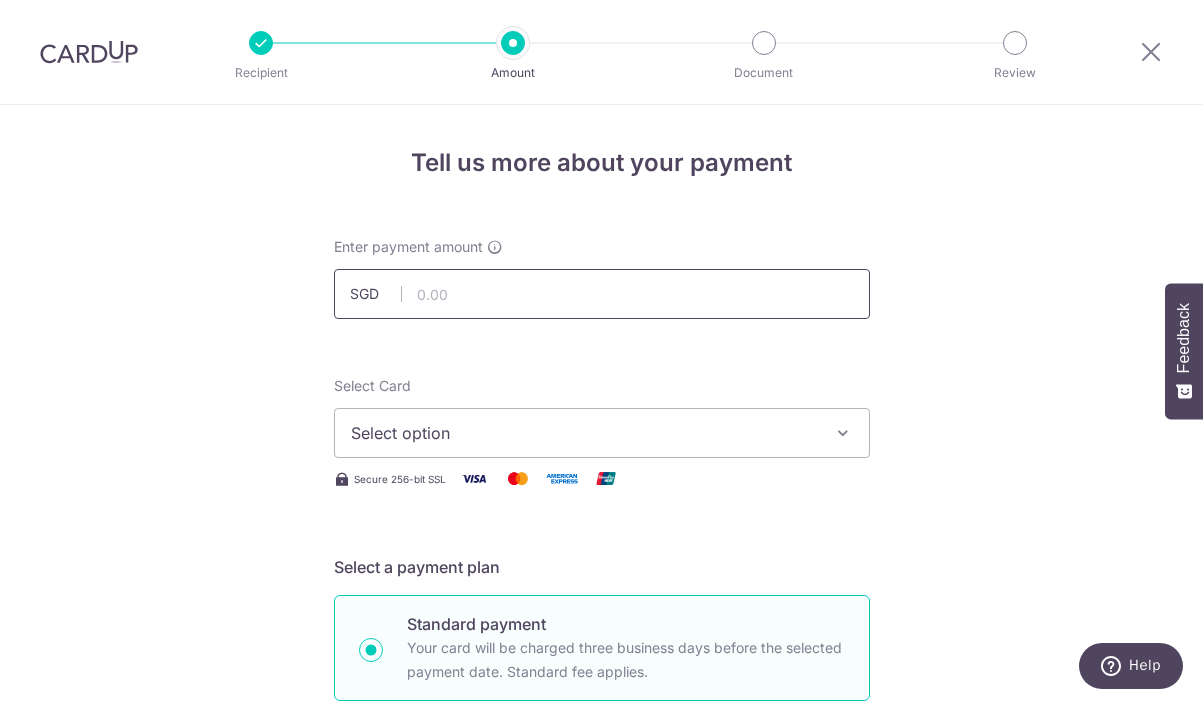 click at bounding box center [602, 294] 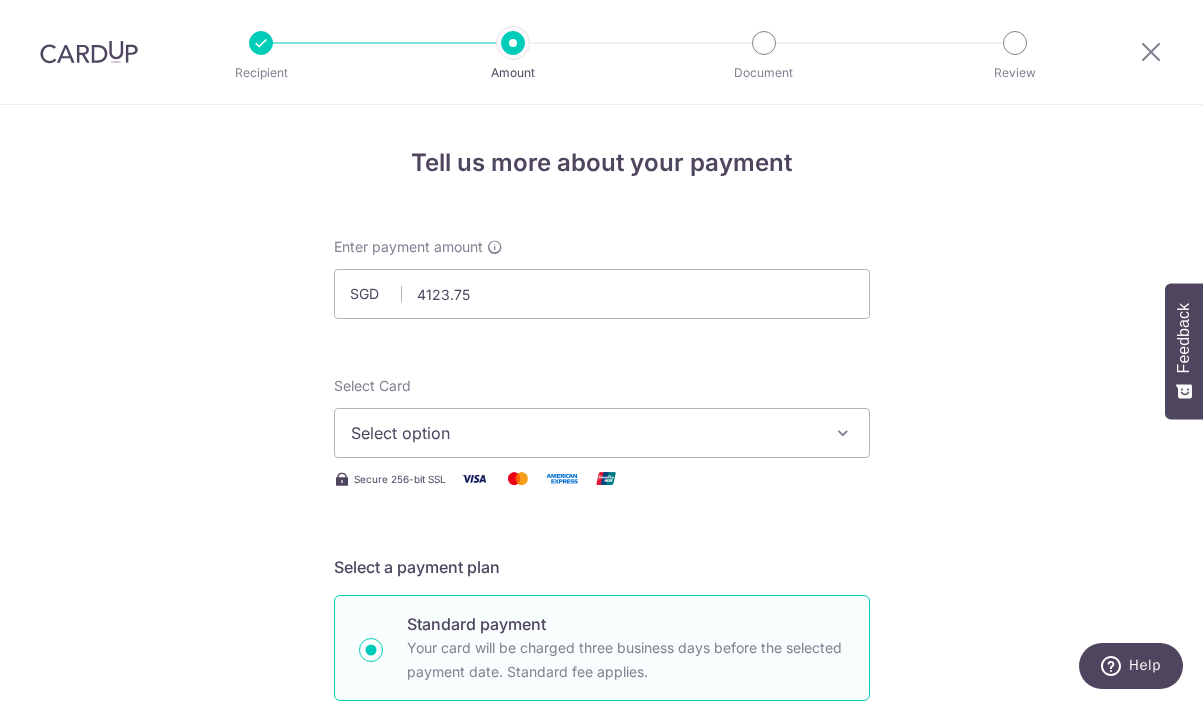 type on "4,123.75" 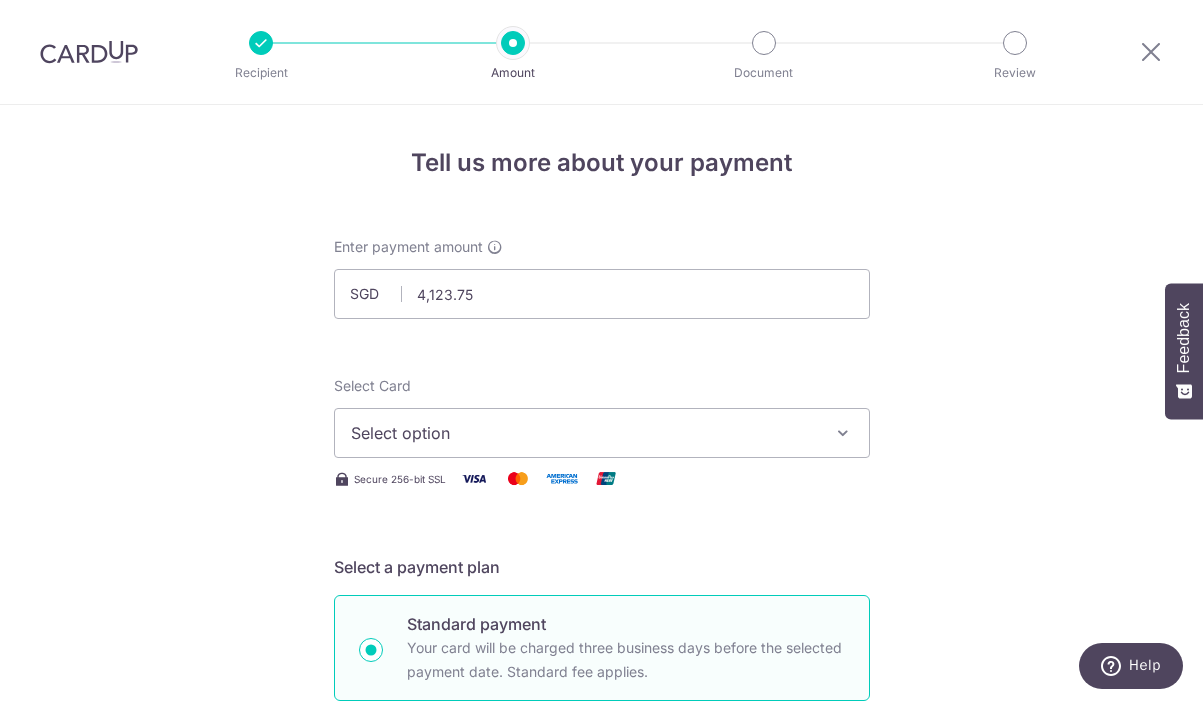 click on "Select option" at bounding box center [602, 433] 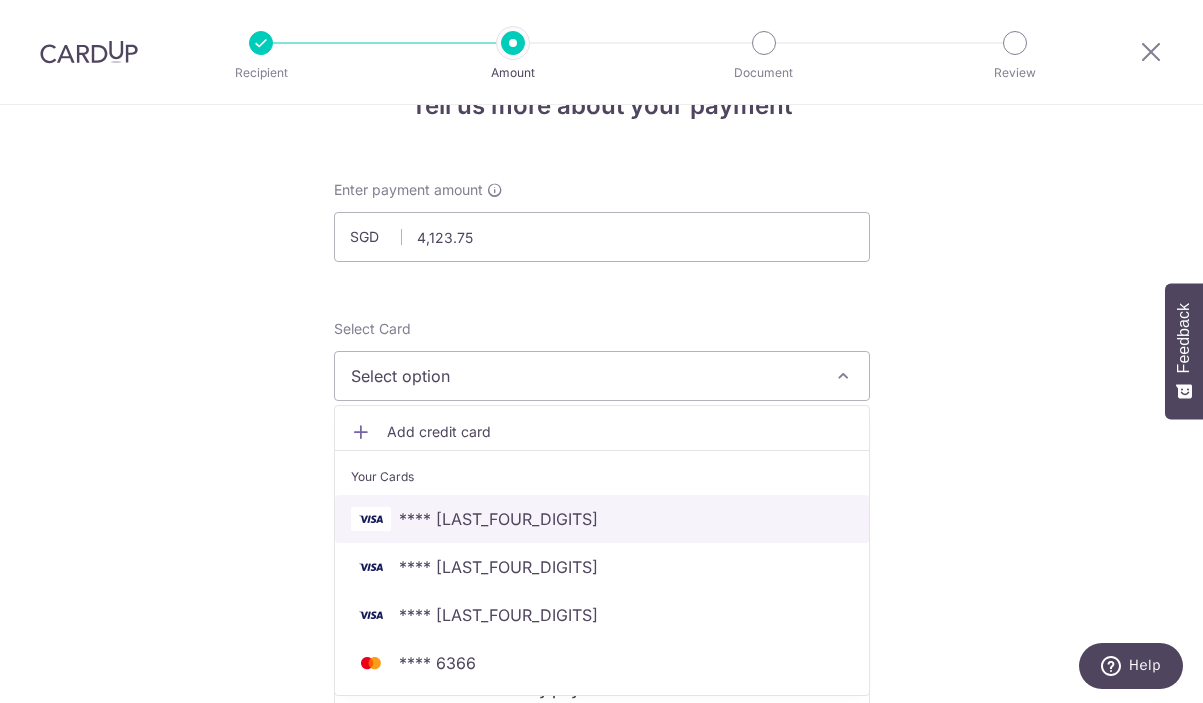 scroll, scrollTop: 63, scrollLeft: 0, axis: vertical 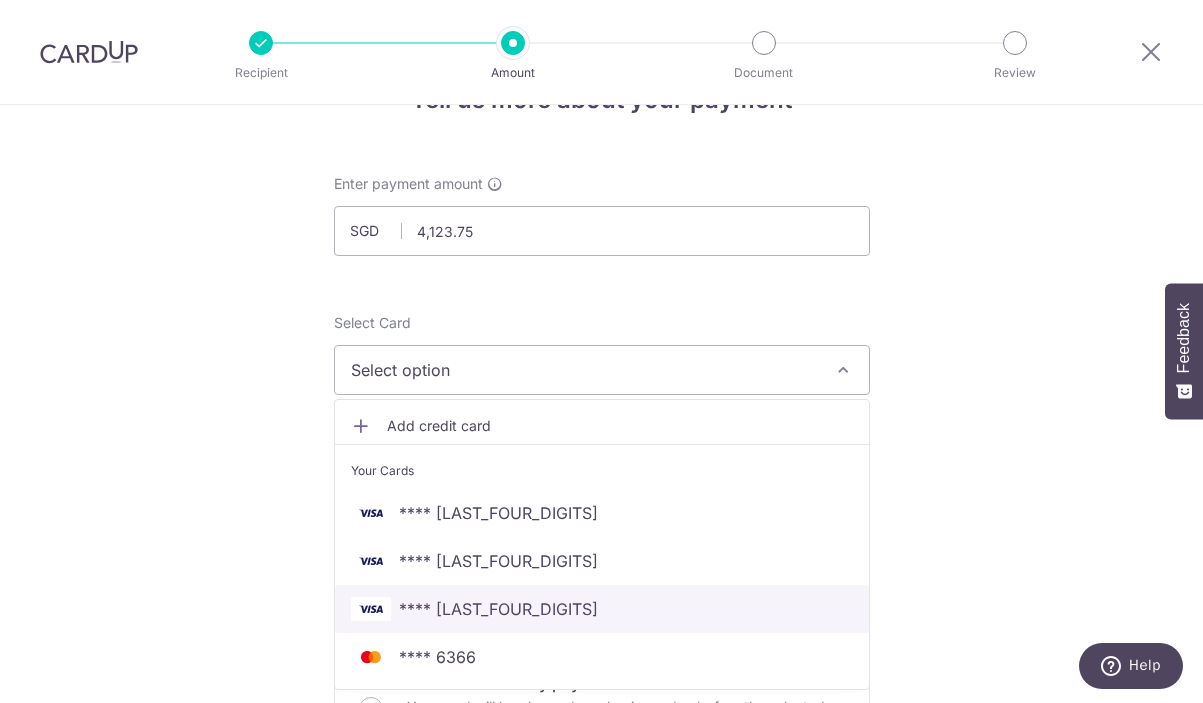 click on "**** 3002" at bounding box center [498, 609] 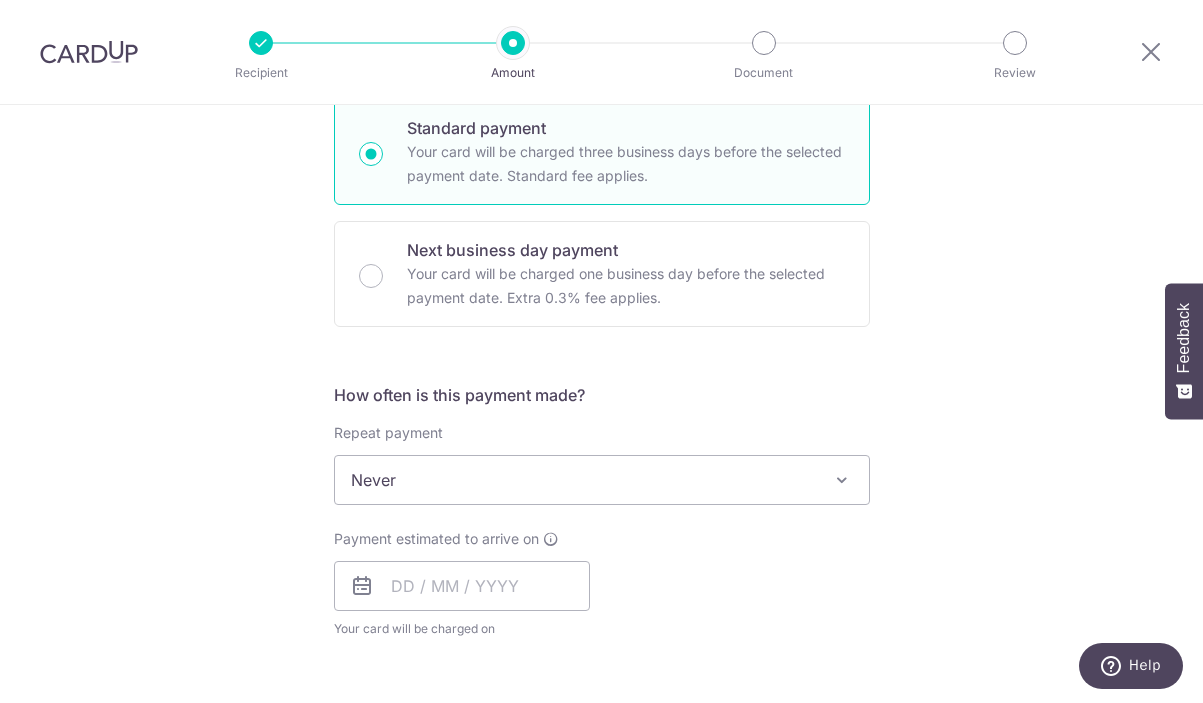 scroll, scrollTop: 507, scrollLeft: 0, axis: vertical 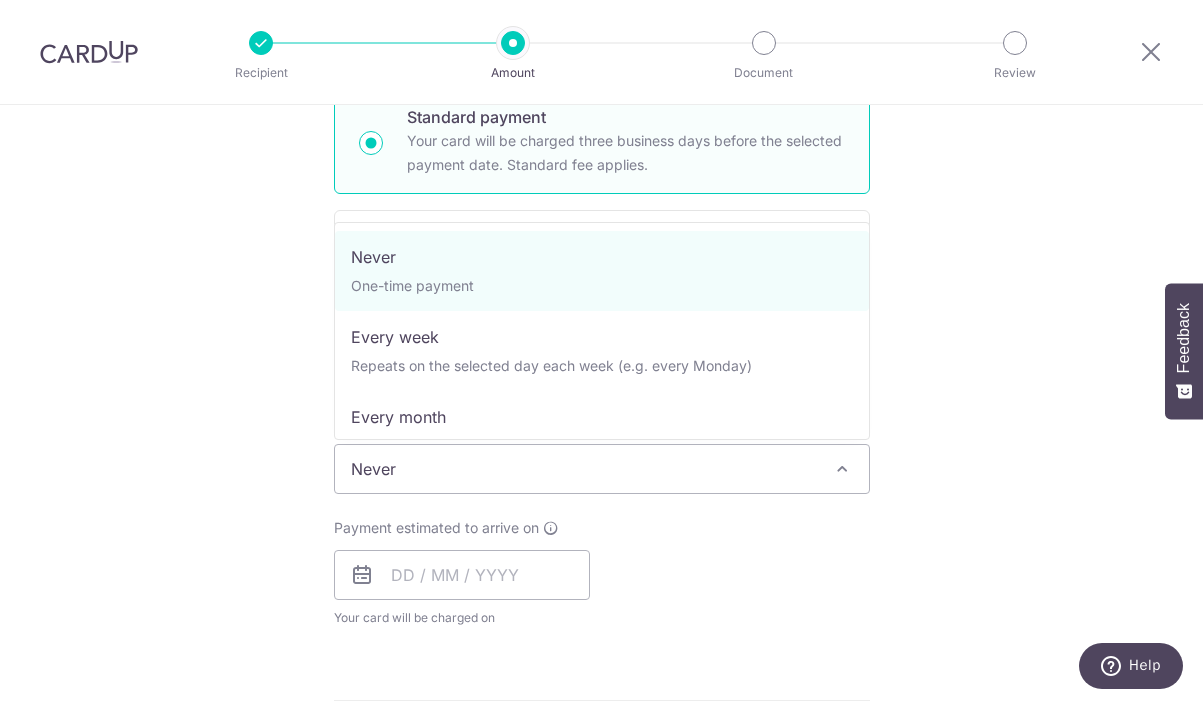 click on "Never" at bounding box center (602, 469) 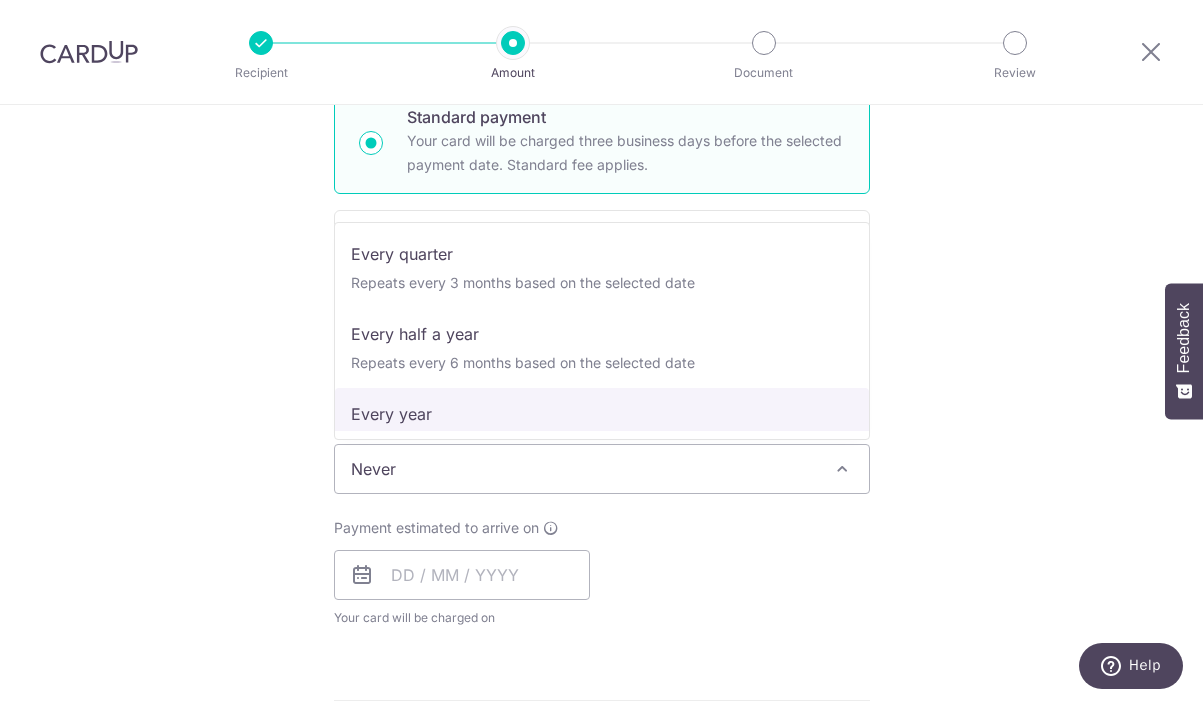 scroll, scrollTop: 237, scrollLeft: 0, axis: vertical 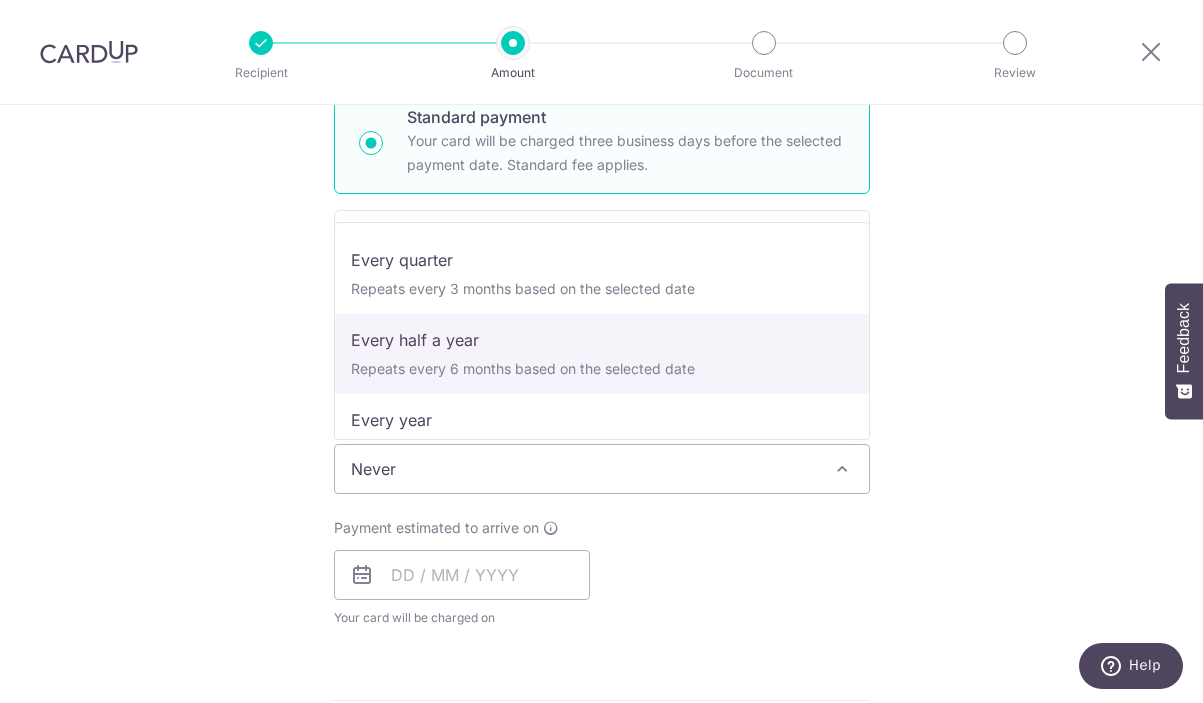 select on "5" 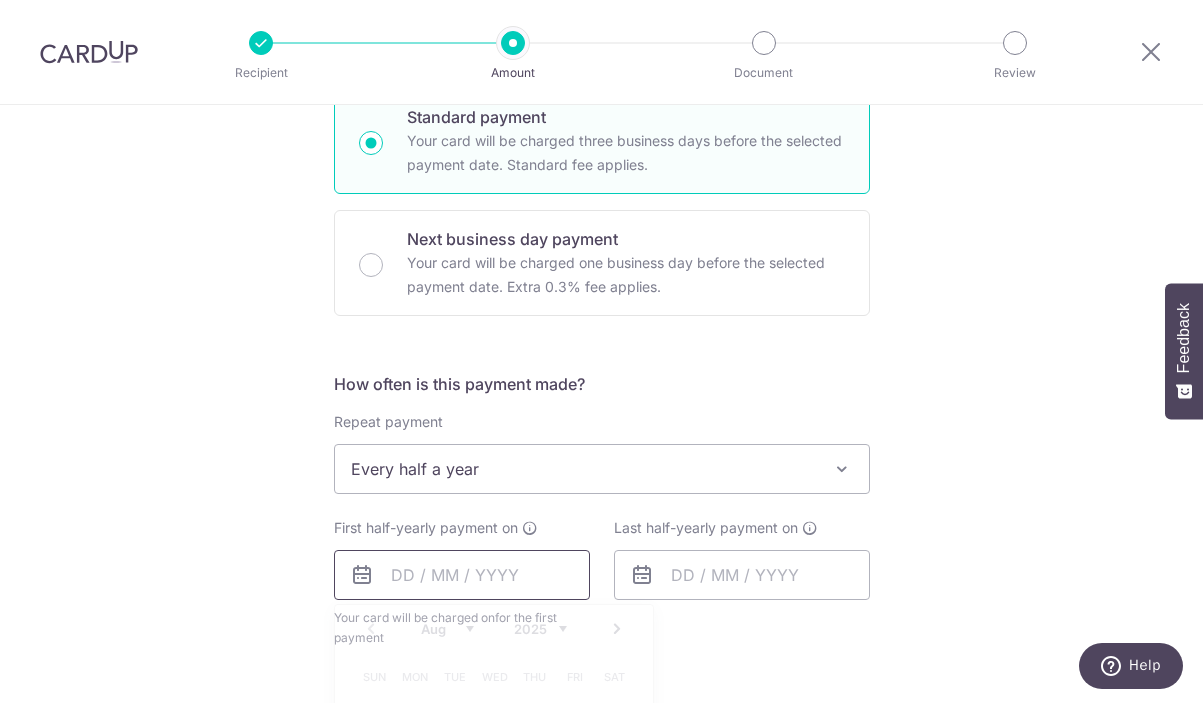 click at bounding box center (462, 575) 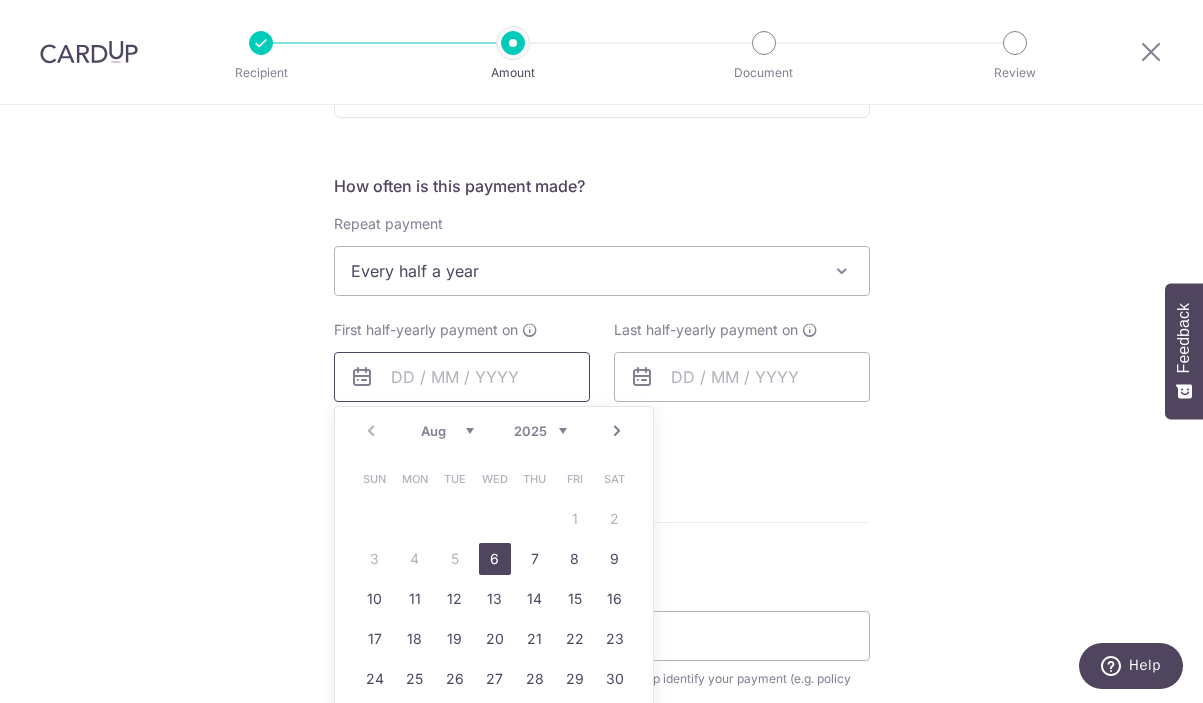 scroll, scrollTop: 717, scrollLeft: 0, axis: vertical 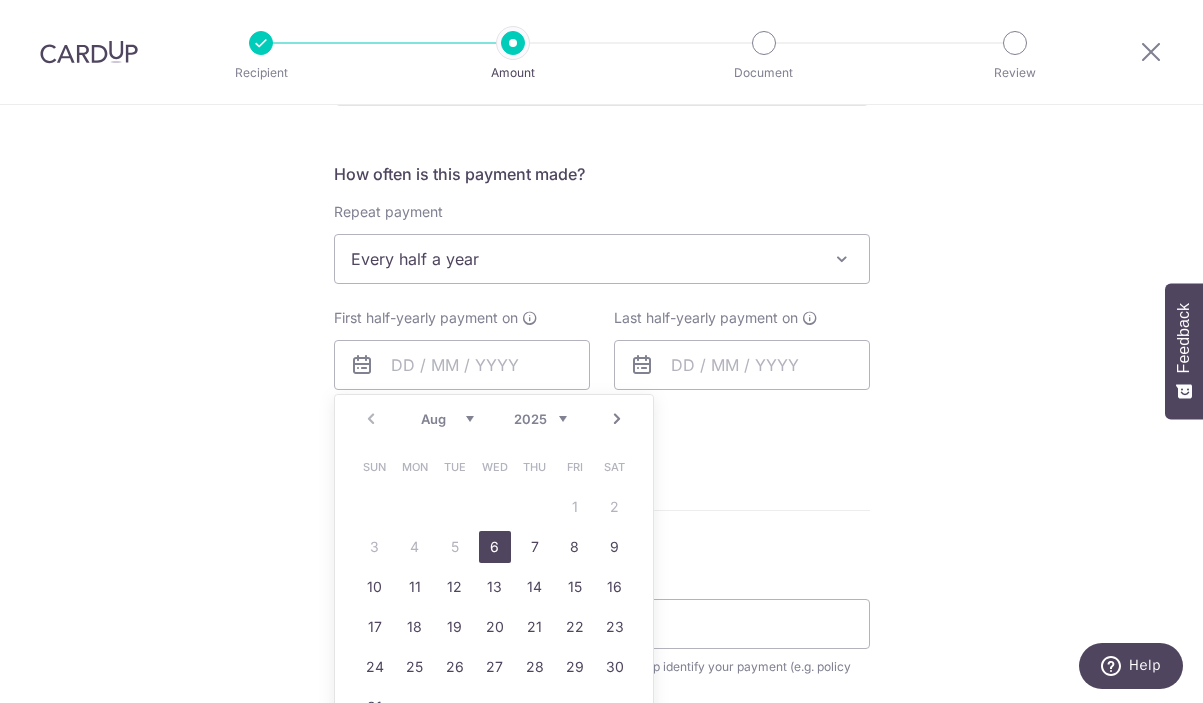 click on "6" at bounding box center (495, 547) 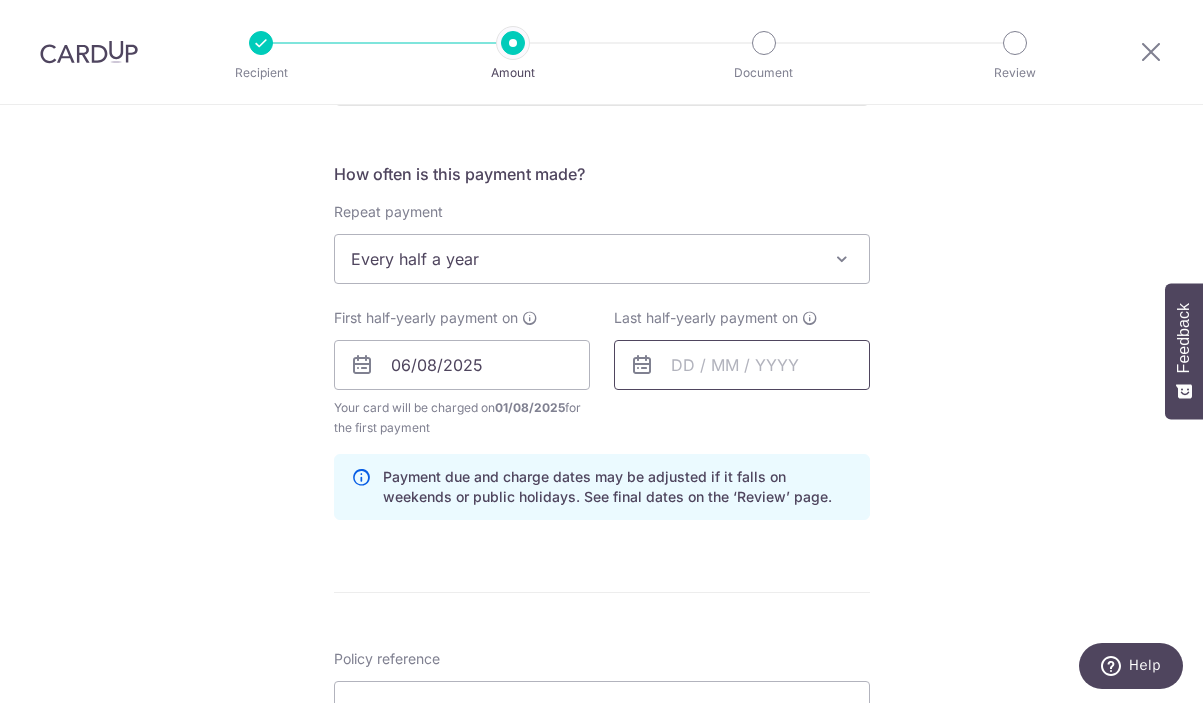 click at bounding box center [742, 365] 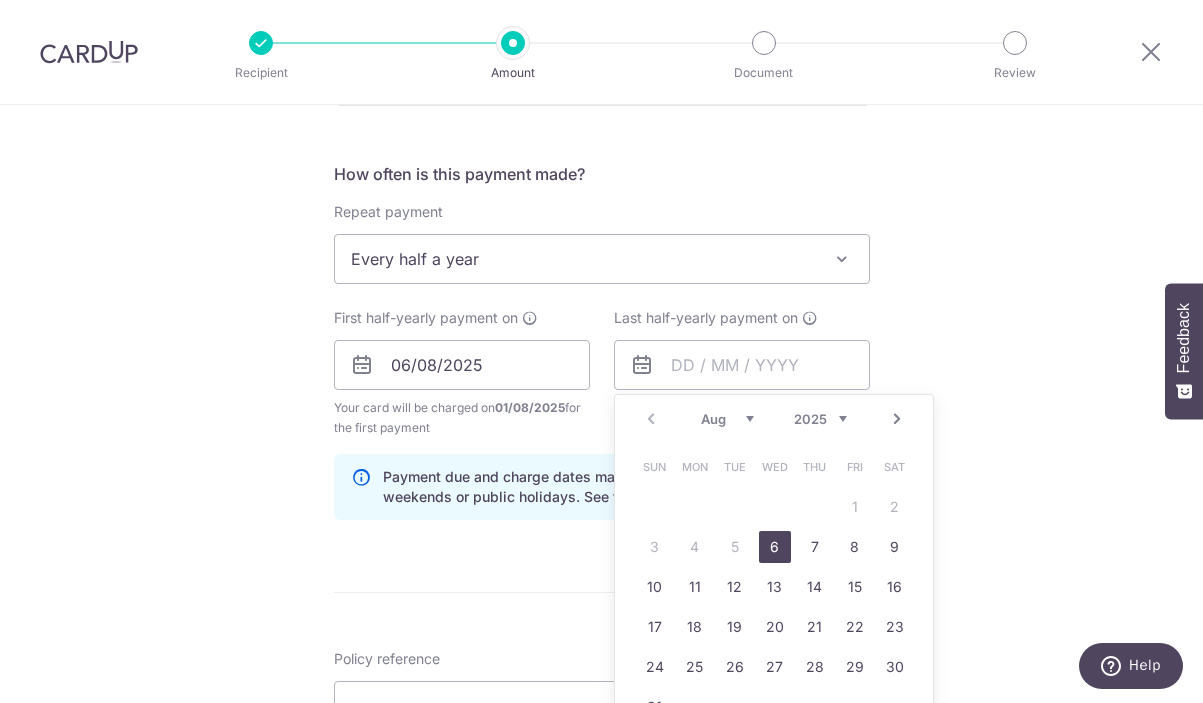 click on "Aug Sep Oct Nov Dec 2025 2026 2027 2028 2029 2030 2031 2032 2033 2034 2035" at bounding box center (774, 419) 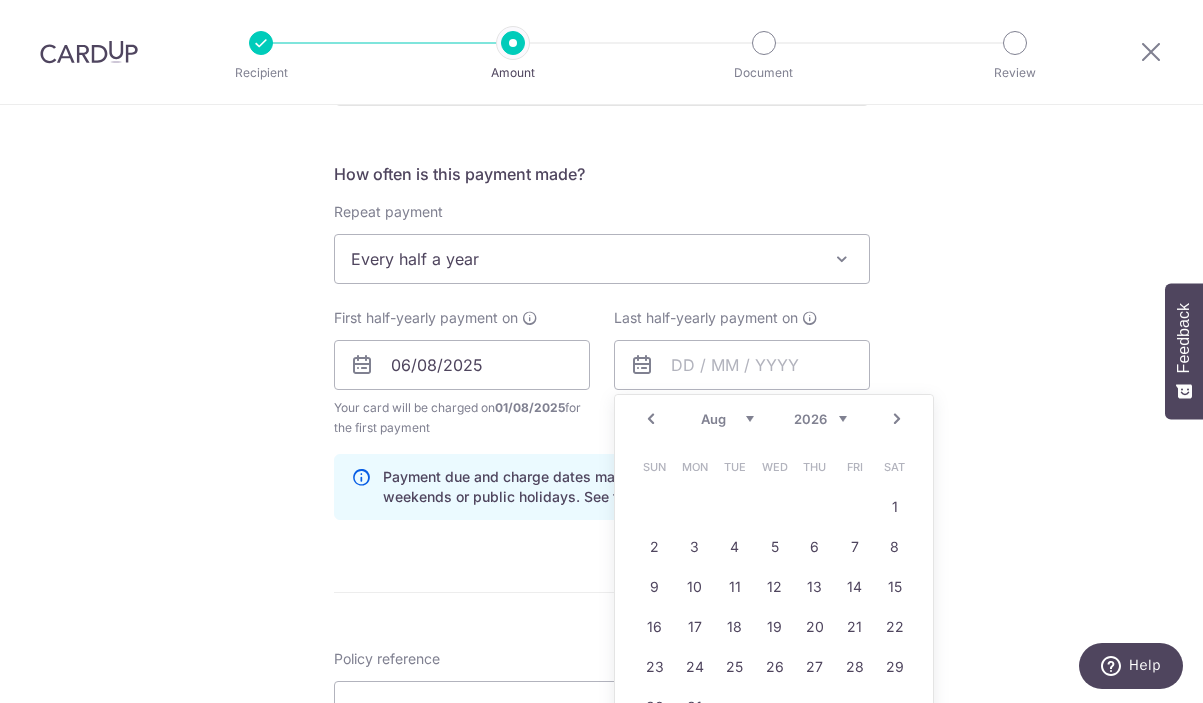 click on "Jan Feb Mar Apr May Jun Jul Aug Sep Oct Nov Dec" at bounding box center [727, 419] 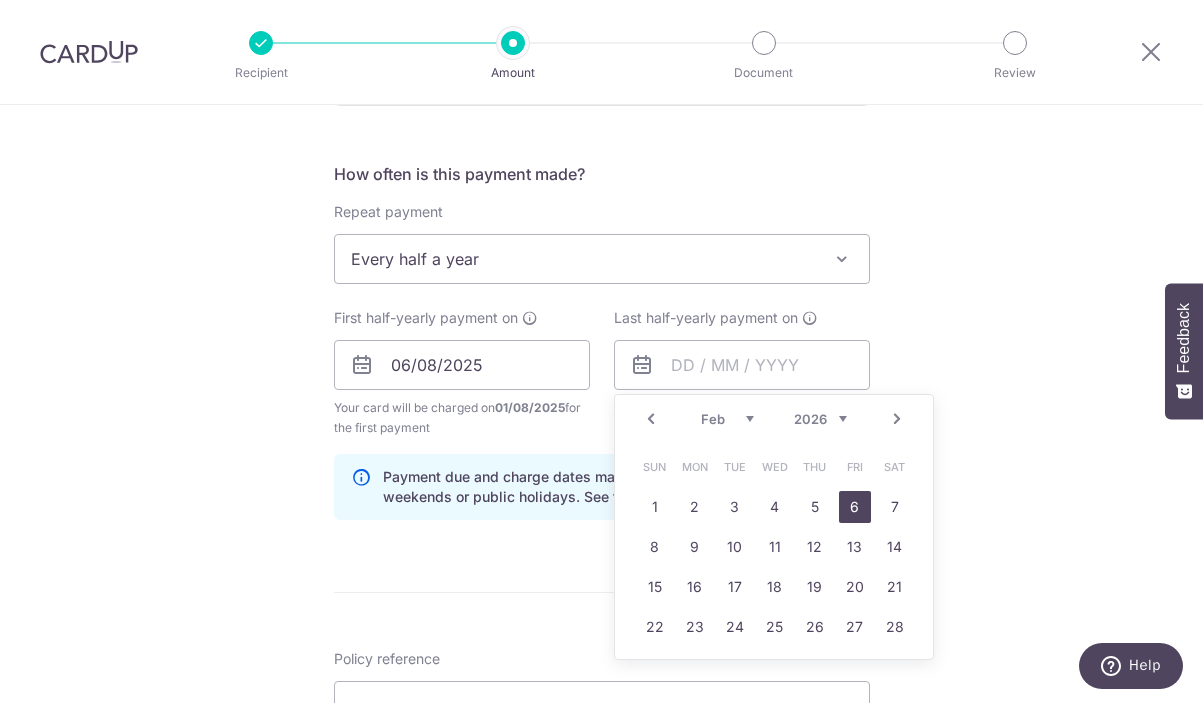 click on "6" at bounding box center (855, 507) 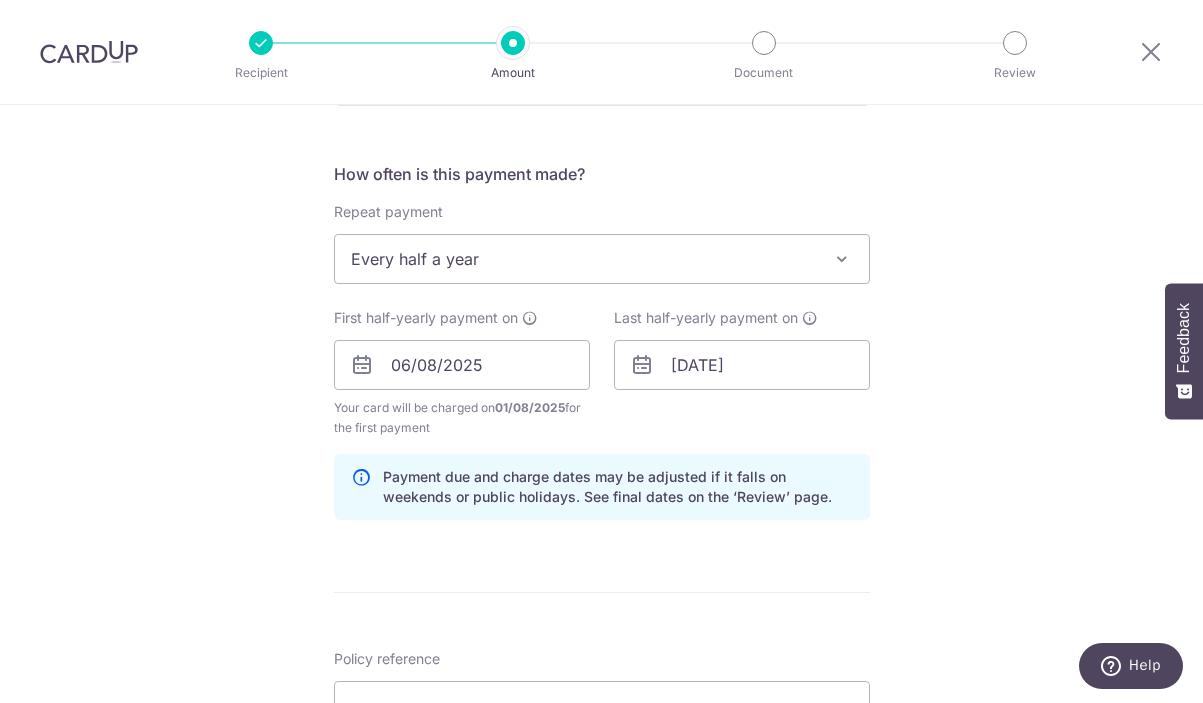 click on "Enter payment amount
SGD
4,123.75
4123.75
Select Card
**** 3002
Add credit card
Your Cards
**** 1819
**** 2205
**** 3002
**** 6366
Secure 256-bit SSL
Text
New card details
Card" at bounding box center [602, 362] 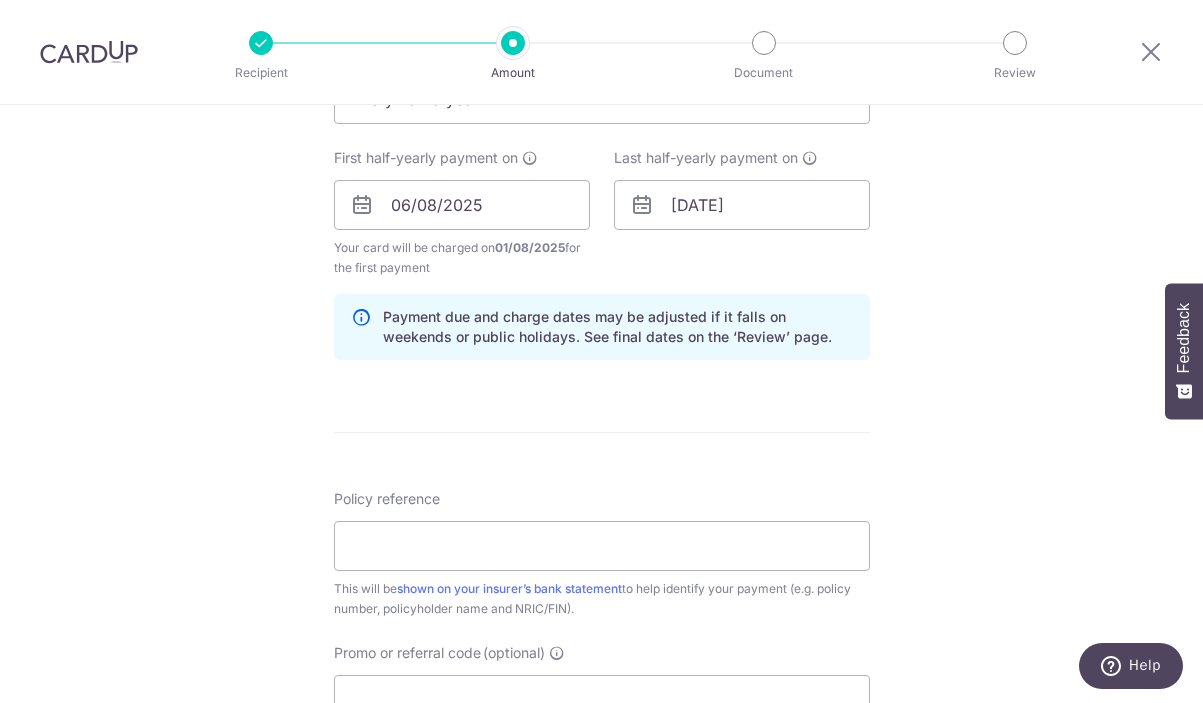 scroll, scrollTop: 920, scrollLeft: 0, axis: vertical 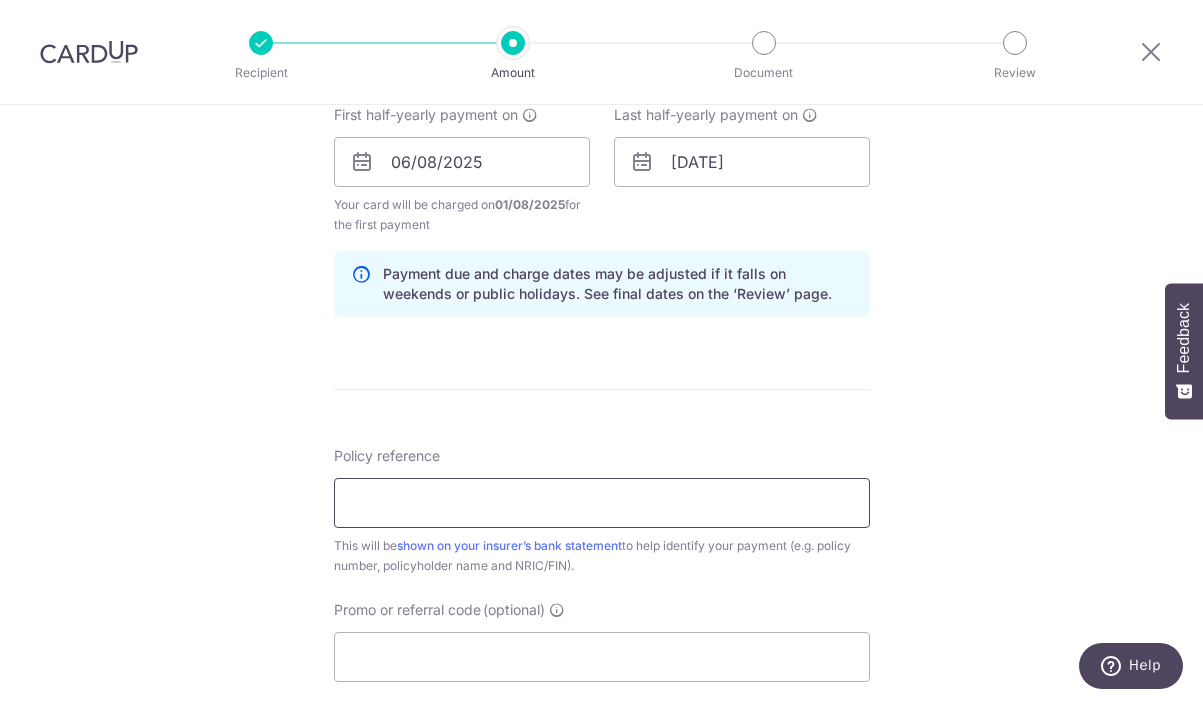 click on "Policy reference" at bounding box center (602, 503) 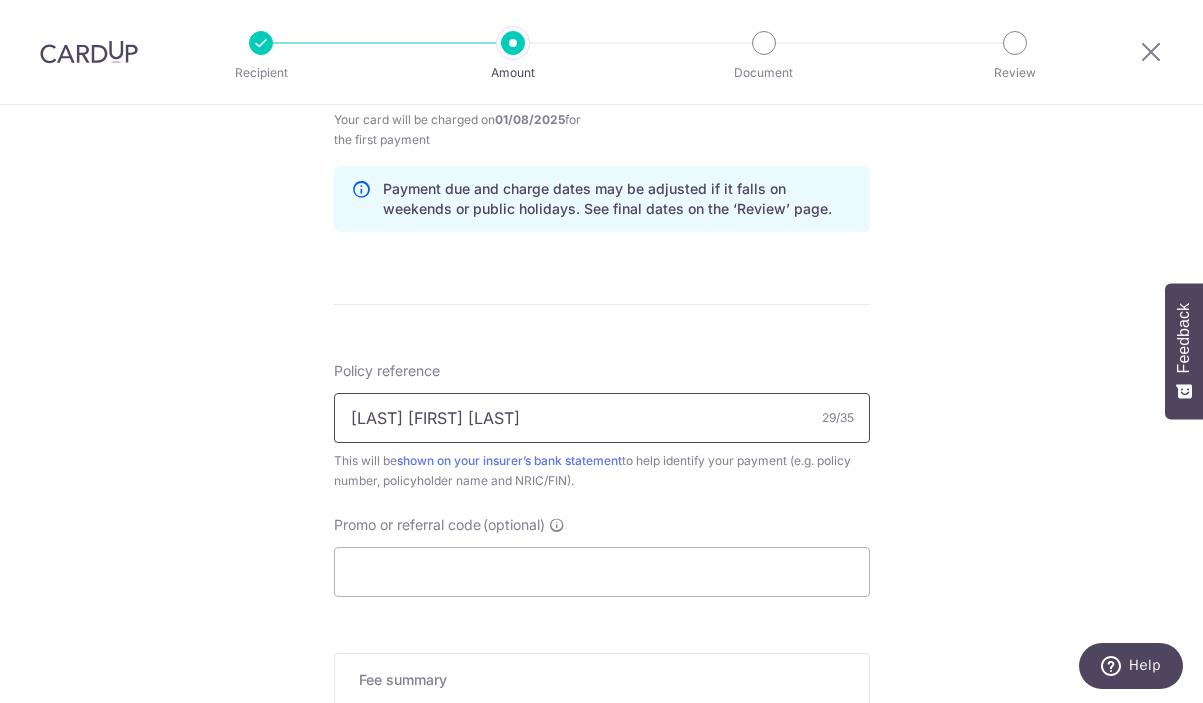 scroll, scrollTop: 1009, scrollLeft: 0, axis: vertical 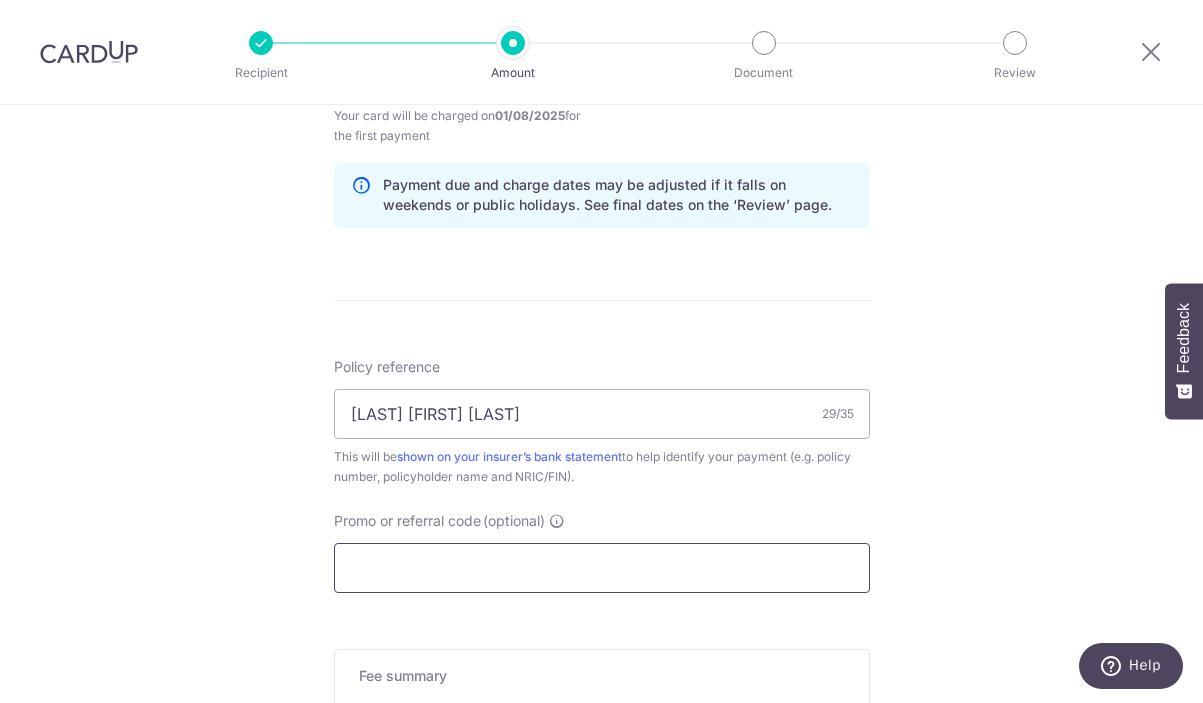 click on "Promo or referral code
(optional)" at bounding box center [602, 568] 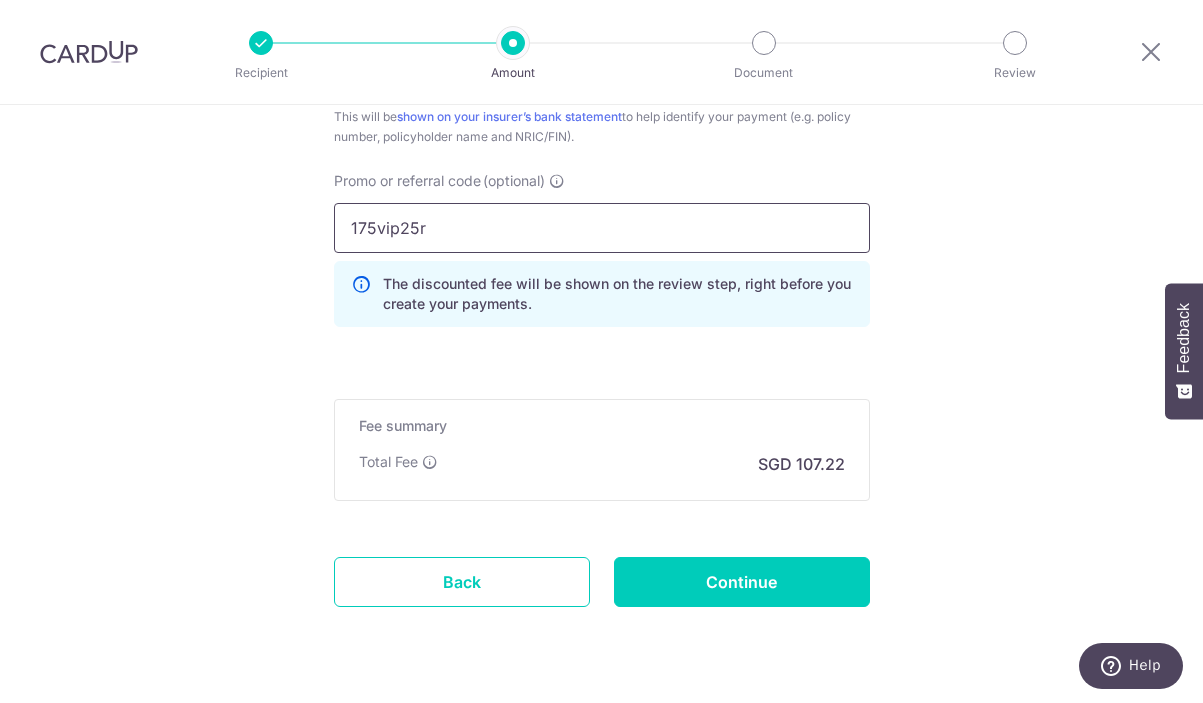 scroll, scrollTop: 1403, scrollLeft: 0, axis: vertical 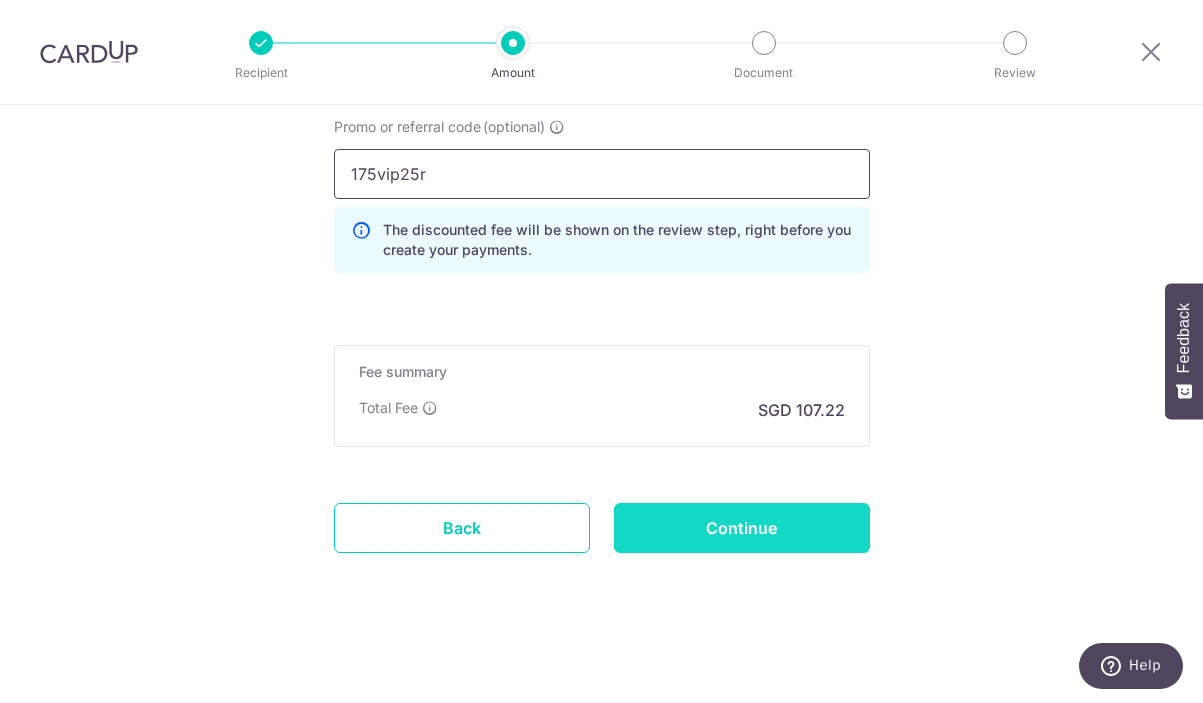 type on "175vip25r" 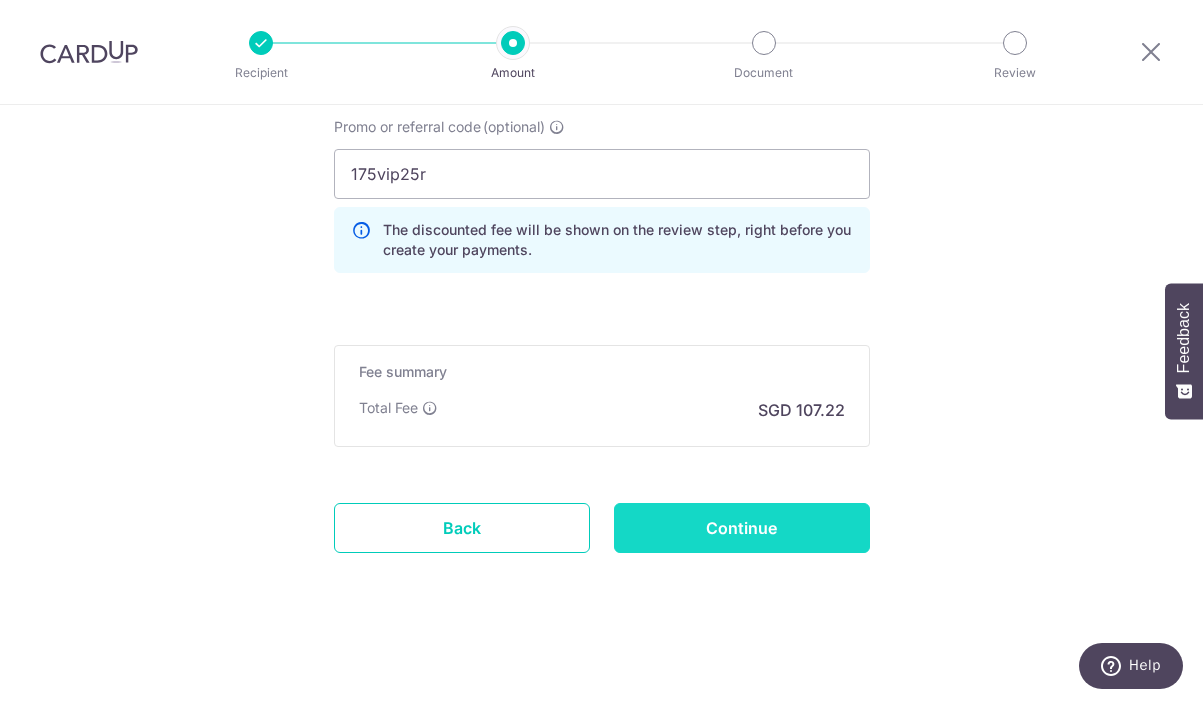 click on "Continue" at bounding box center [742, 528] 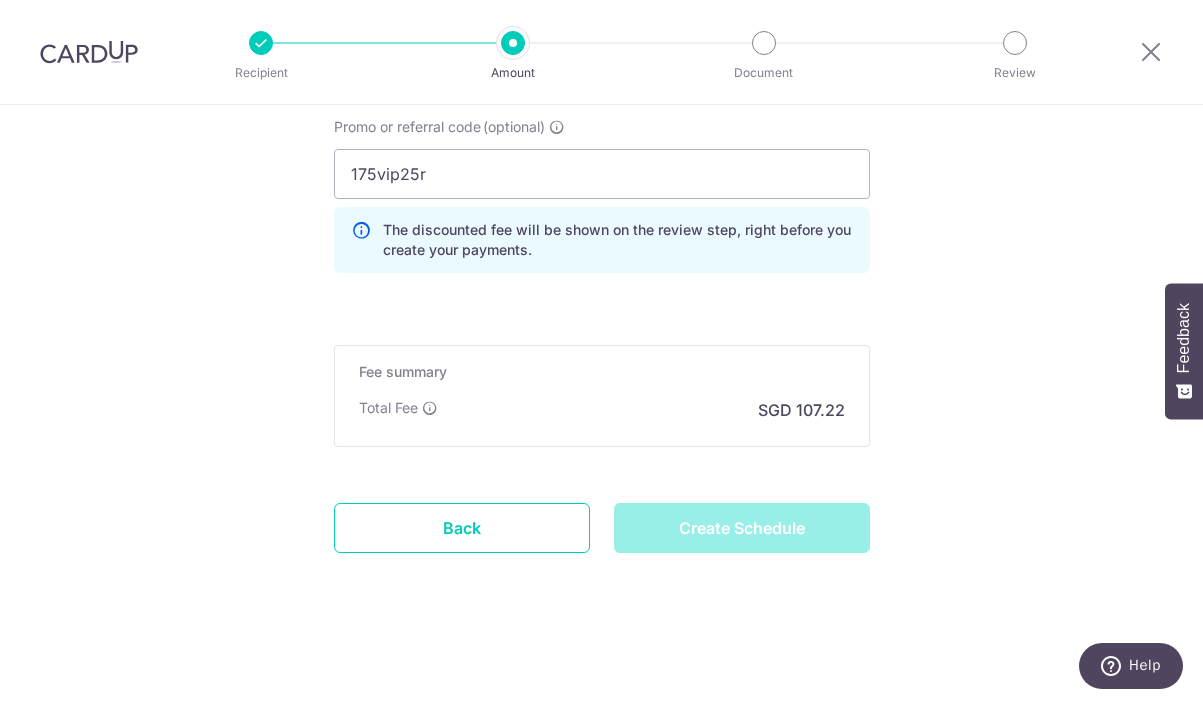type on "Create Schedule" 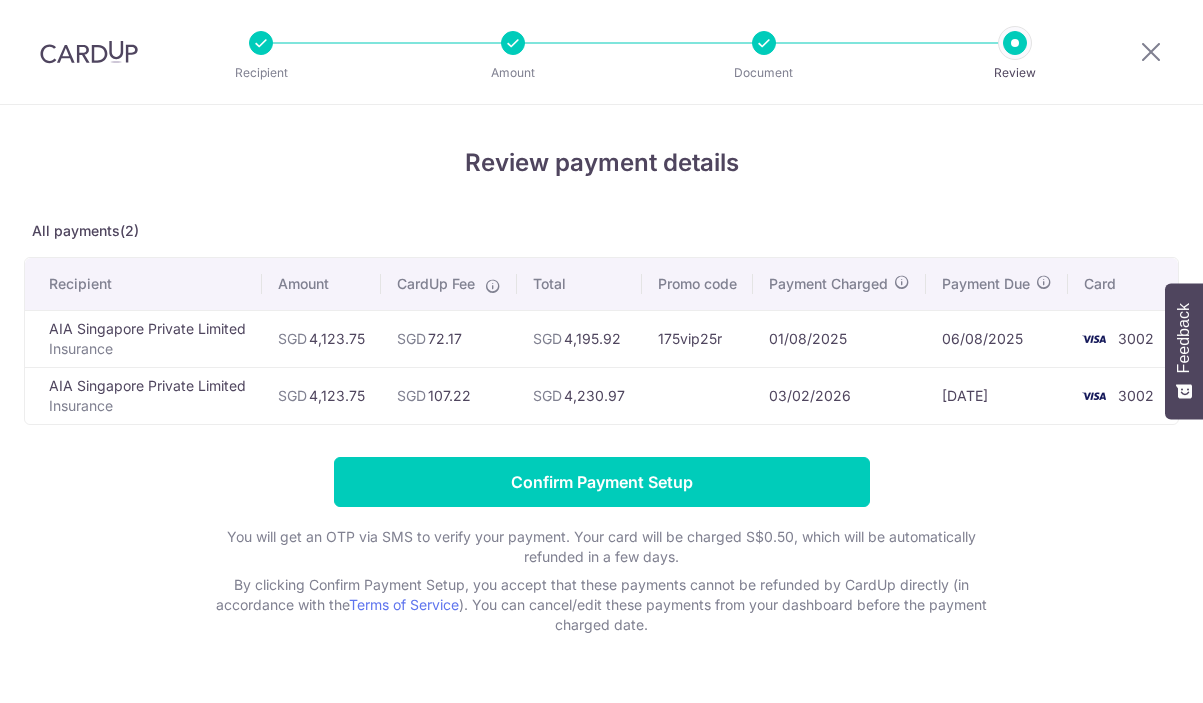 scroll, scrollTop: 0, scrollLeft: 0, axis: both 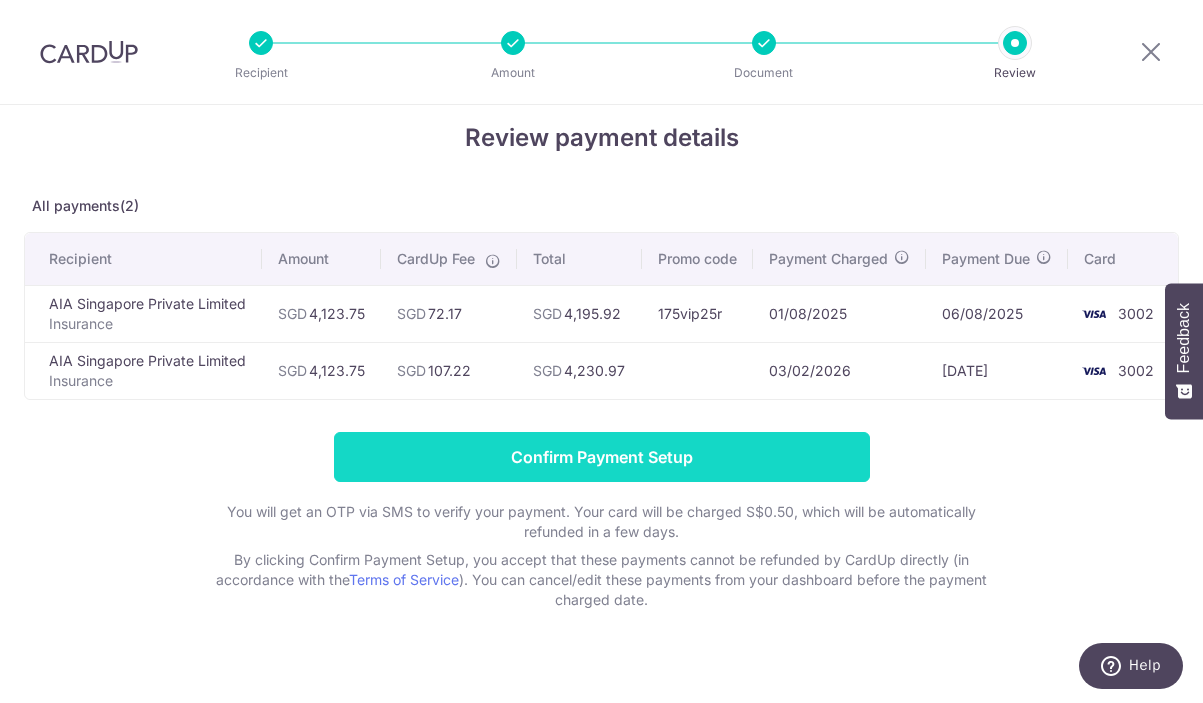 click on "Confirm Payment Setup" at bounding box center (602, 457) 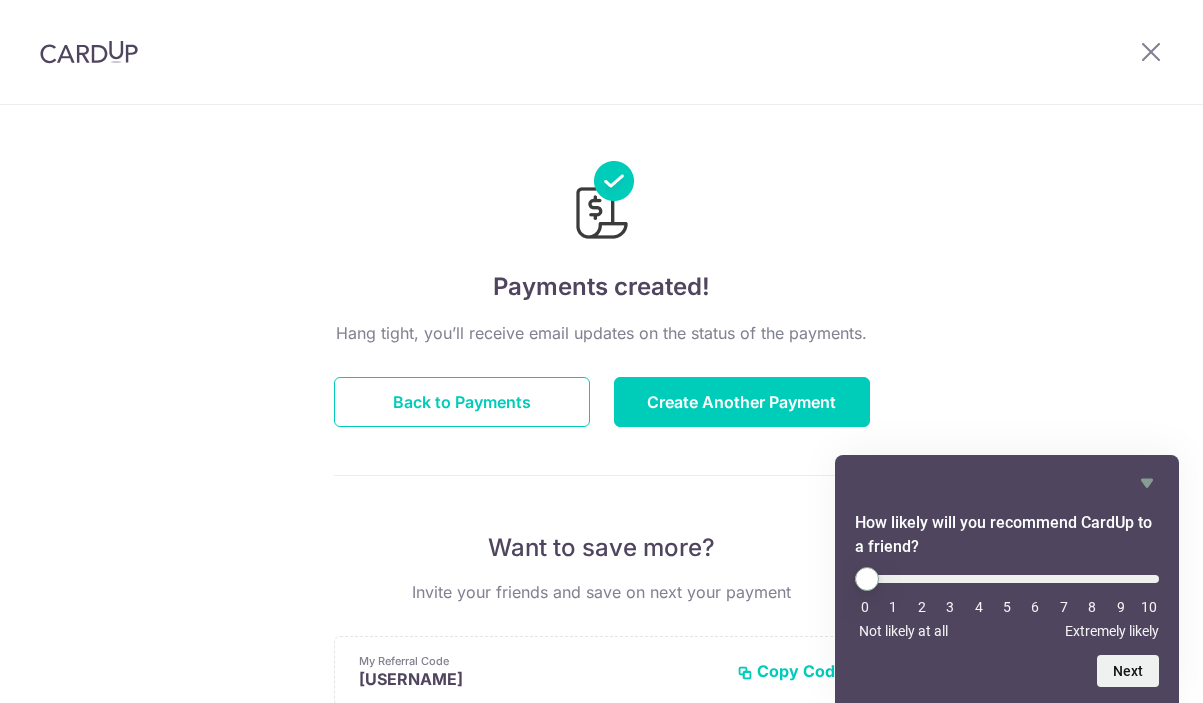scroll, scrollTop: 0, scrollLeft: 0, axis: both 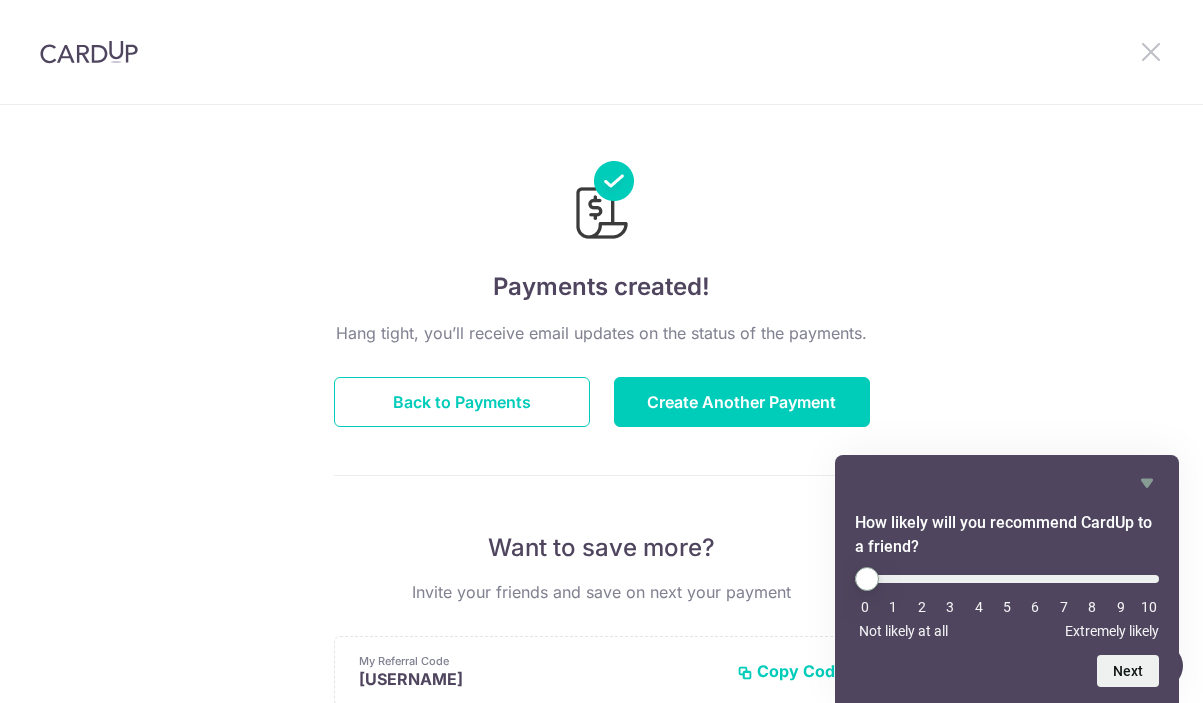 click at bounding box center [1151, 51] 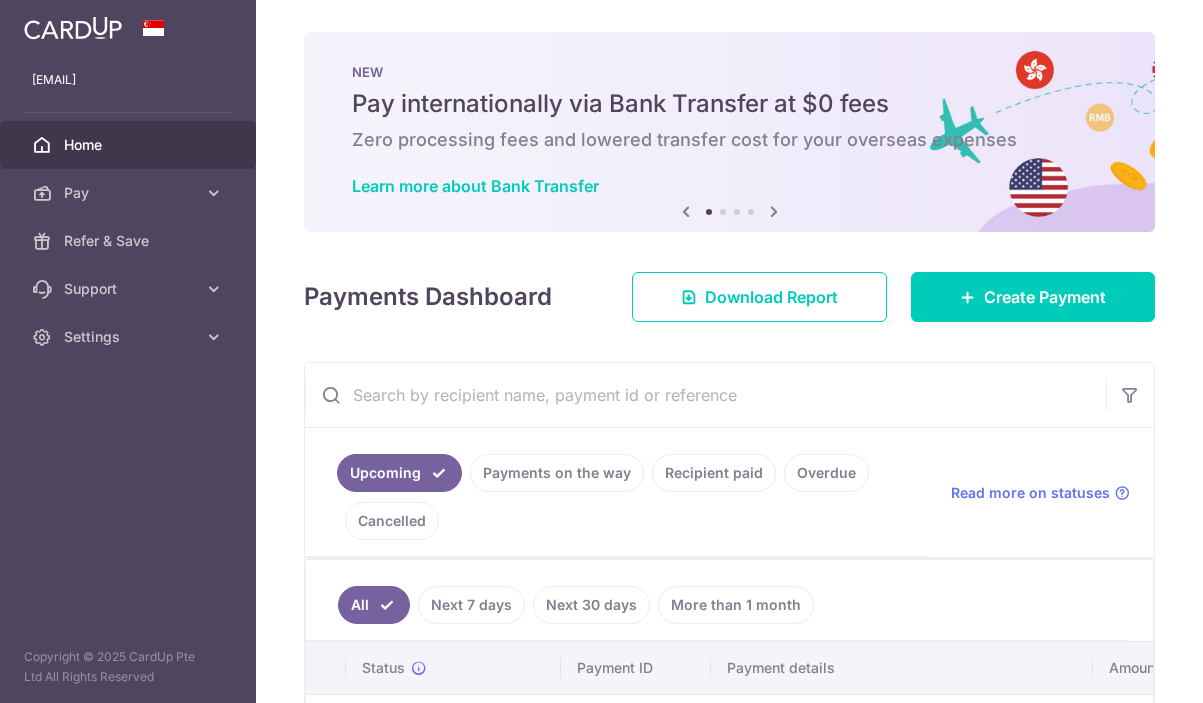 scroll, scrollTop: 0, scrollLeft: 0, axis: both 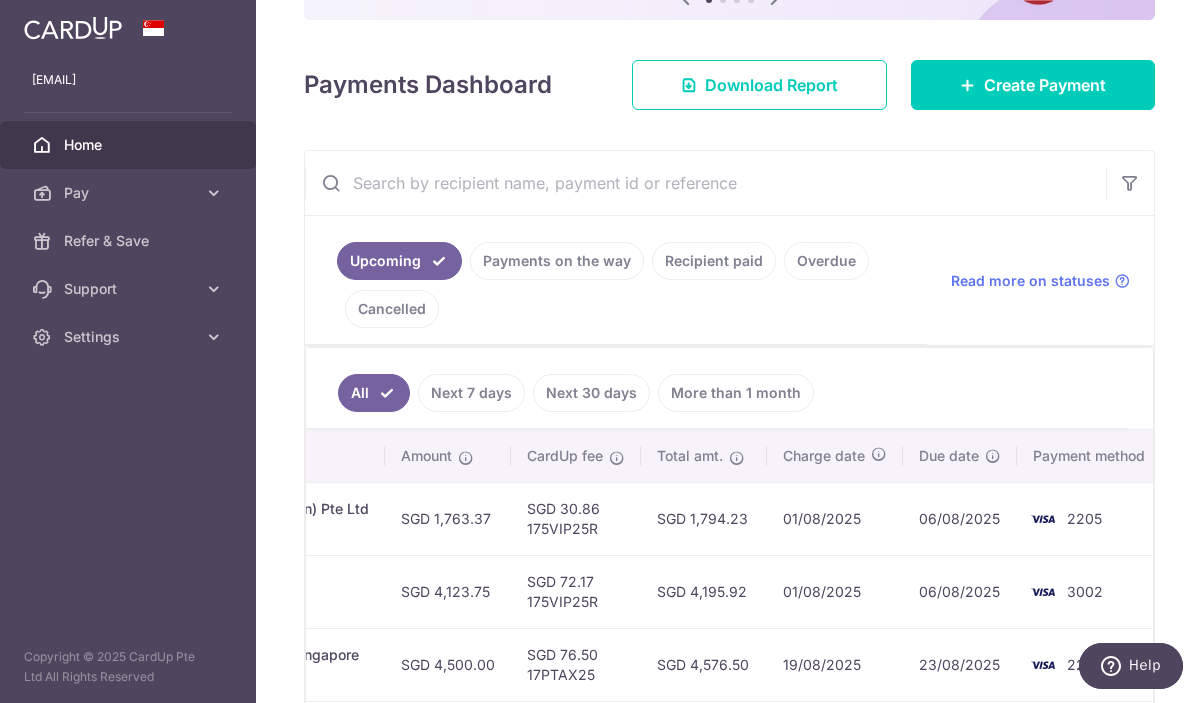 click on "Payments on the way" at bounding box center [557, 261] 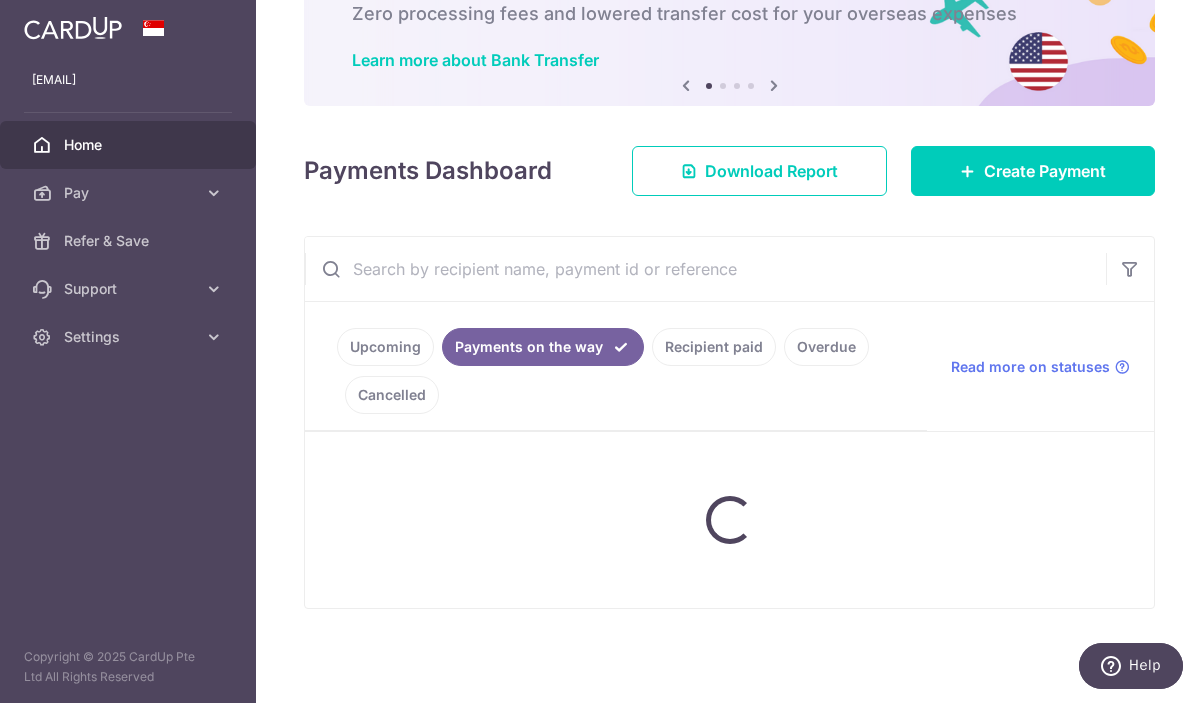 scroll, scrollTop: 212, scrollLeft: 0, axis: vertical 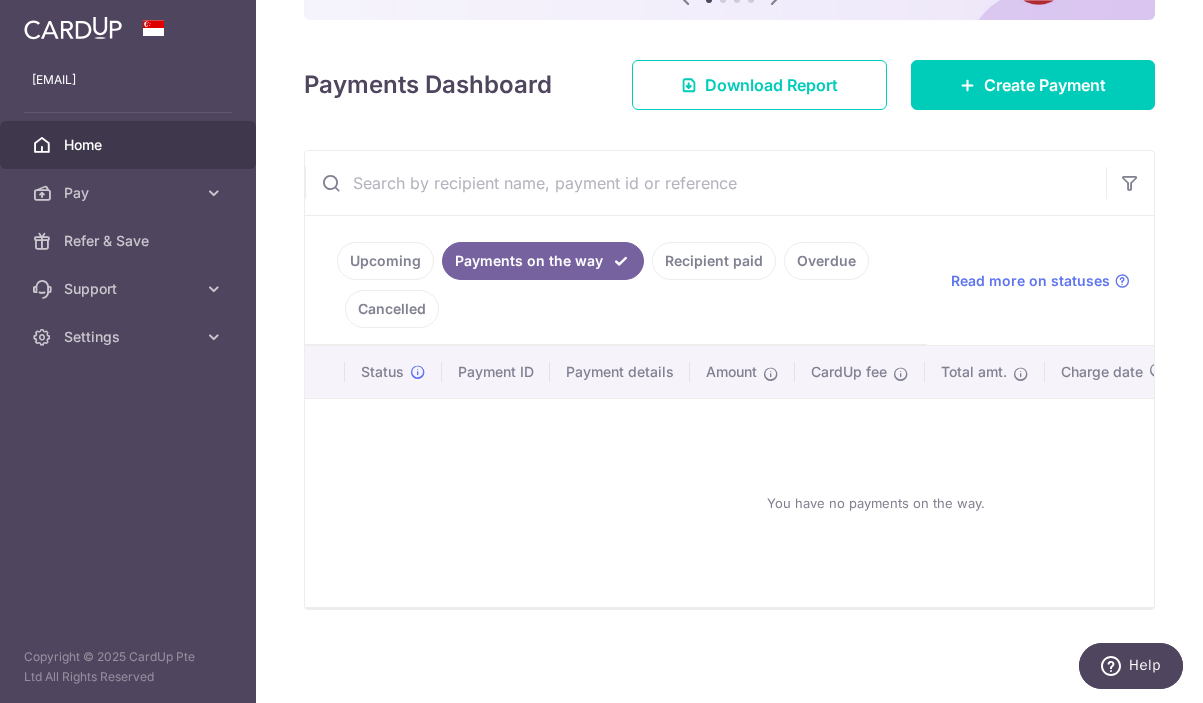 click on "Recipient paid" at bounding box center [714, 261] 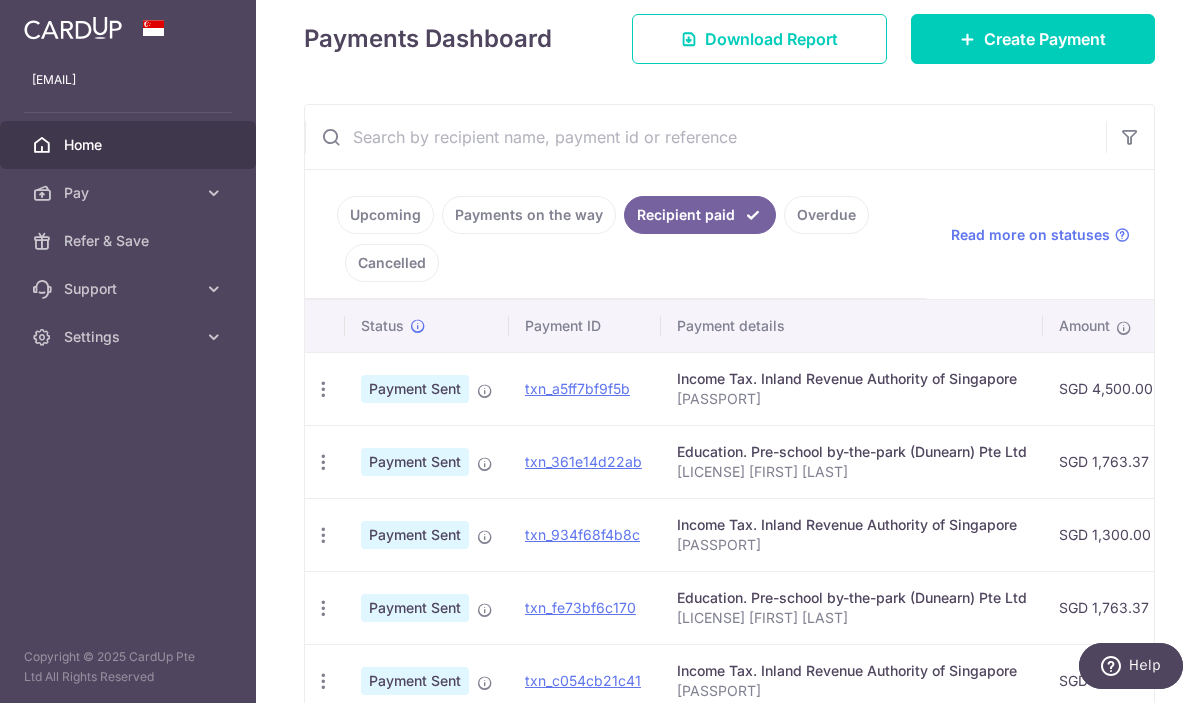 scroll, scrollTop: 233, scrollLeft: 0, axis: vertical 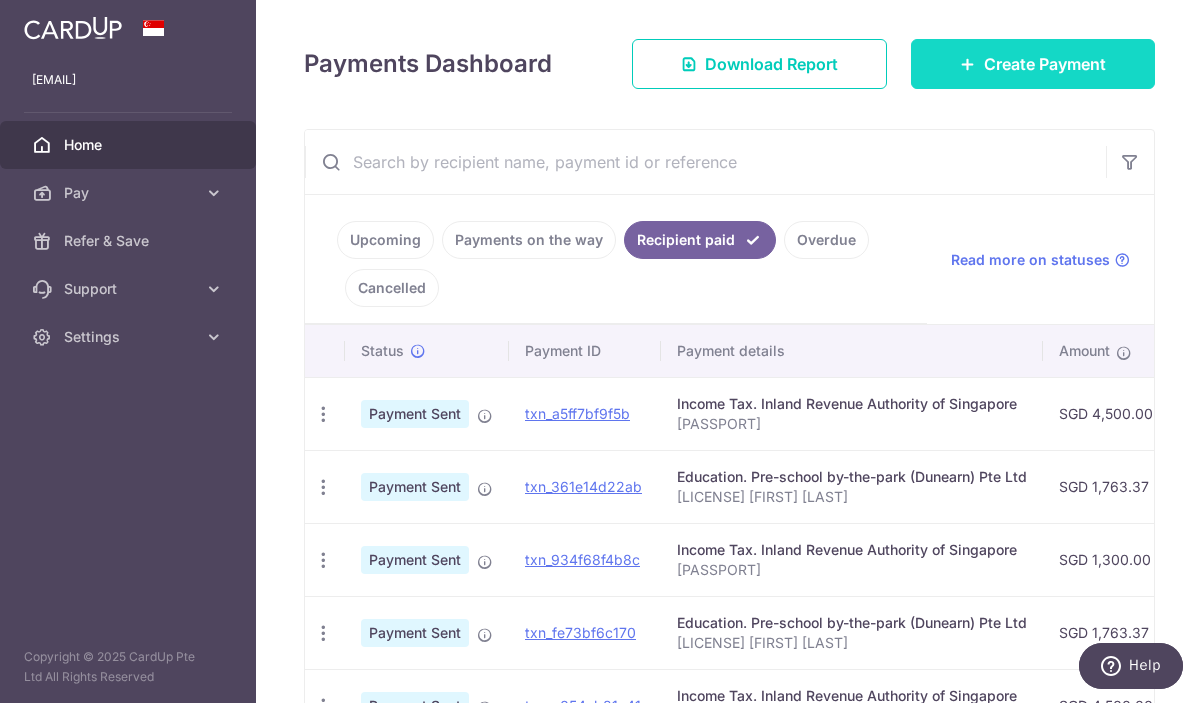 click on "Create Payment" at bounding box center (1045, 64) 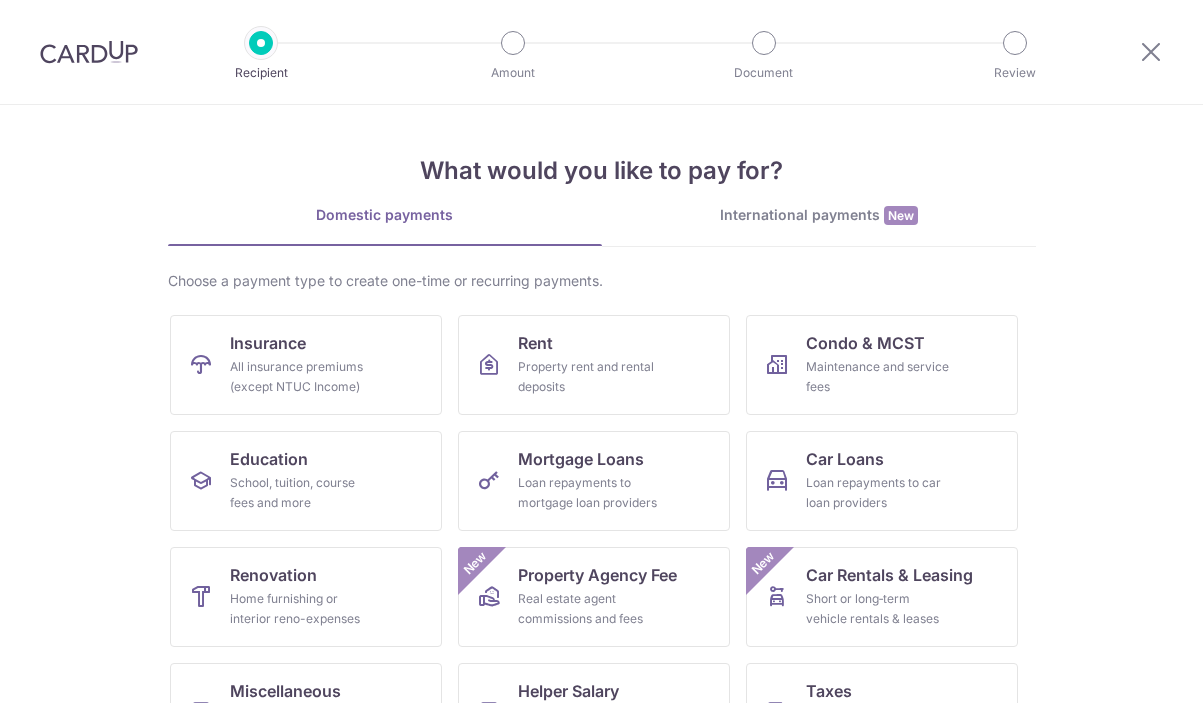 scroll, scrollTop: 0, scrollLeft: 0, axis: both 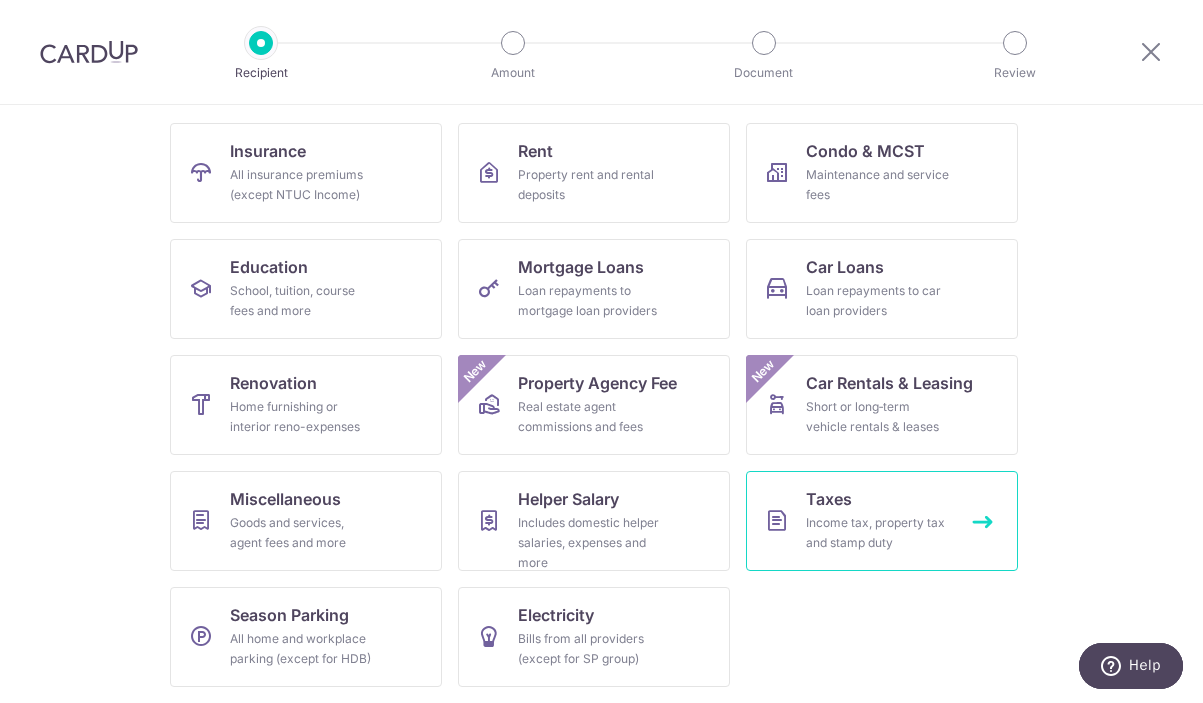 click on "Income tax, property tax and stamp duty" at bounding box center (878, 533) 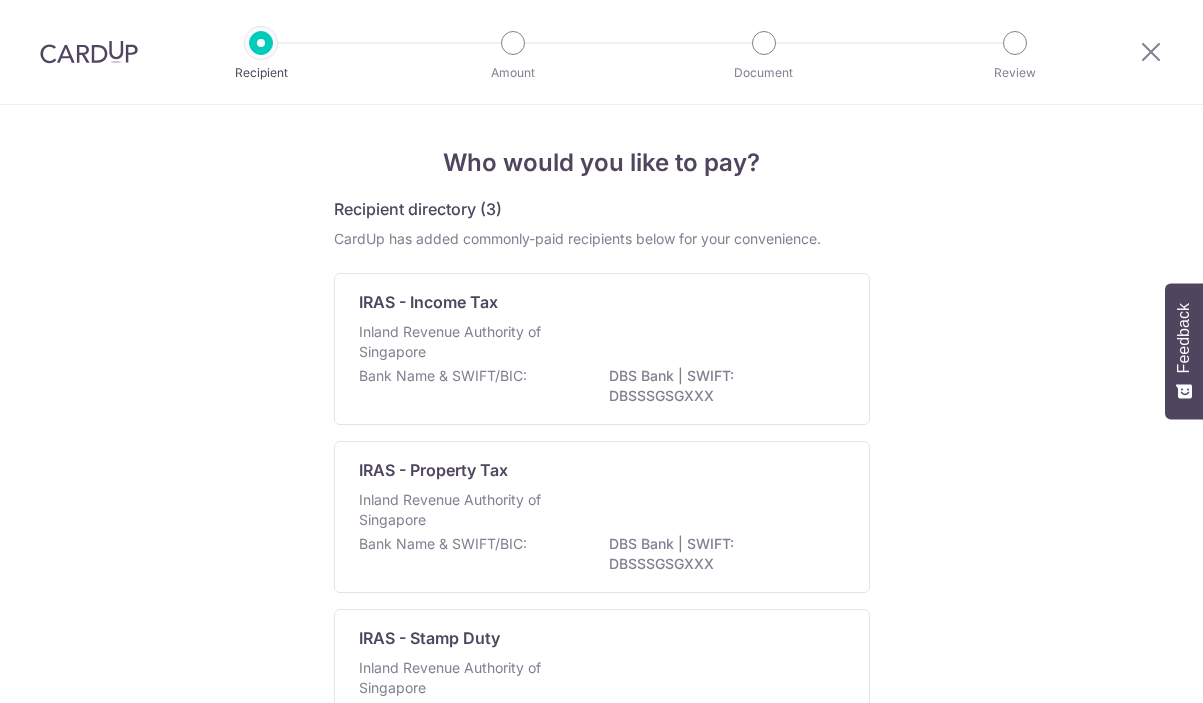 scroll, scrollTop: 0, scrollLeft: 0, axis: both 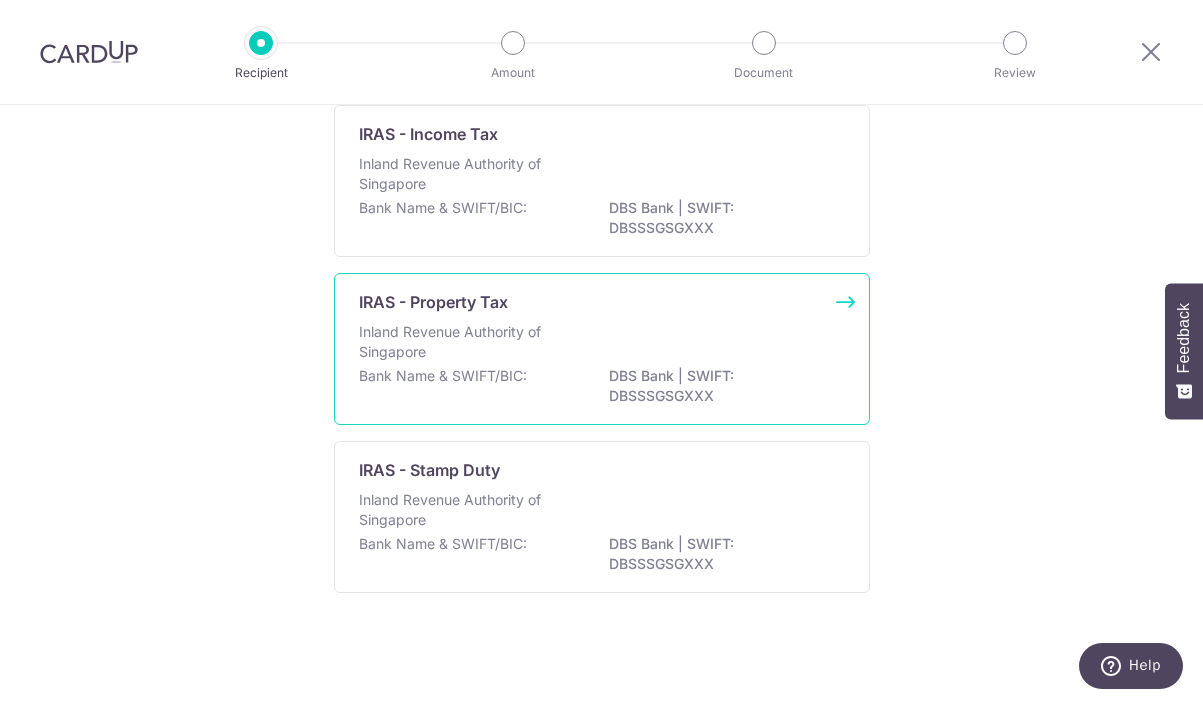 click on "DBS Bank | SWIFT: DBSSSGSGXXX" at bounding box center (721, 386) 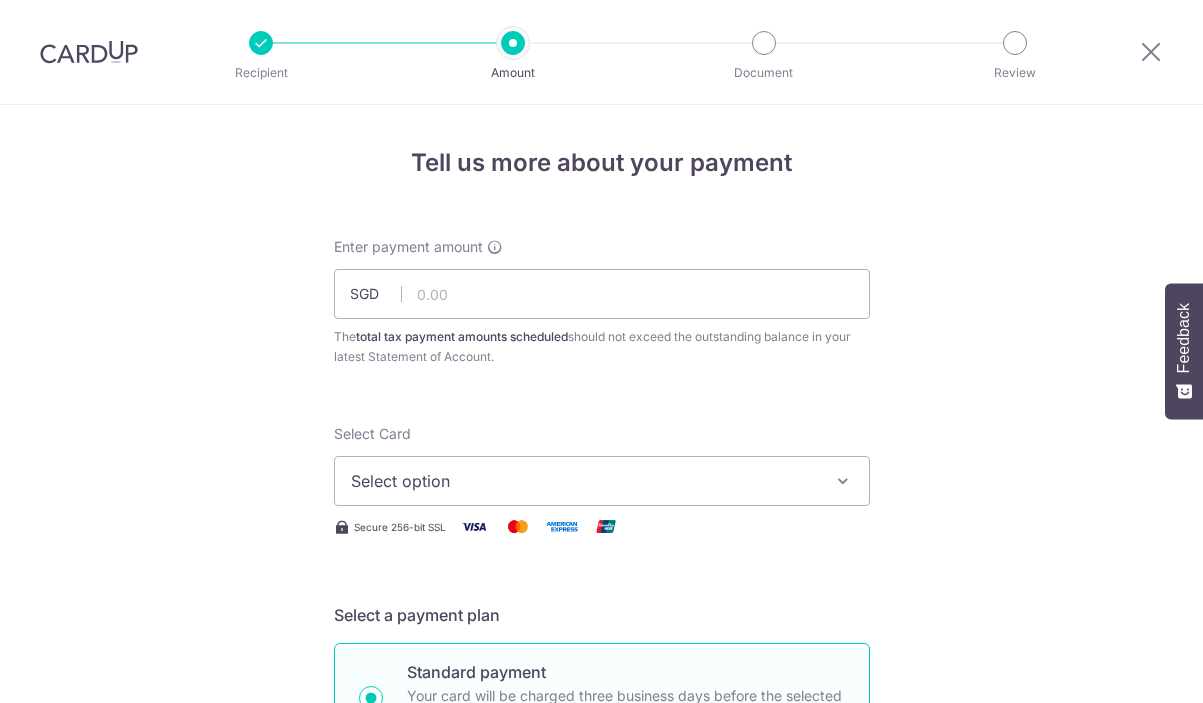 scroll, scrollTop: 0, scrollLeft: 0, axis: both 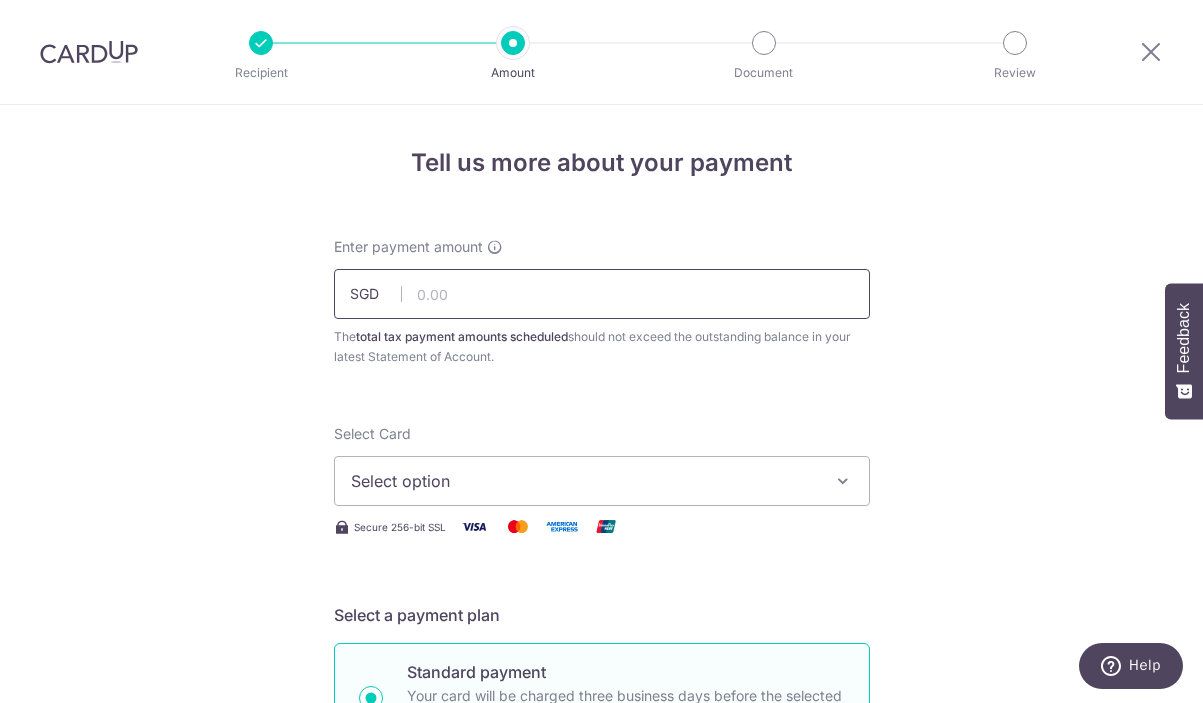 click at bounding box center [602, 294] 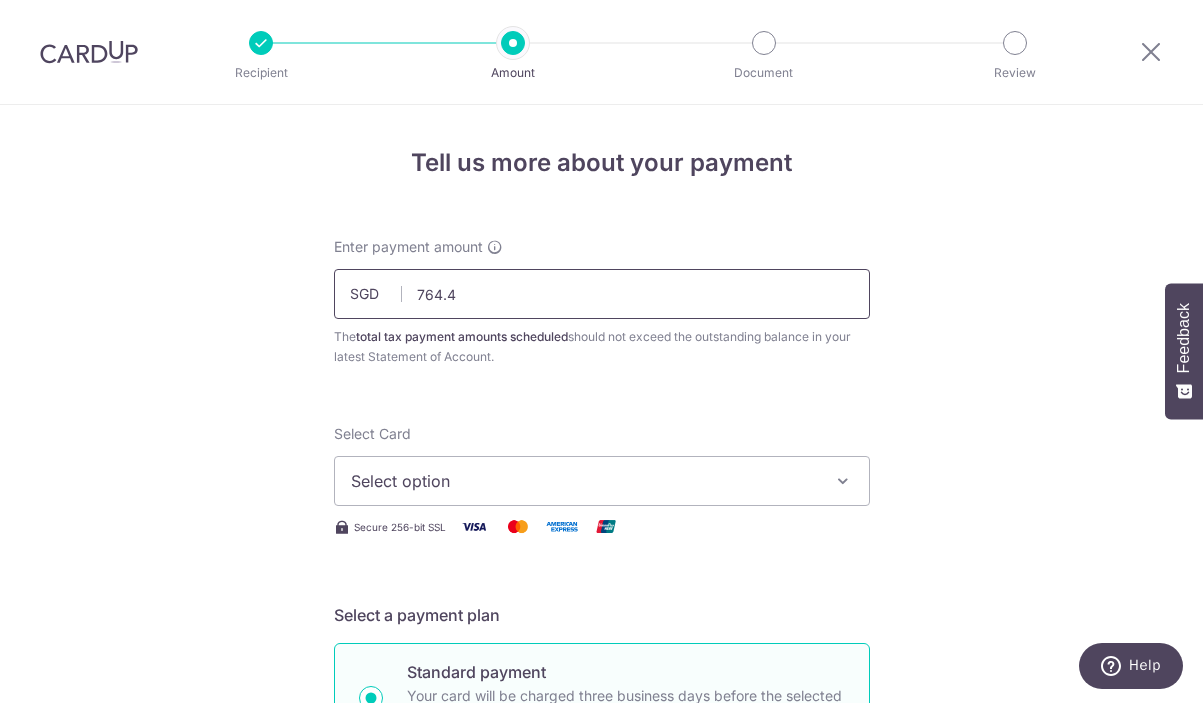 type on "764.40" 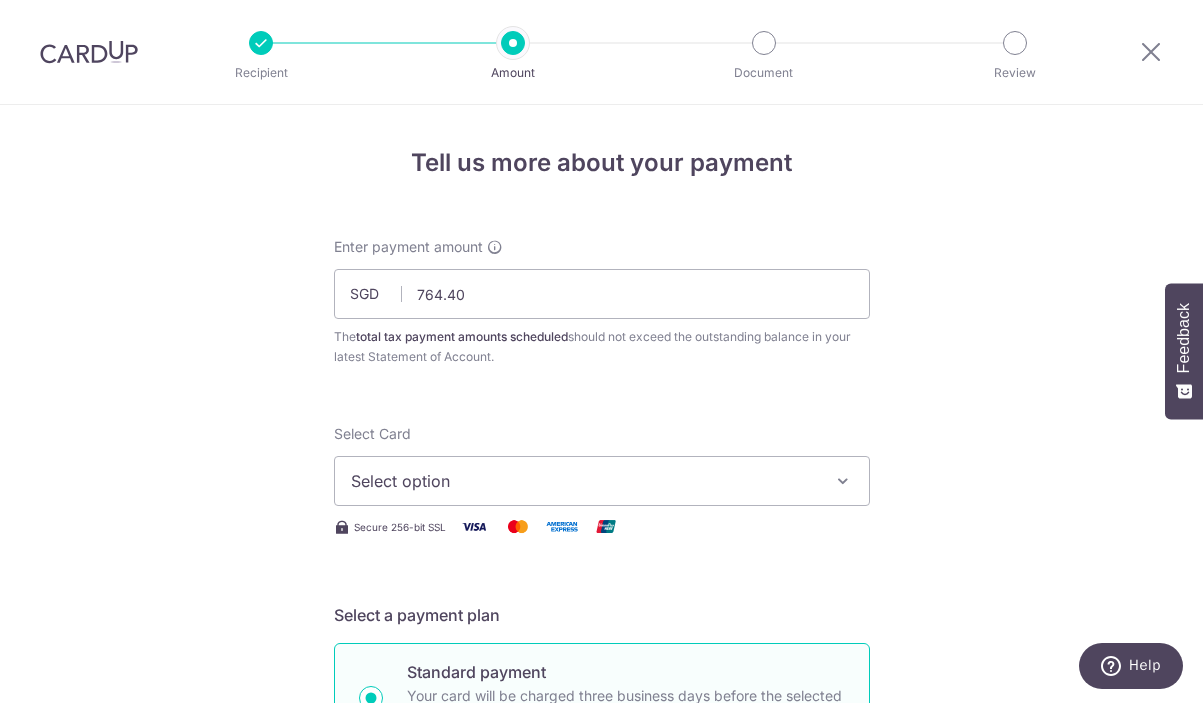 click on "Enter payment amount
SGD
764.40
764.40
The  total tax payment amounts scheduled  should not exceed the outstanding balance in your latest Statement of Account.
Select Card
Select option
Add credit card
Your Cards
**** 1819
**** 2205
**** 3002
**** 6366
Secure 256-bit SSL" at bounding box center [602, 1052] 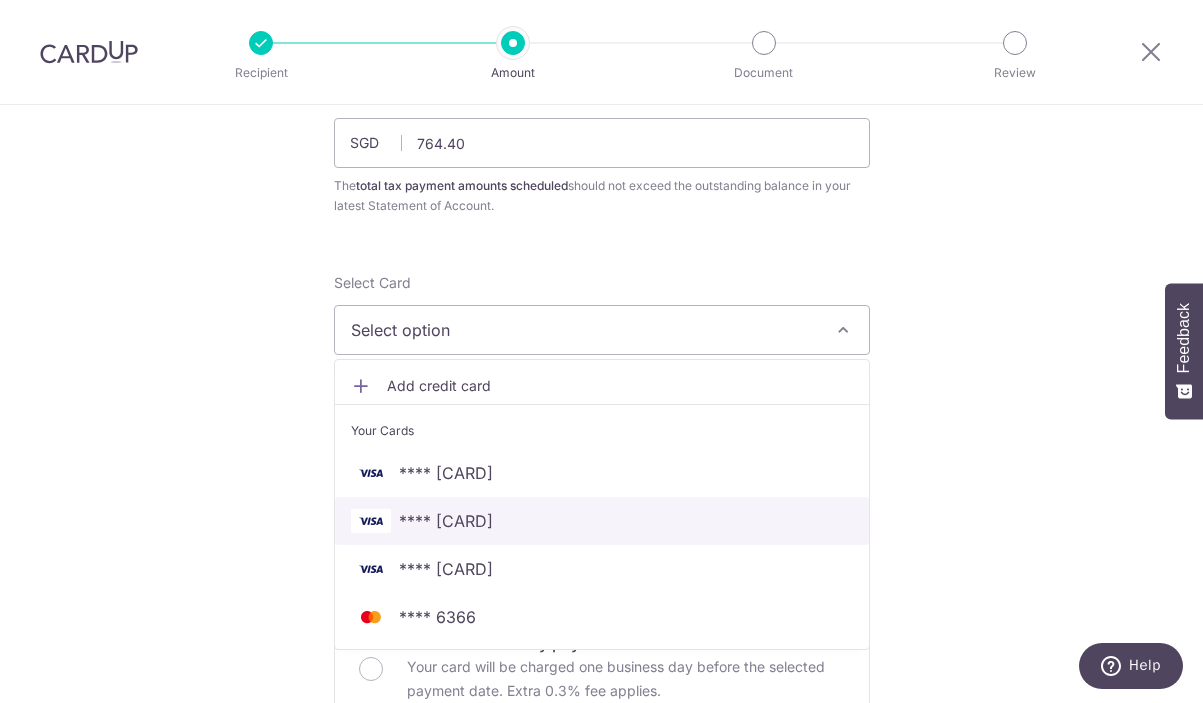 scroll, scrollTop: 156, scrollLeft: 0, axis: vertical 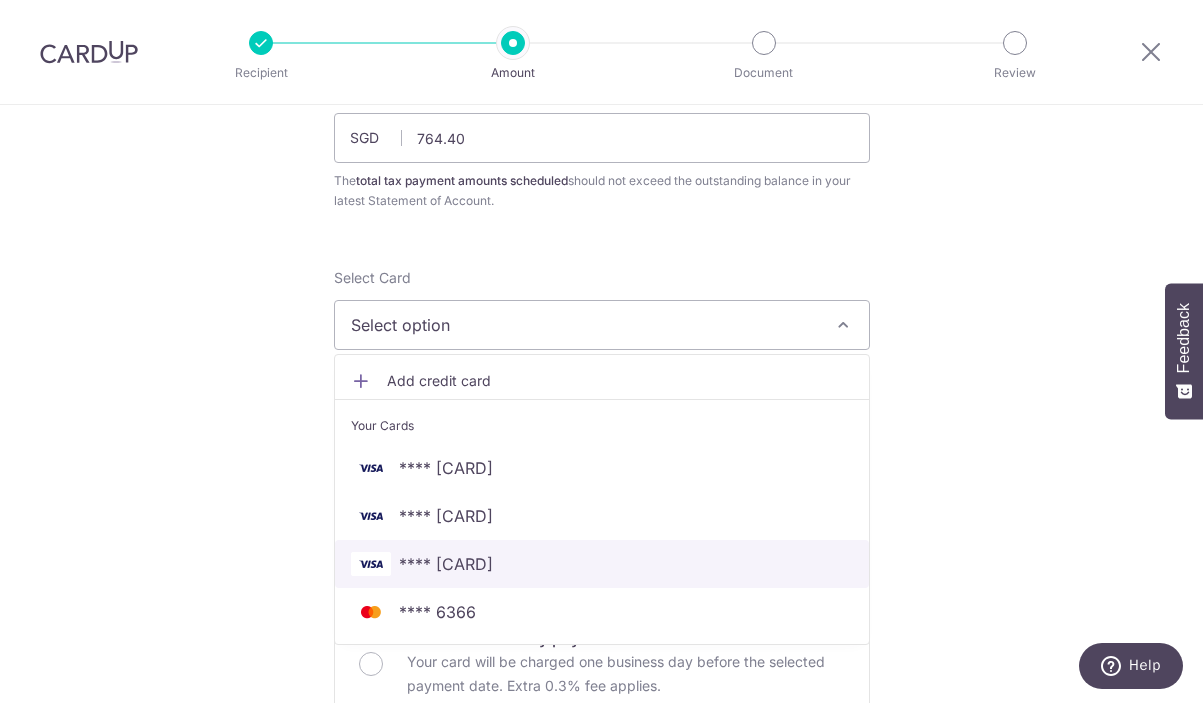 click on "**** 3002" at bounding box center (602, 564) 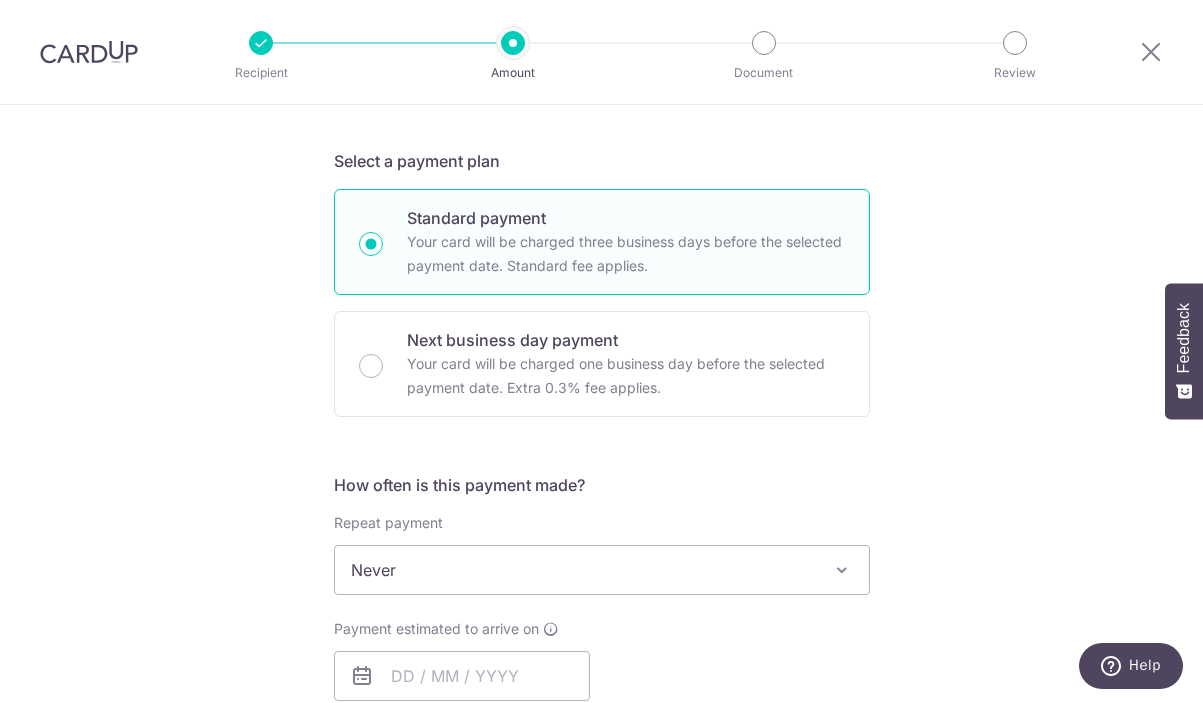 scroll, scrollTop: 456, scrollLeft: 0, axis: vertical 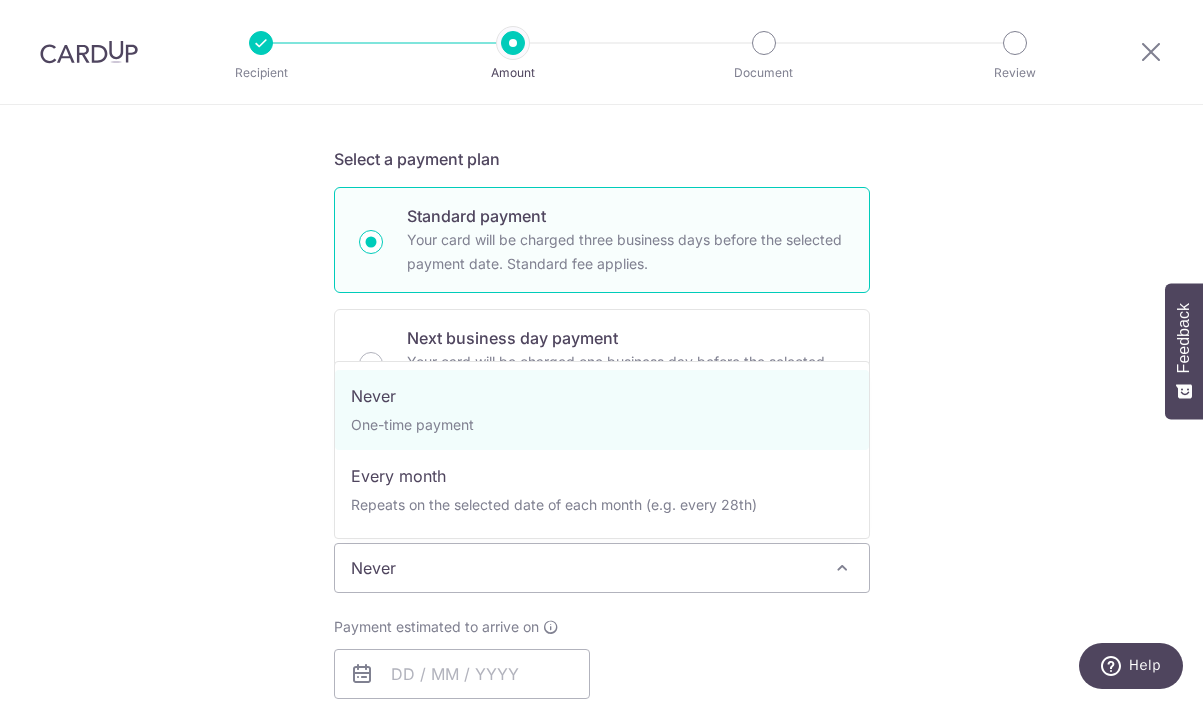 click on "Never" at bounding box center [602, 568] 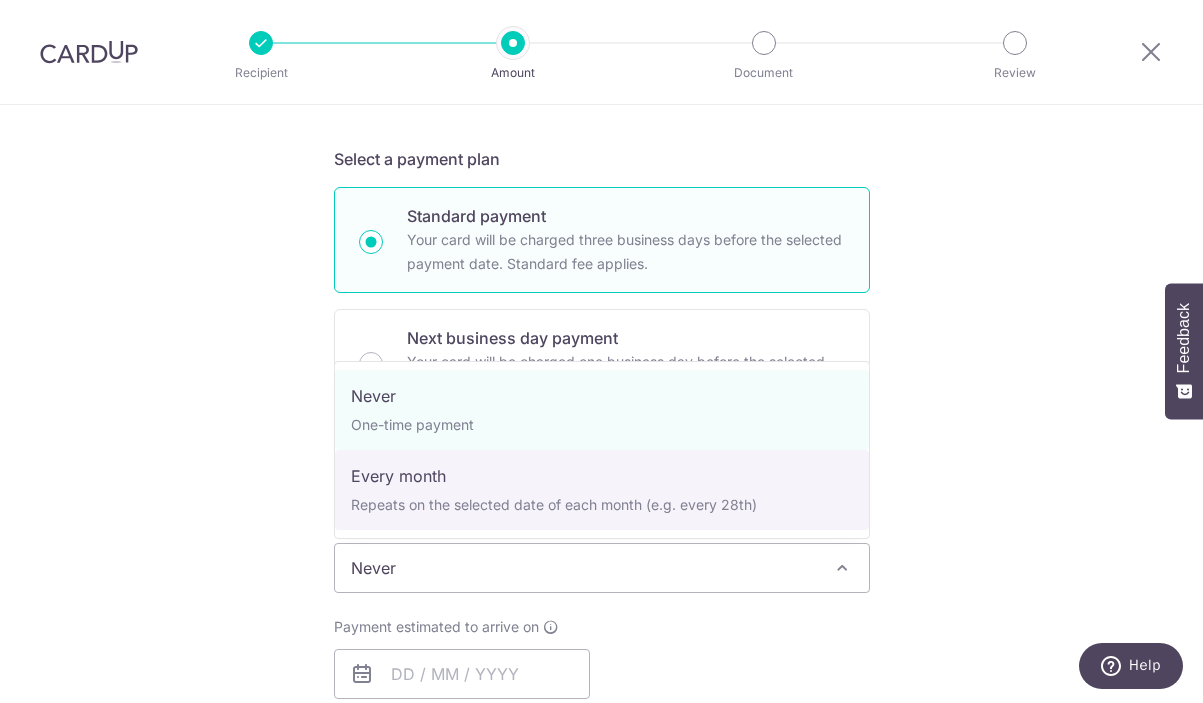 select on "3" 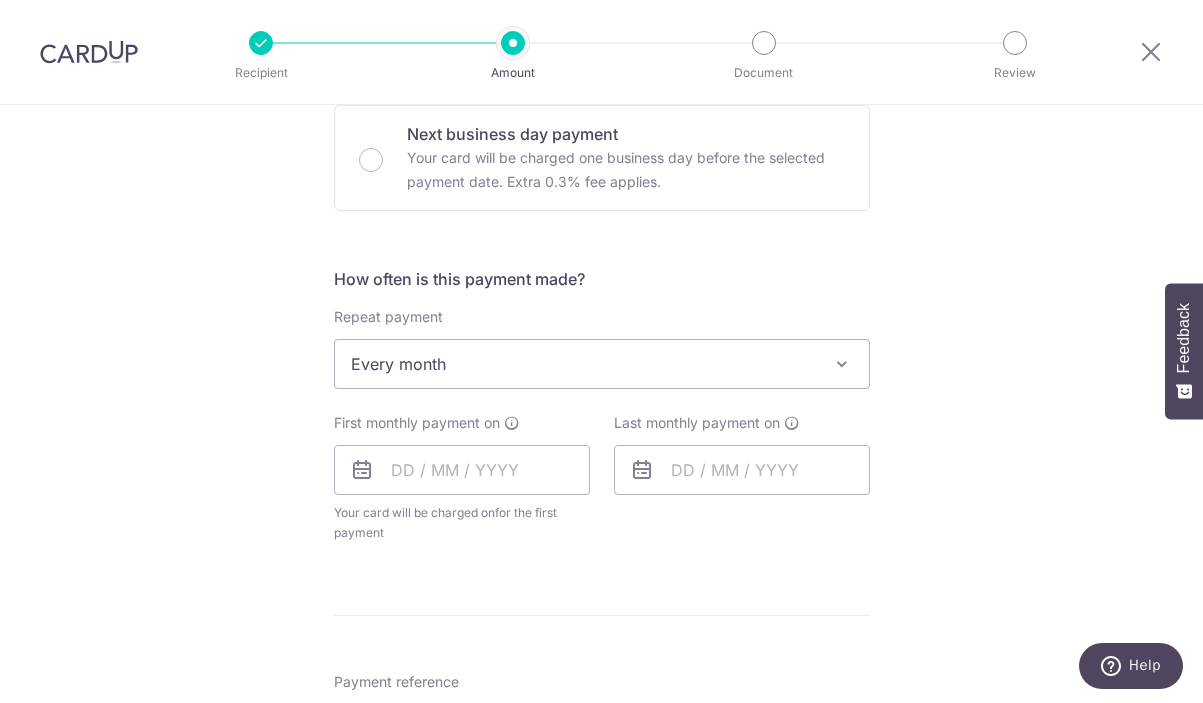 scroll, scrollTop: 713, scrollLeft: 0, axis: vertical 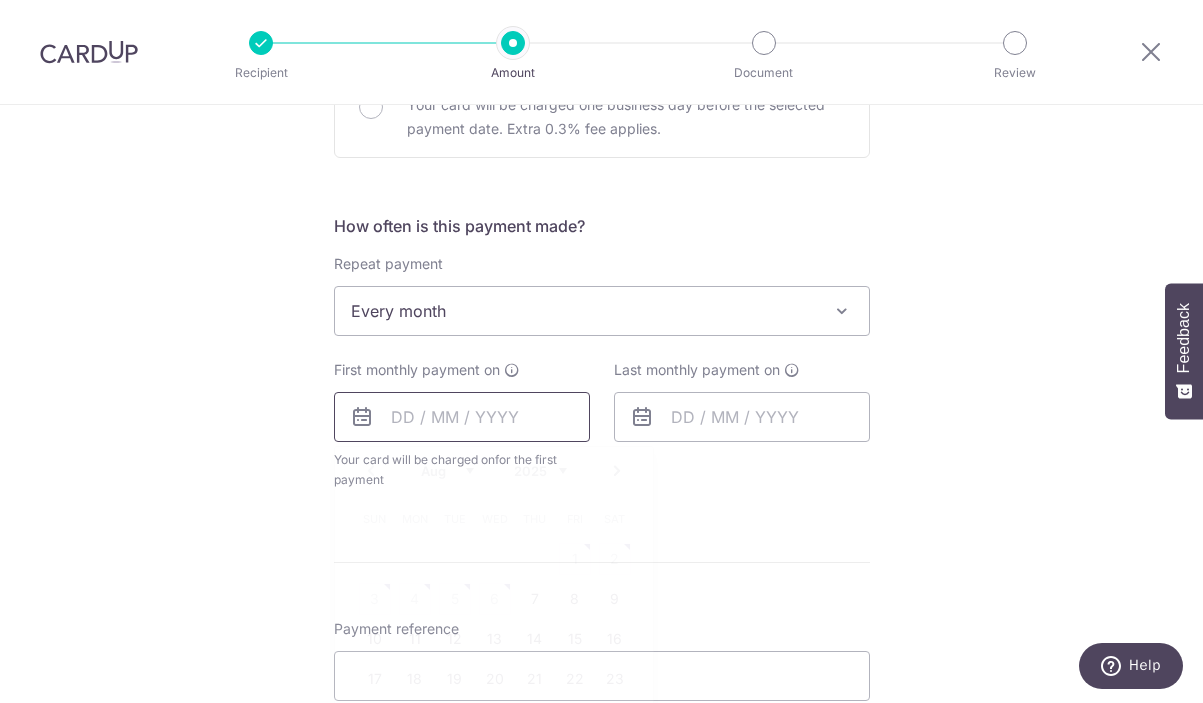 click at bounding box center (462, 417) 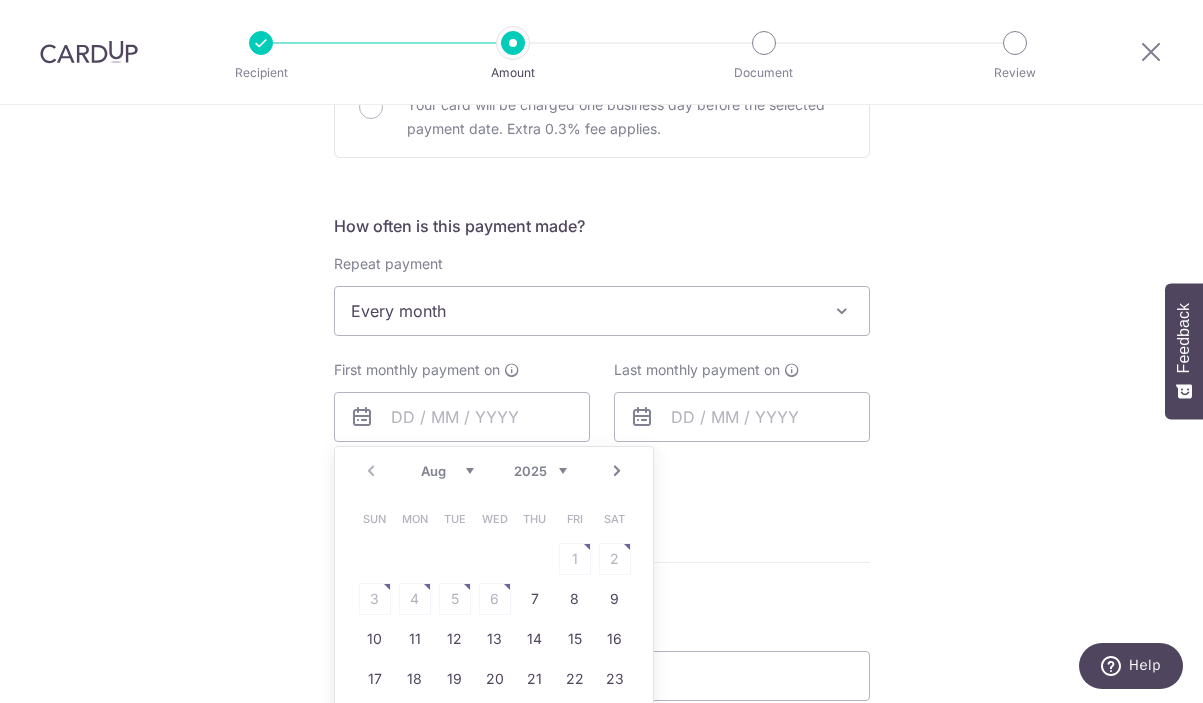 click on "How often is this payment made?
Repeat payment
Never
Every month Every month
To set up monthly income tax payments on CardUp, please ensure the following:     Keep GIRO active   First payment through GIRO   Limit of 11 months scheduling   Upload Notice of Assessment    For more details, refer to this guide:  CardUp Help - Monthly Income Tax Payments
First monthly payment on
Prev Next Aug Sep Oct Nov Dec 2025 2026 Sun Mon Tue Wed Thu Fri Sat           1 2 3 4 5 6 7 8 9 10 11 12 13 14 15 16 17 18 19 20 21 22 23 24 25 26 27 28 29 30 31             Why are some dates not available?
Your card will be charged on   for the first payment
* If your payment is funded by  9:00am SGT on Monday 04/08/2025" at bounding box center (602, 360) 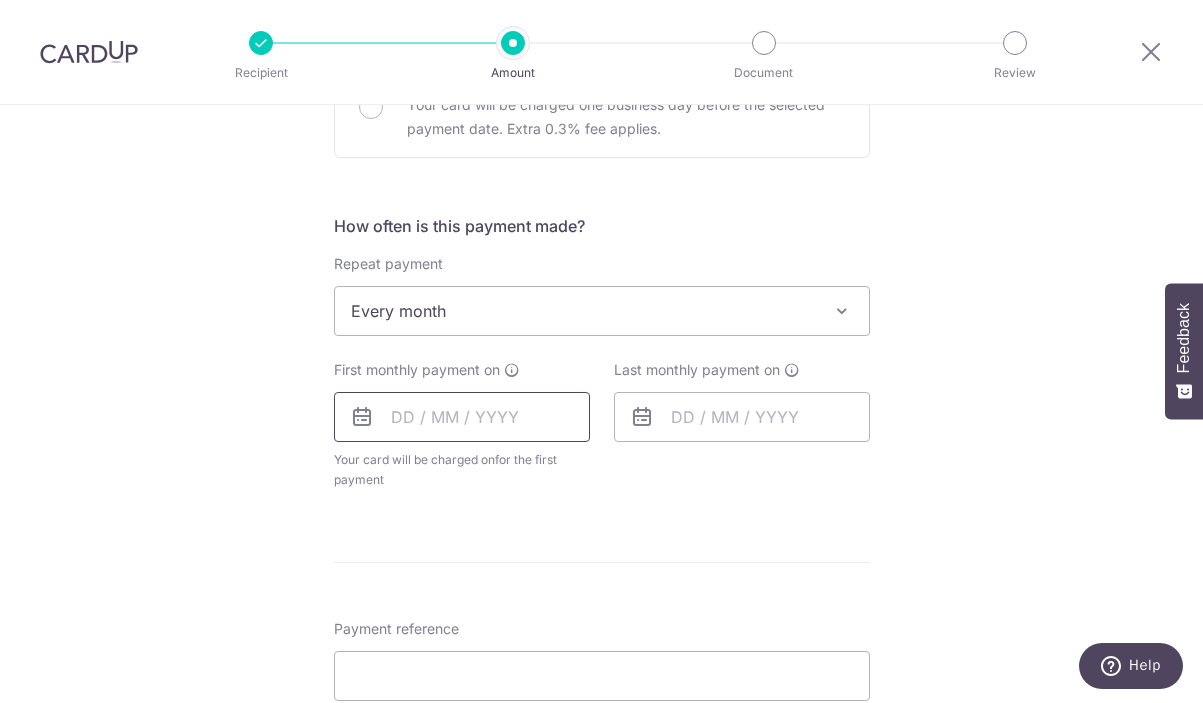 click at bounding box center [462, 417] 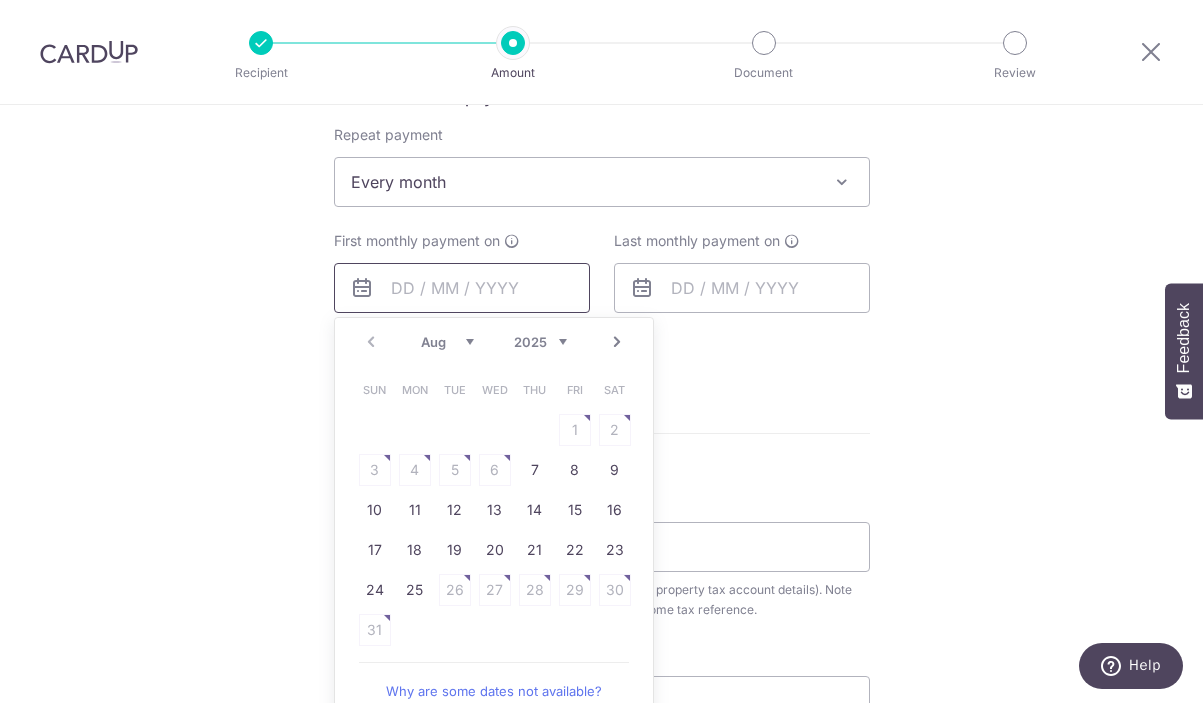 scroll, scrollTop: 846, scrollLeft: 0, axis: vertical 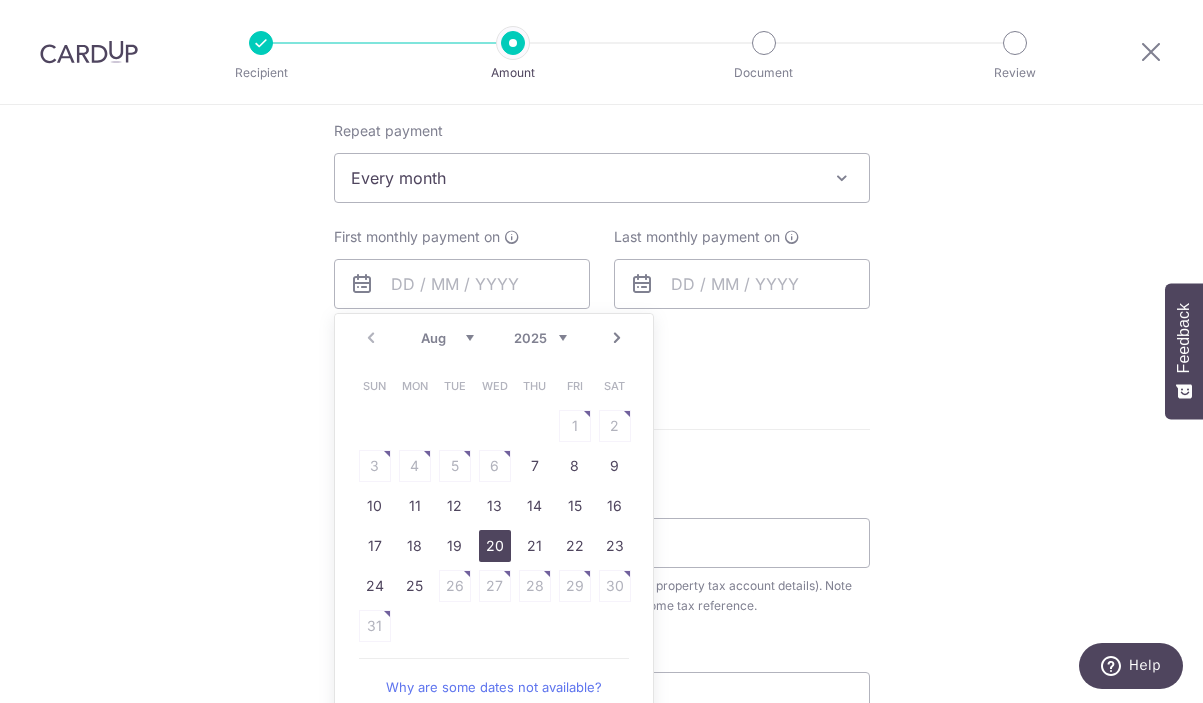 click on "20" at bounding box center (495, 546) 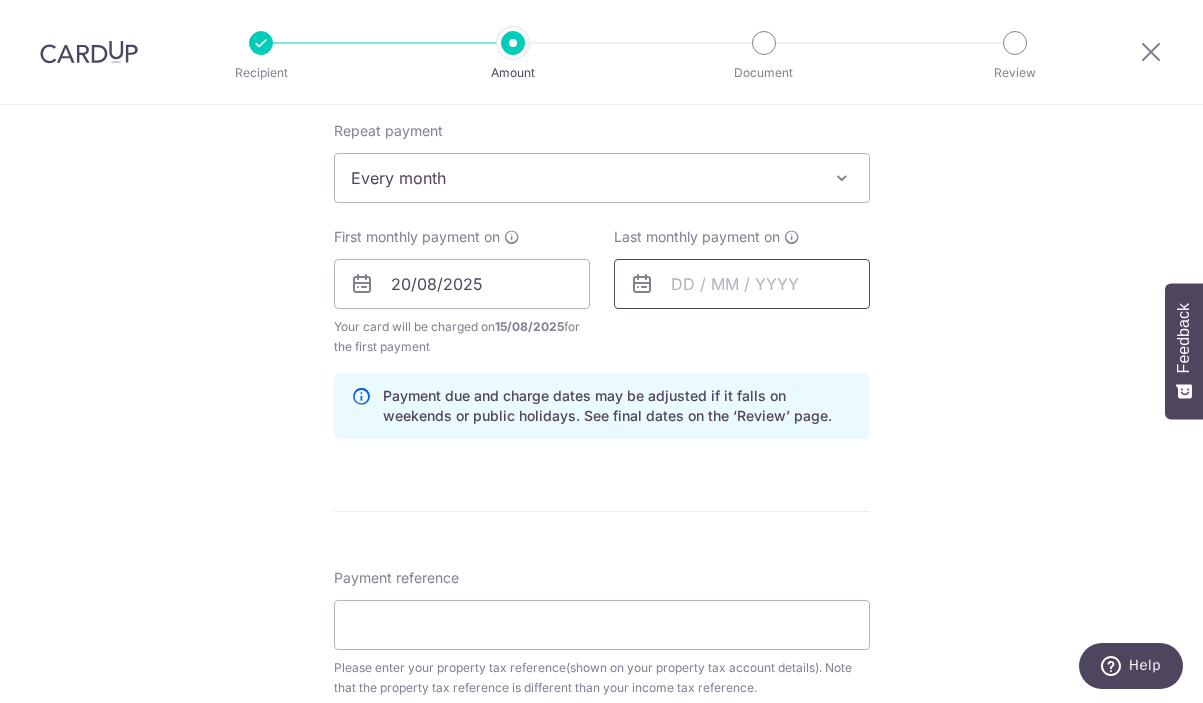 click at bounding box center [742, 284] 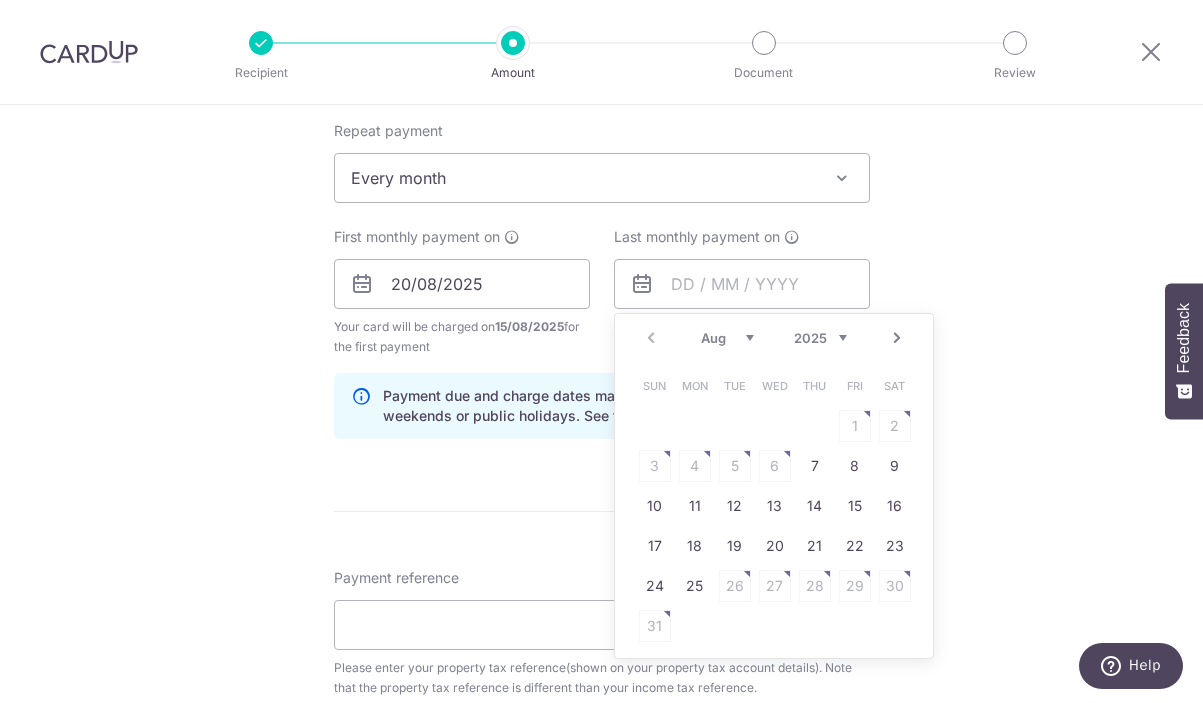 click on "Aug Sep Oct Nov Dec" at bounding box center (727, 338) 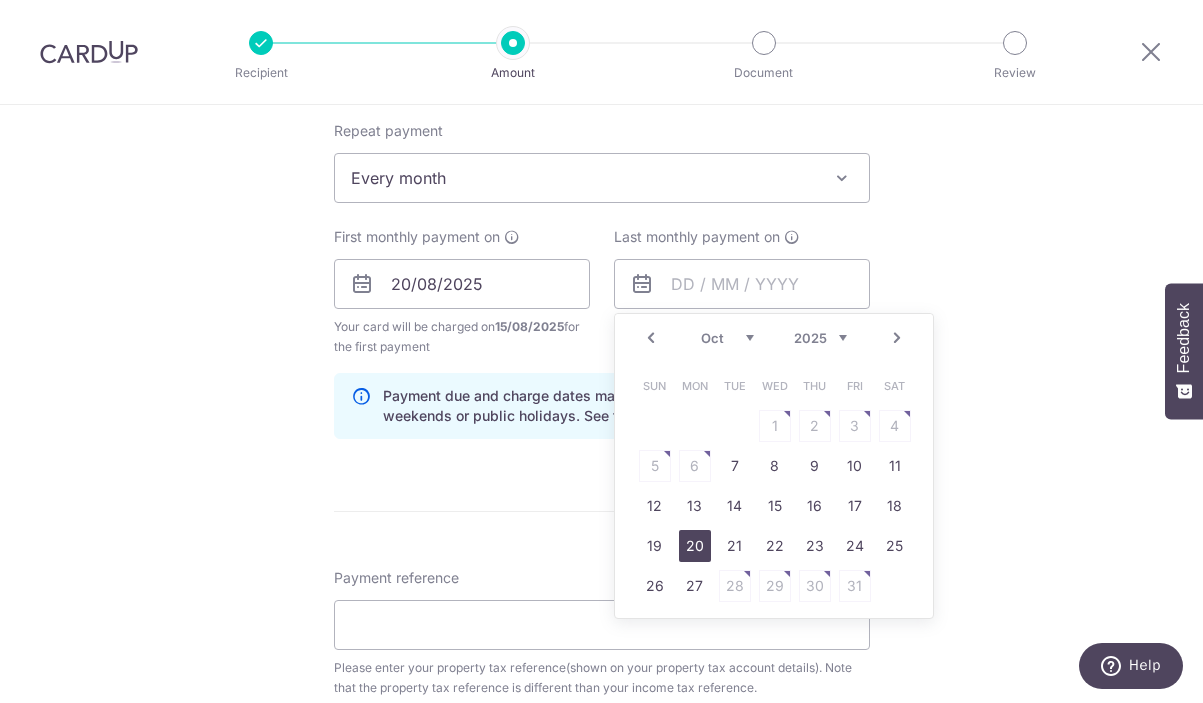 click on "20" at bounding box center [695, 546] 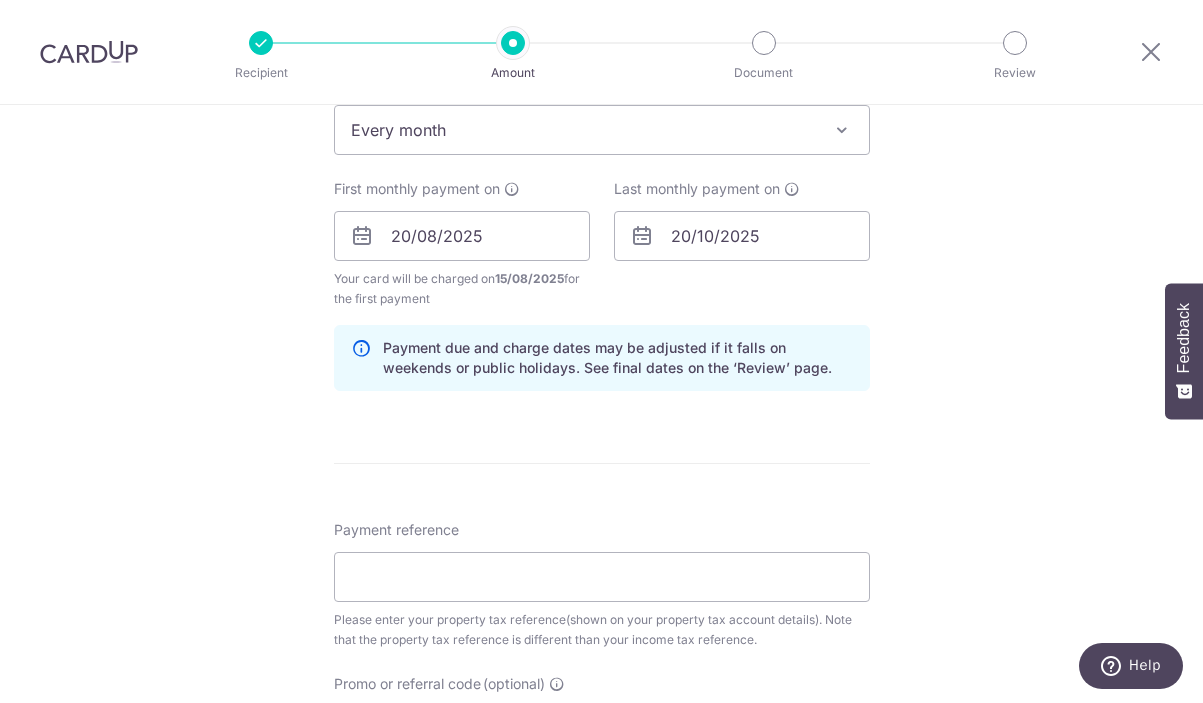 scroll, scrollTop: 902, scrollLeft: 0, axis: vertical 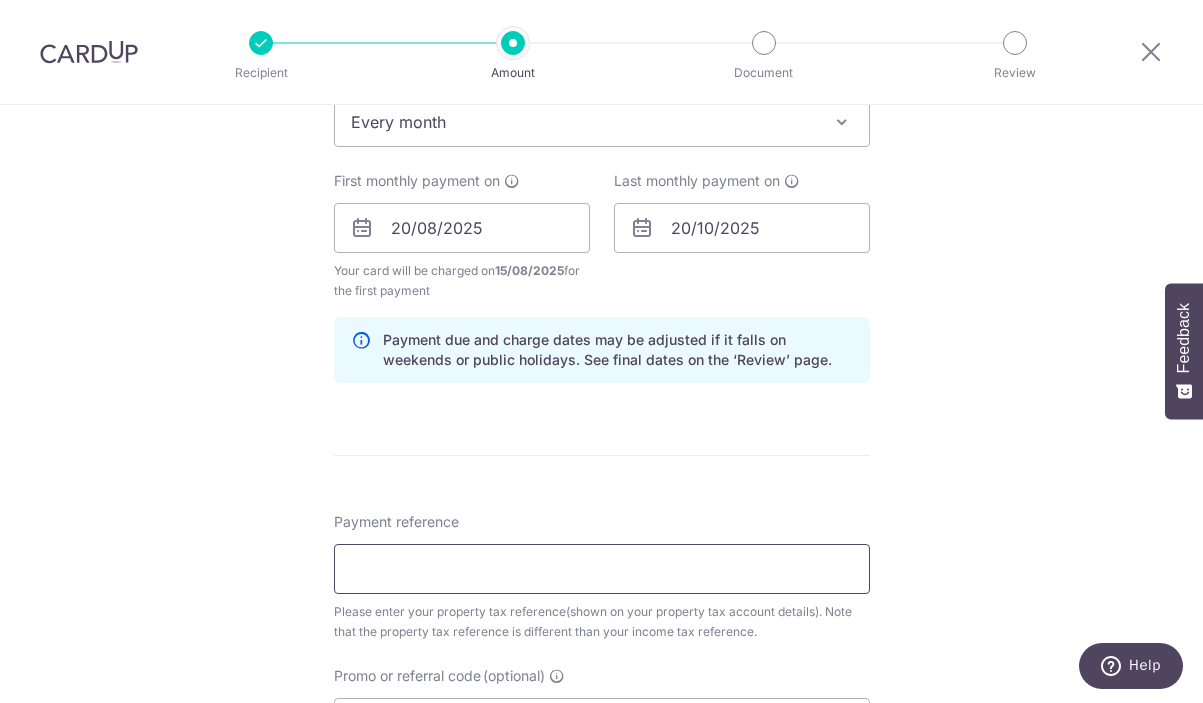 click on "Payment reference" at bounding box center [602, 569] 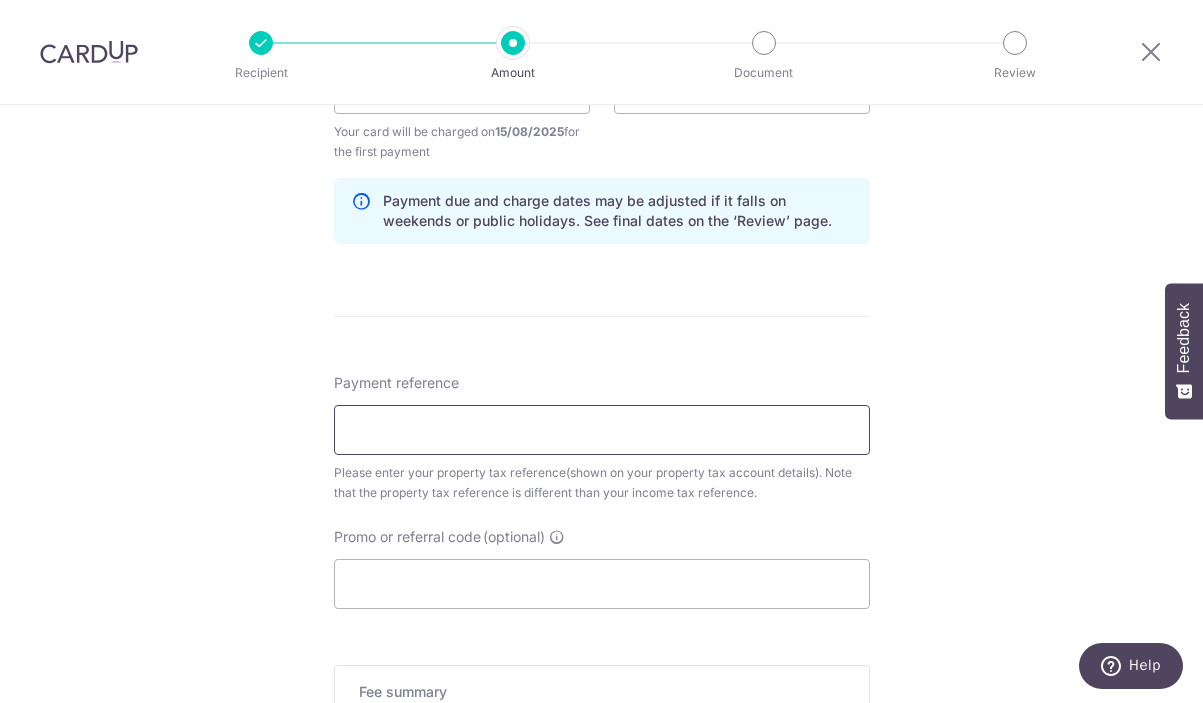 scroll, scrollTop: 1079, scrollLeft: 0, axis: vertical 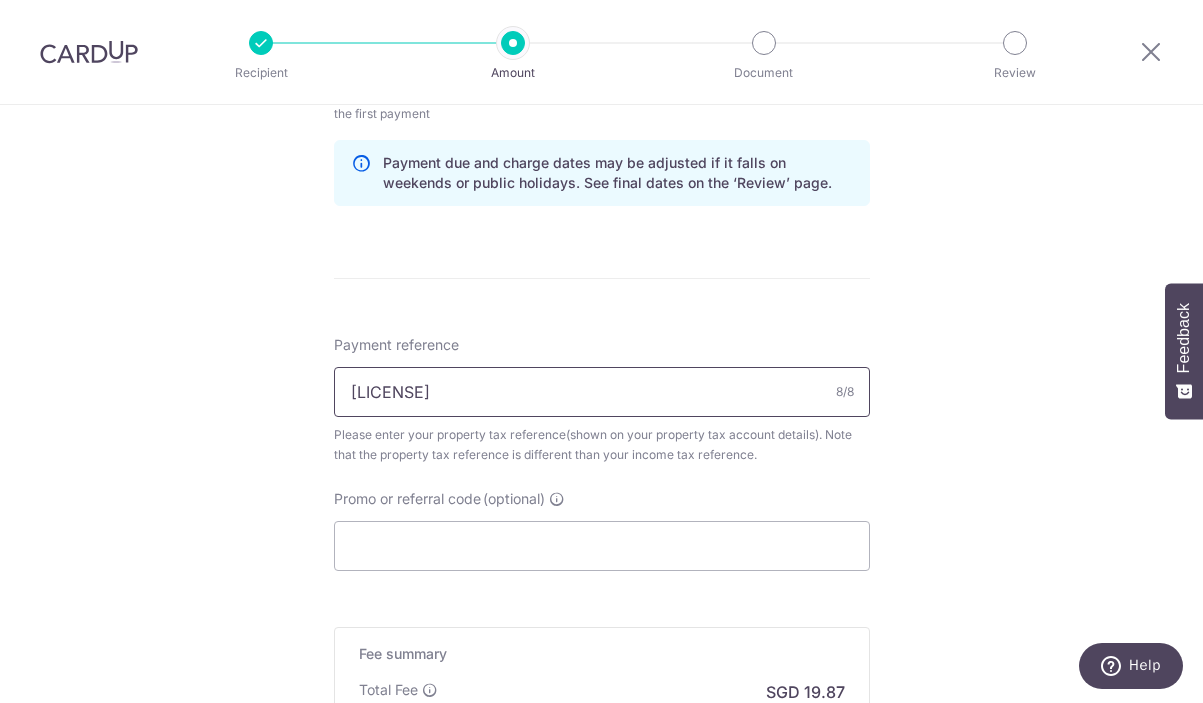 type on "1501391J" 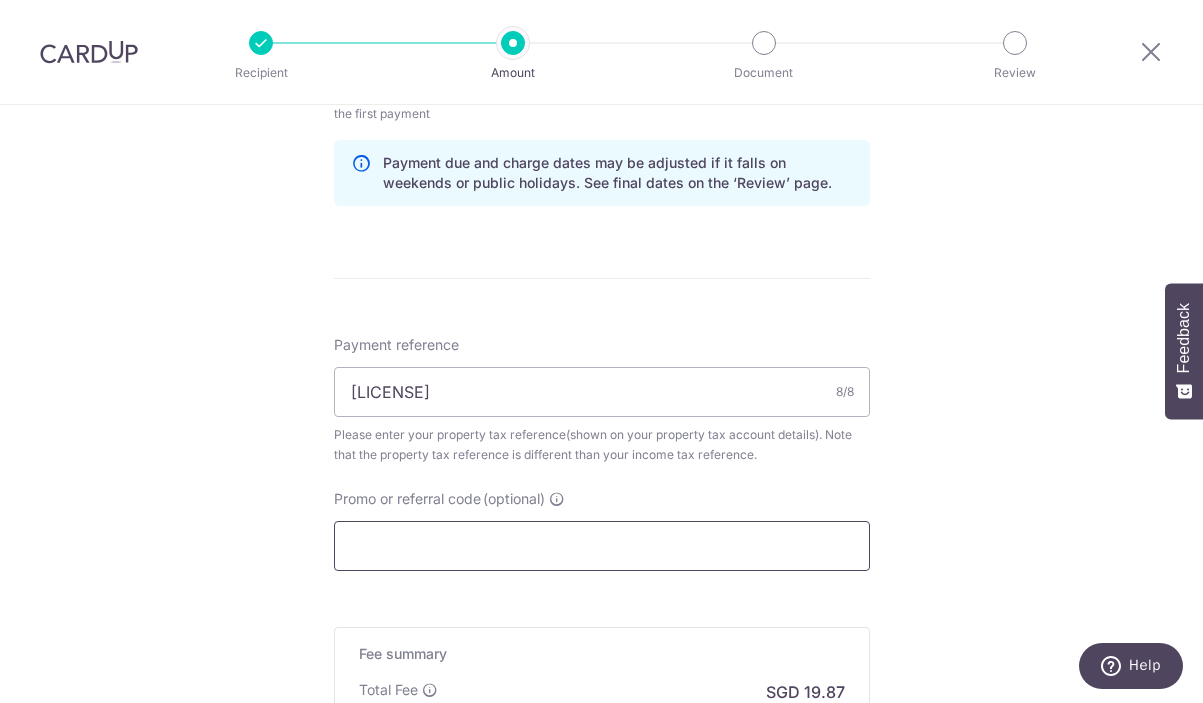 click on "Promo or referral code
(optional)" at bounding box center [602, 546] 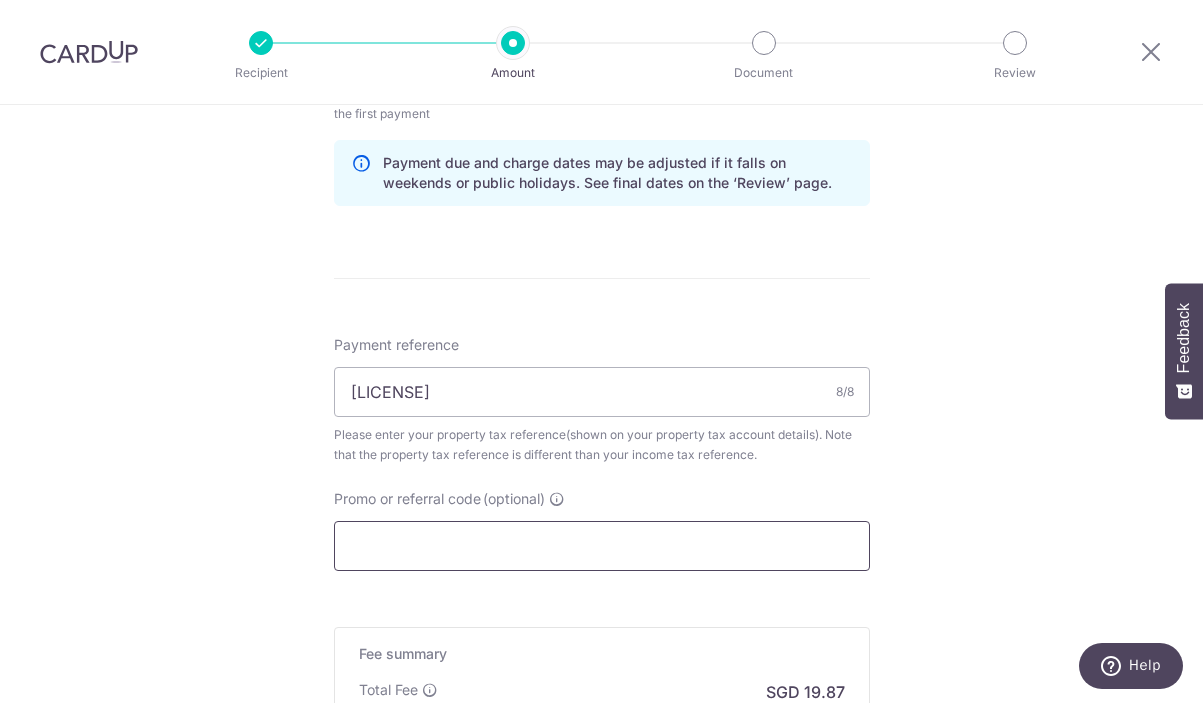 click on "Promo or referral code
(optional)" at bounding box center [602, 546] 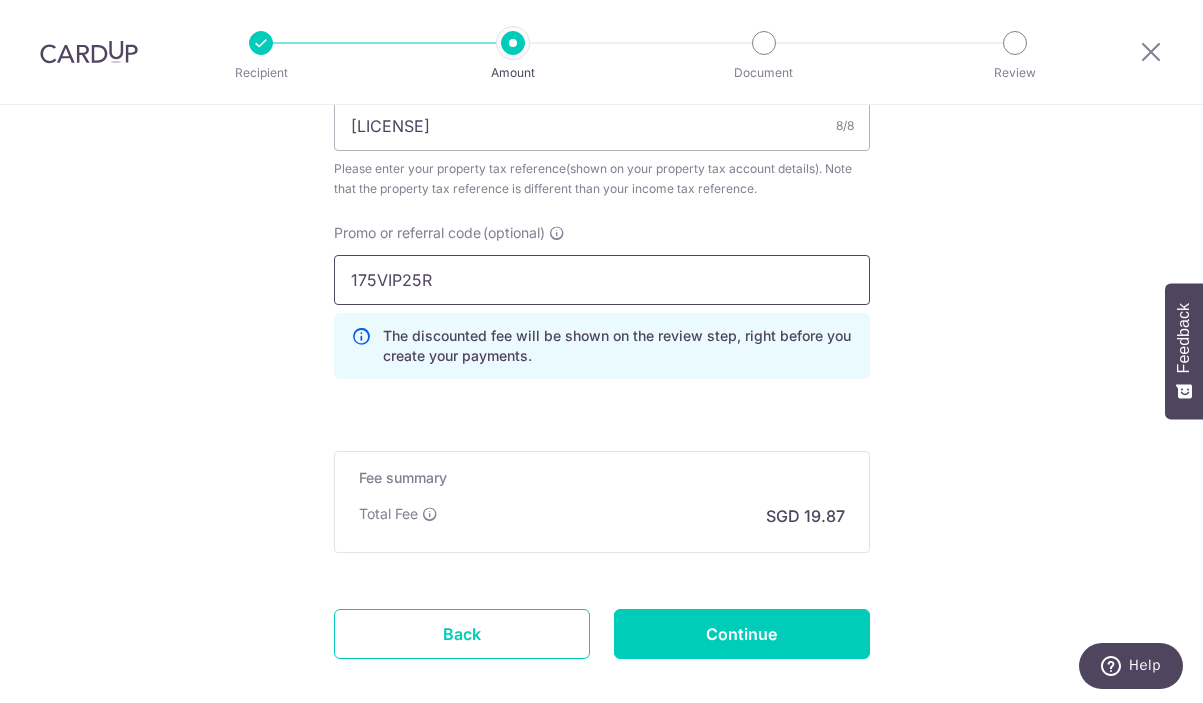 scroll, scrollTop: 1451, scrollLeft: 0, axis: vertical 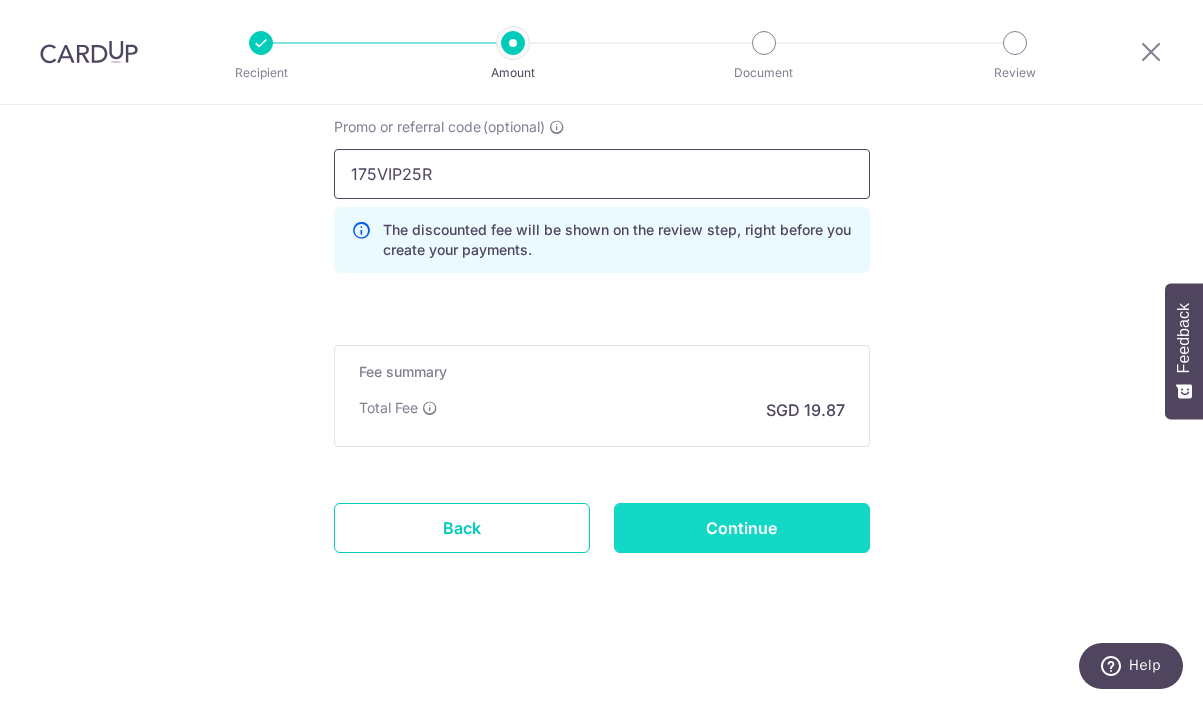 type on "175VIP25R" 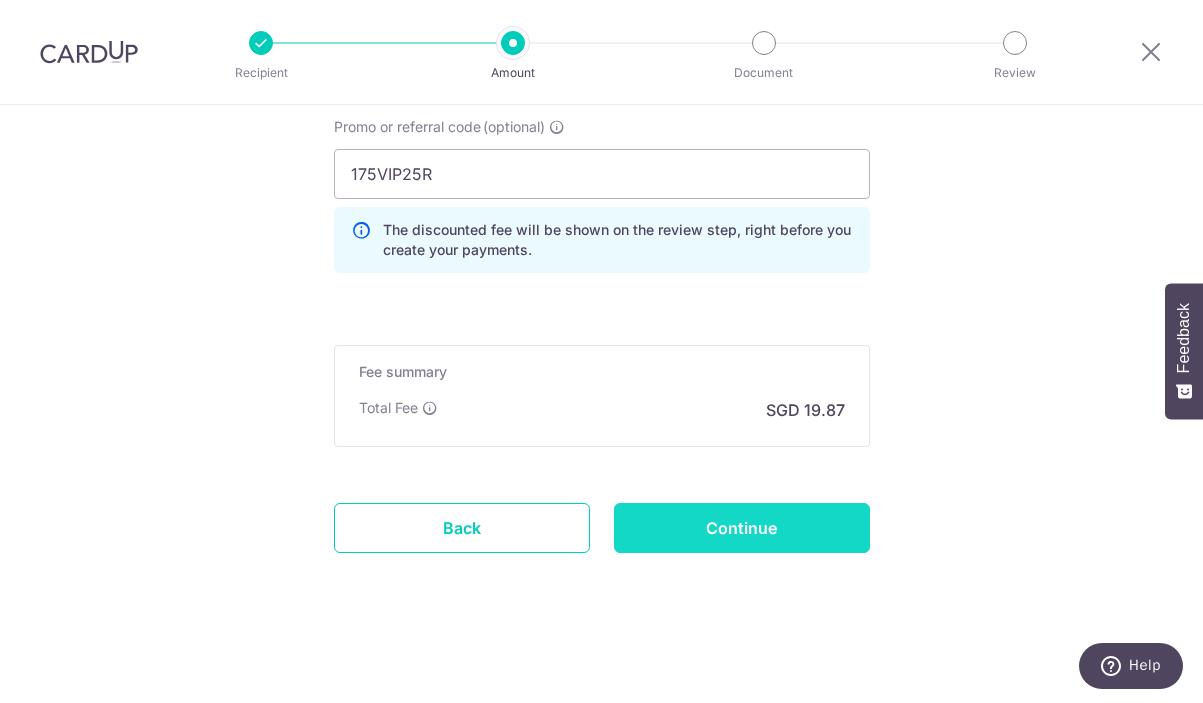 click on "Continue" at bounding box center (742, 528) 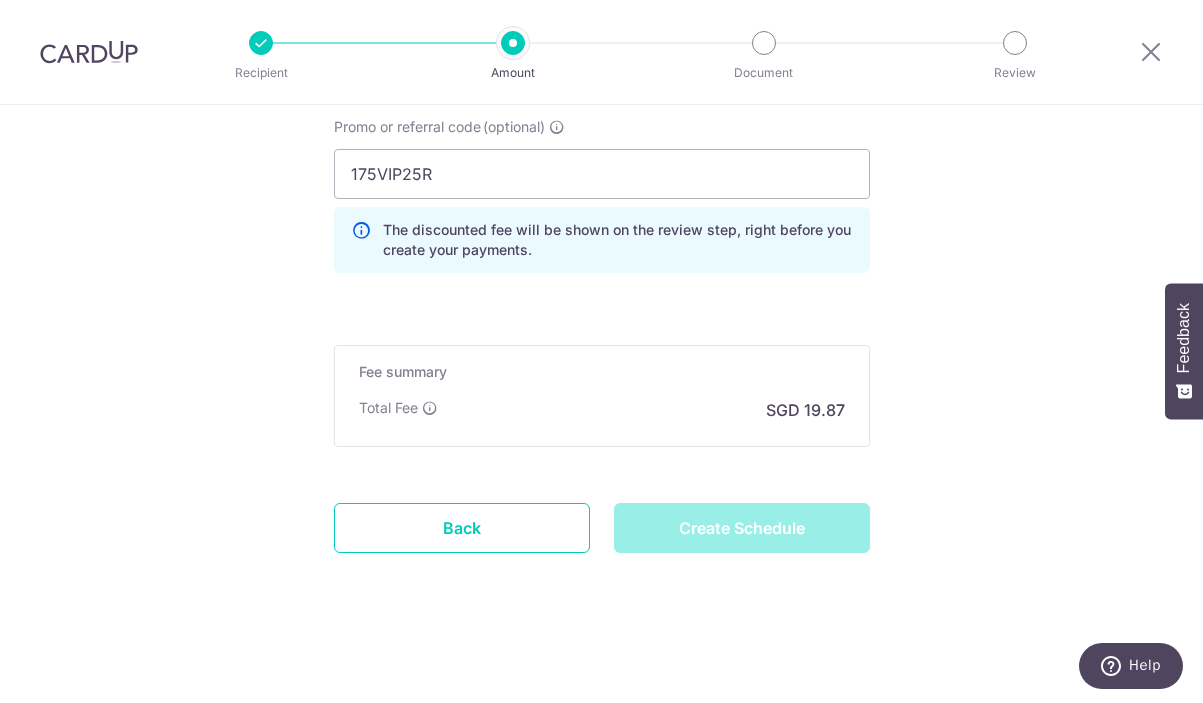 type on "Create Schedule" 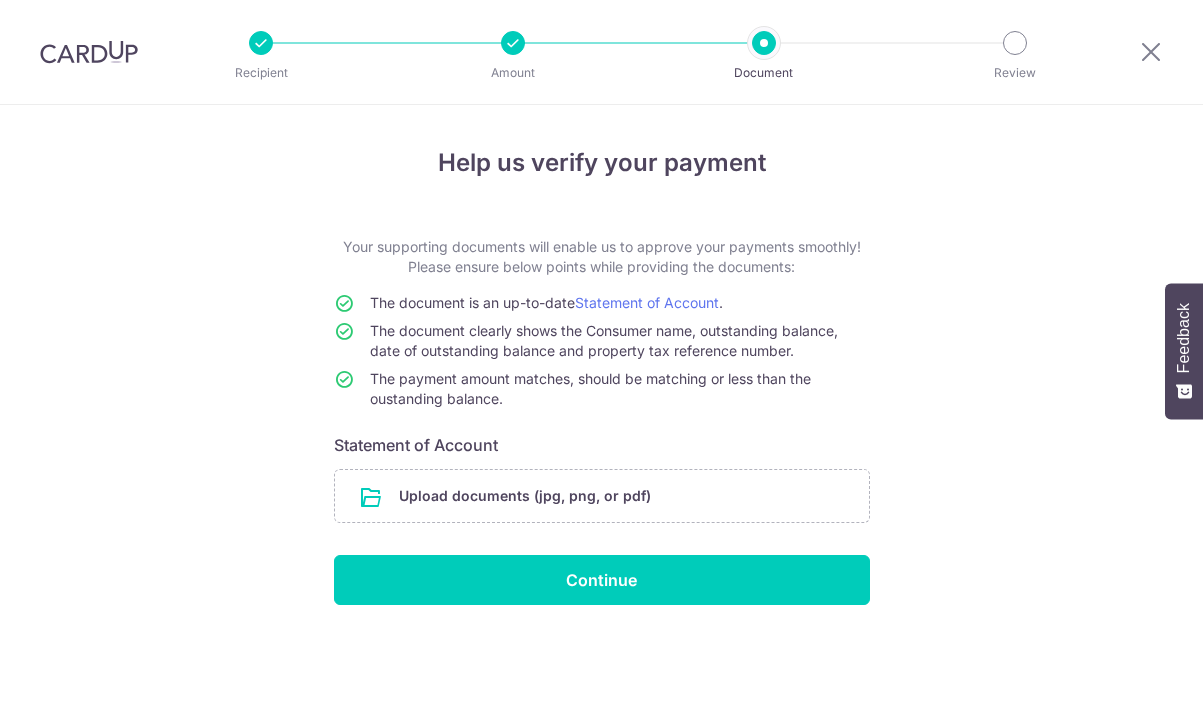 scroll, scrollTop: 0, scrollLeft: 0, axis: both 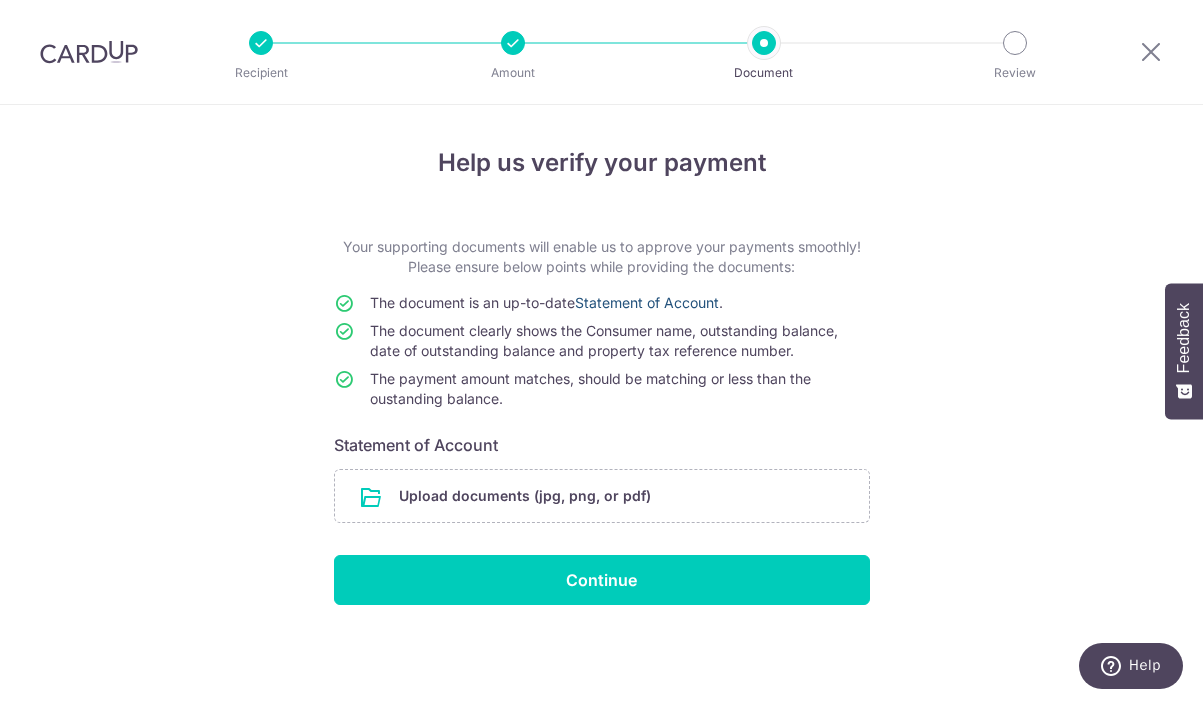 click on "Statement of Account" at bounding box center [647, 302] 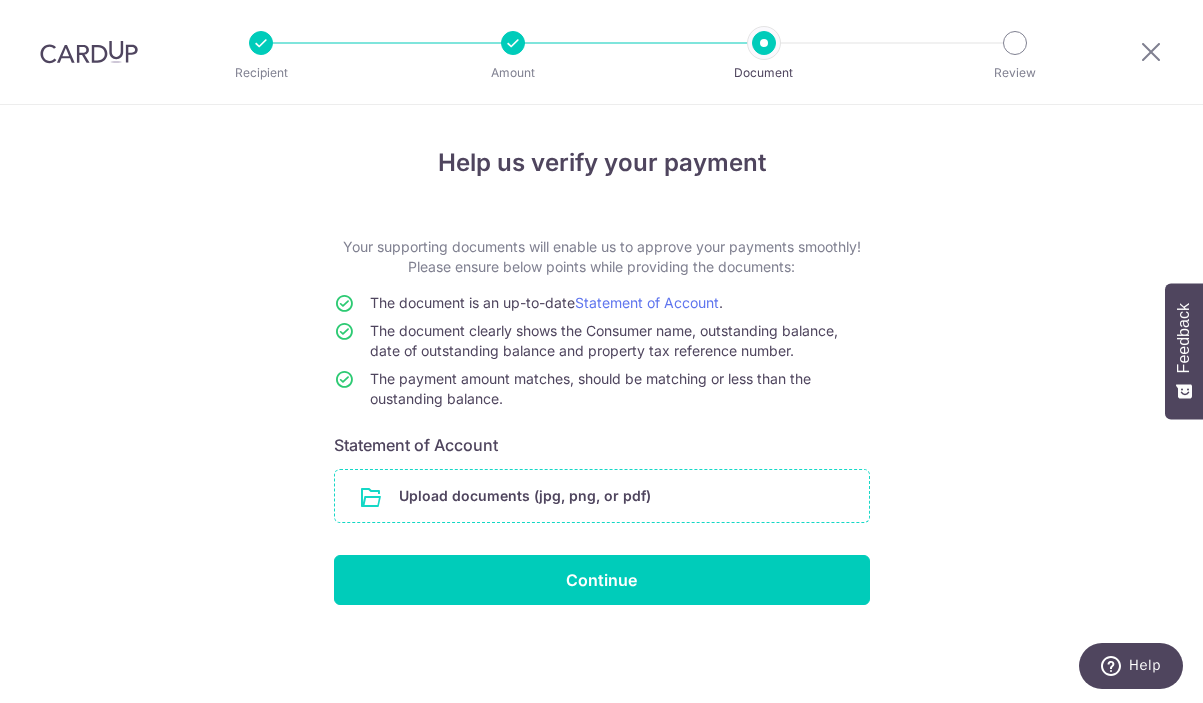 click at bounding box center [602, 496] 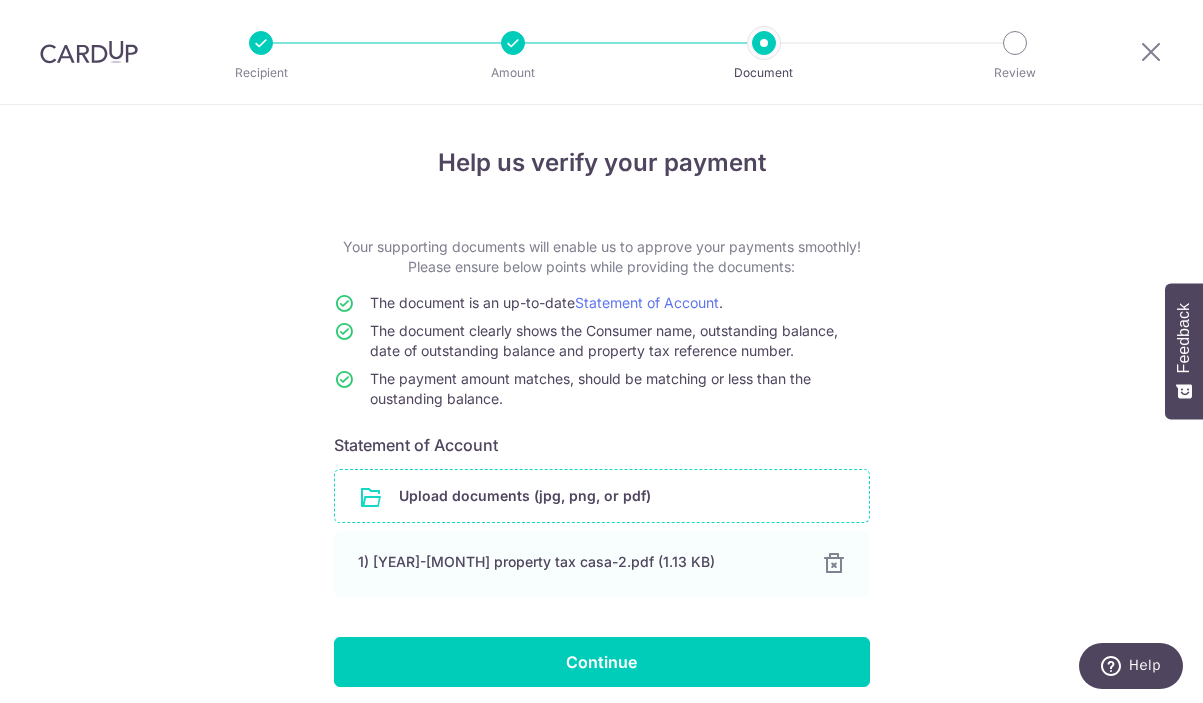 click at bounding box center (602, 496) 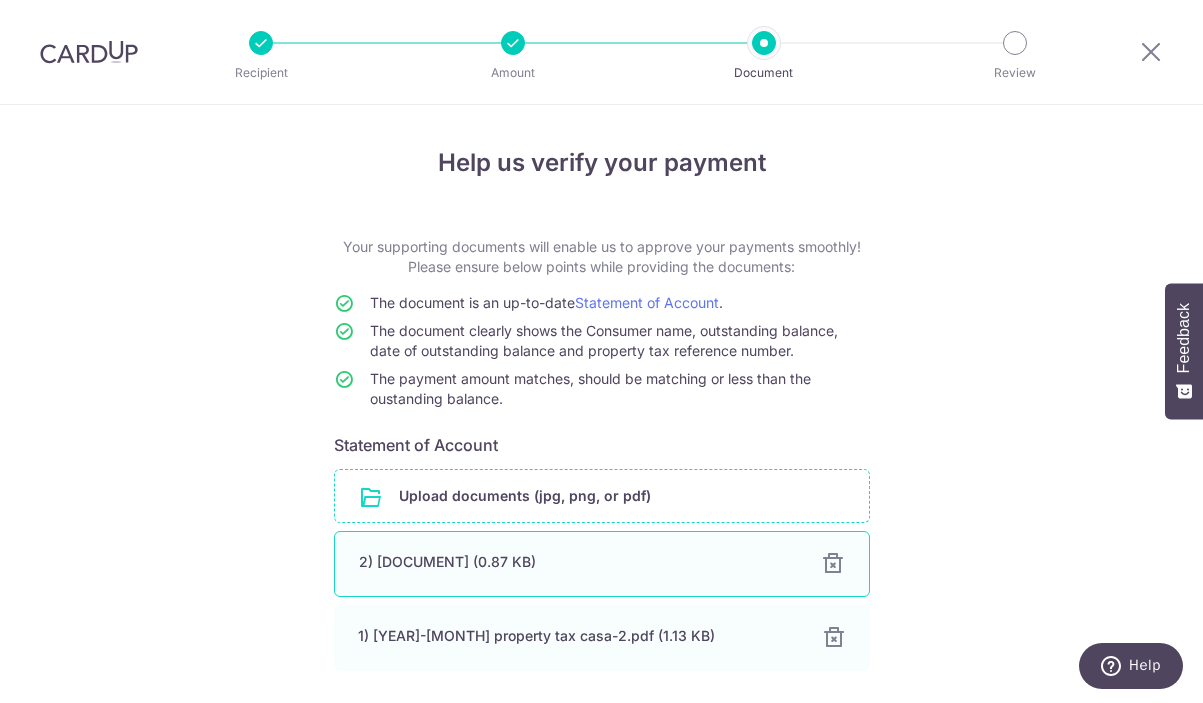 click at bounding box center (833, 564) 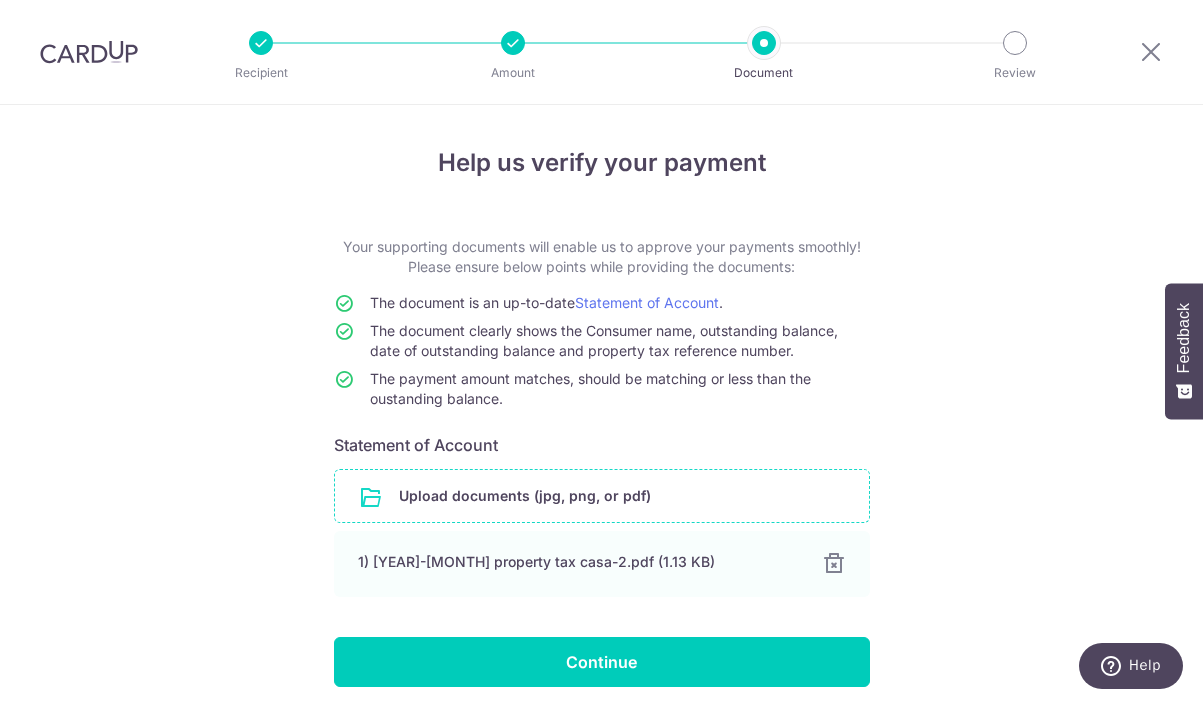 click at bounding box center [834, 564] 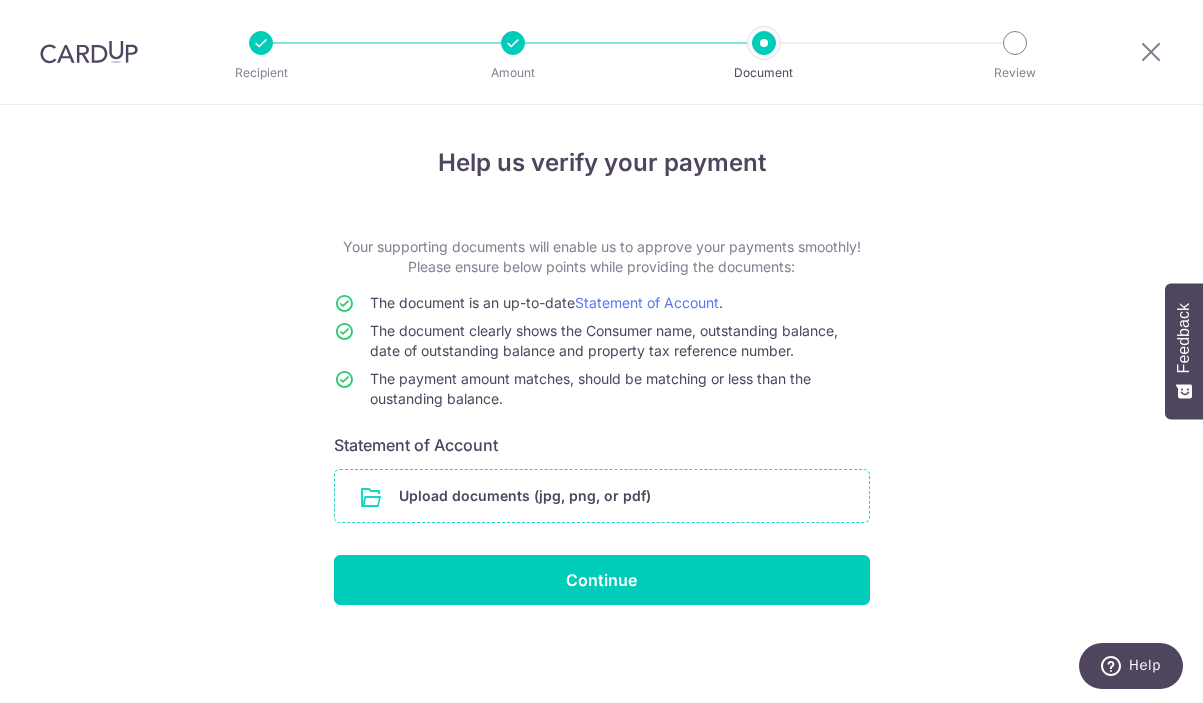 click at bounding box center [602, 496] 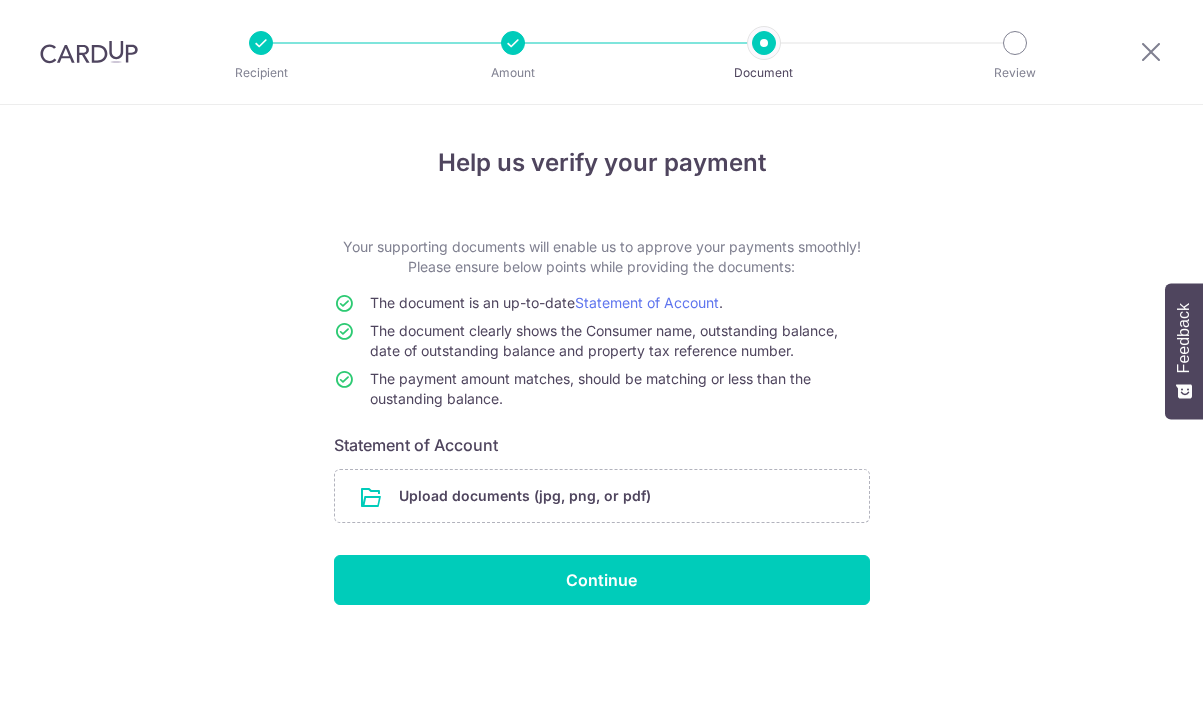 scroll, scrollTop: 0, scrollLeft: 0, axis: both 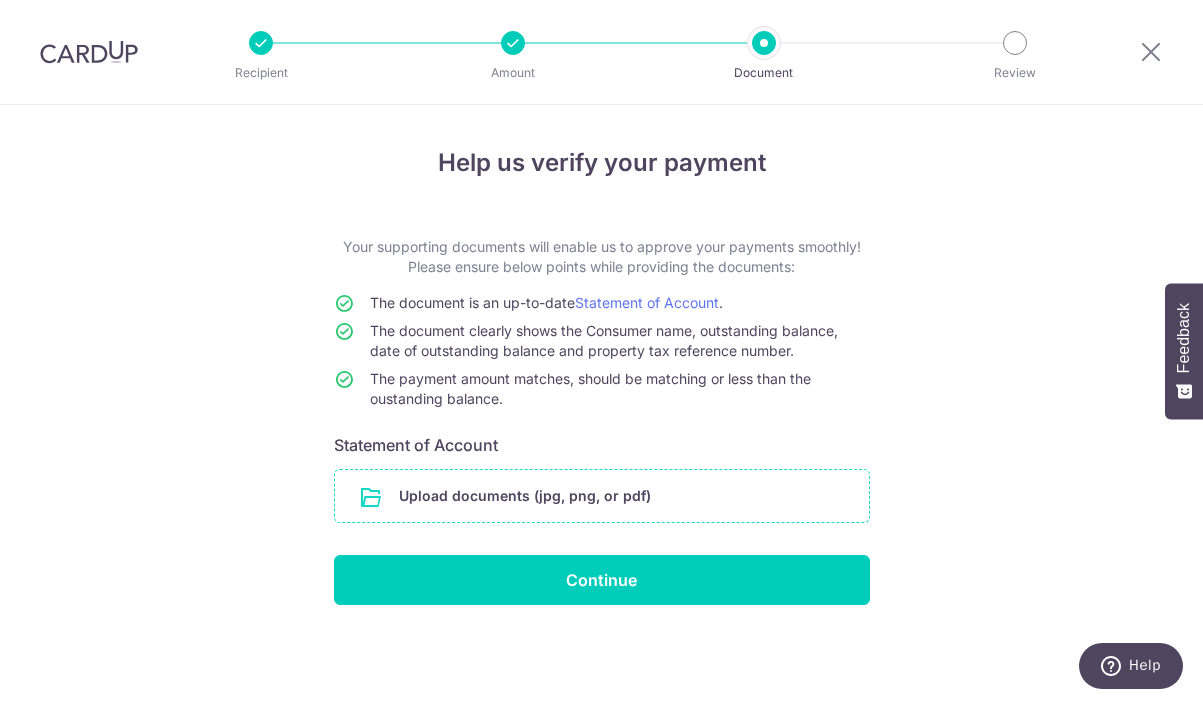 click at bounding box center (602, 496) 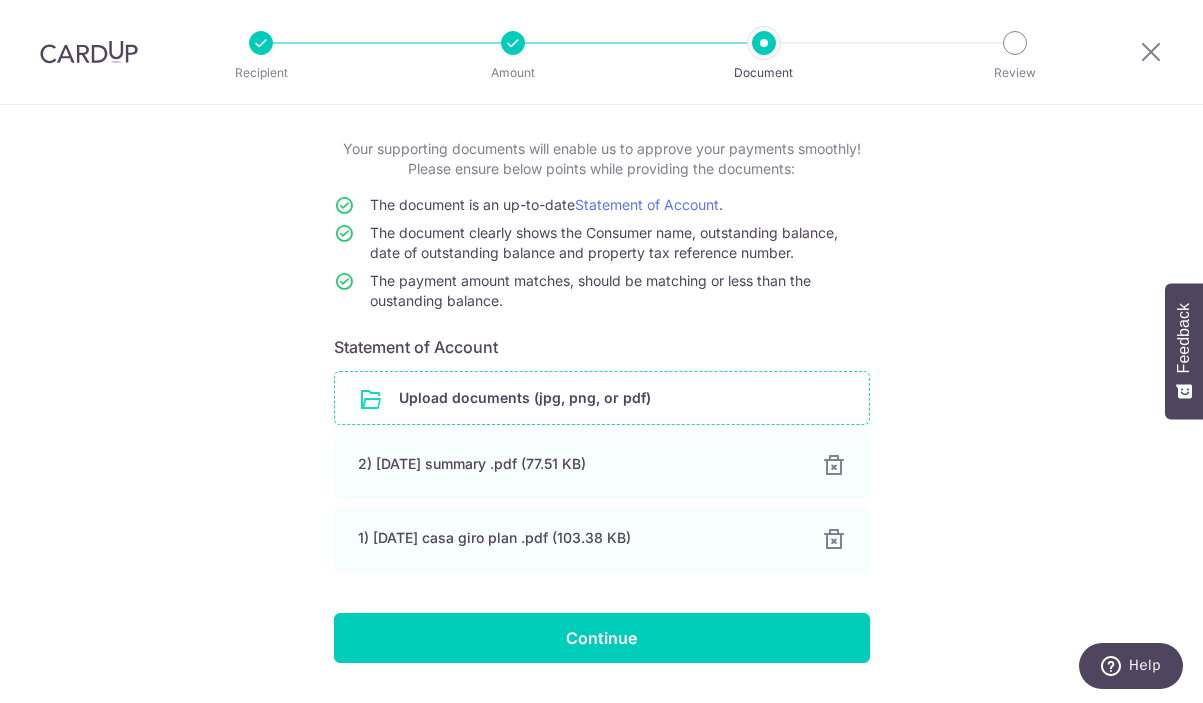 scroll, scrollTop: 152, scrollLeft: 0, axis: vertical 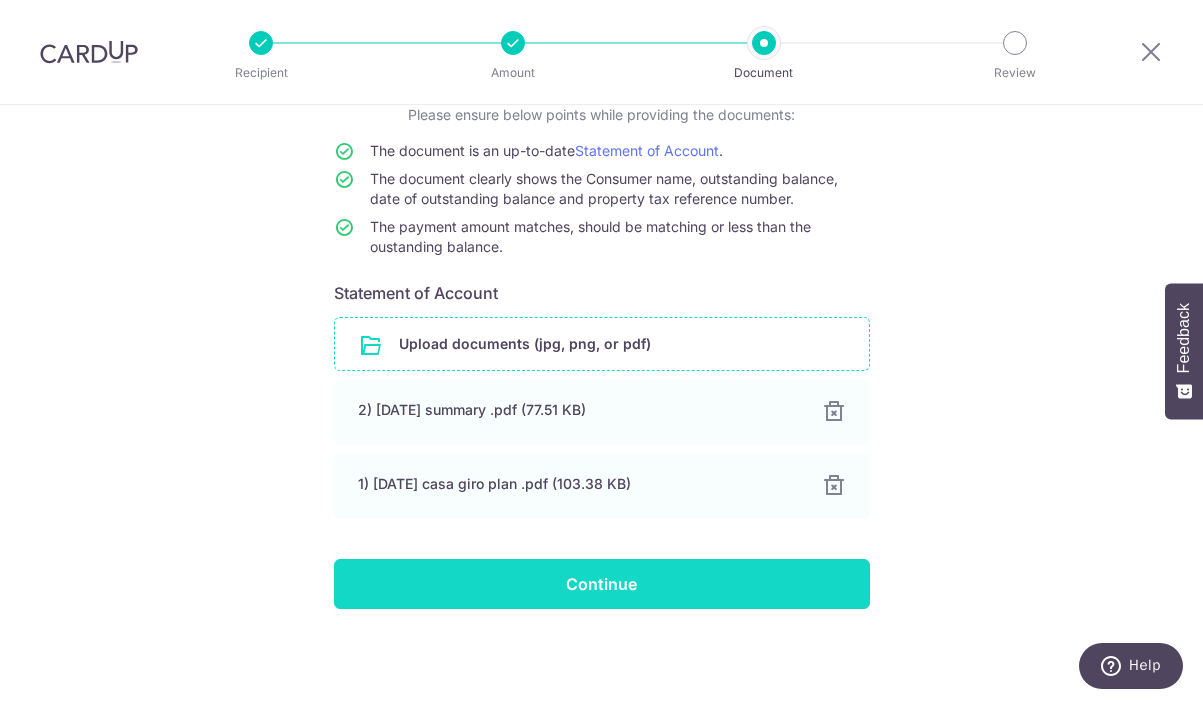 click on "Continue" at bounding box center [602, 584] 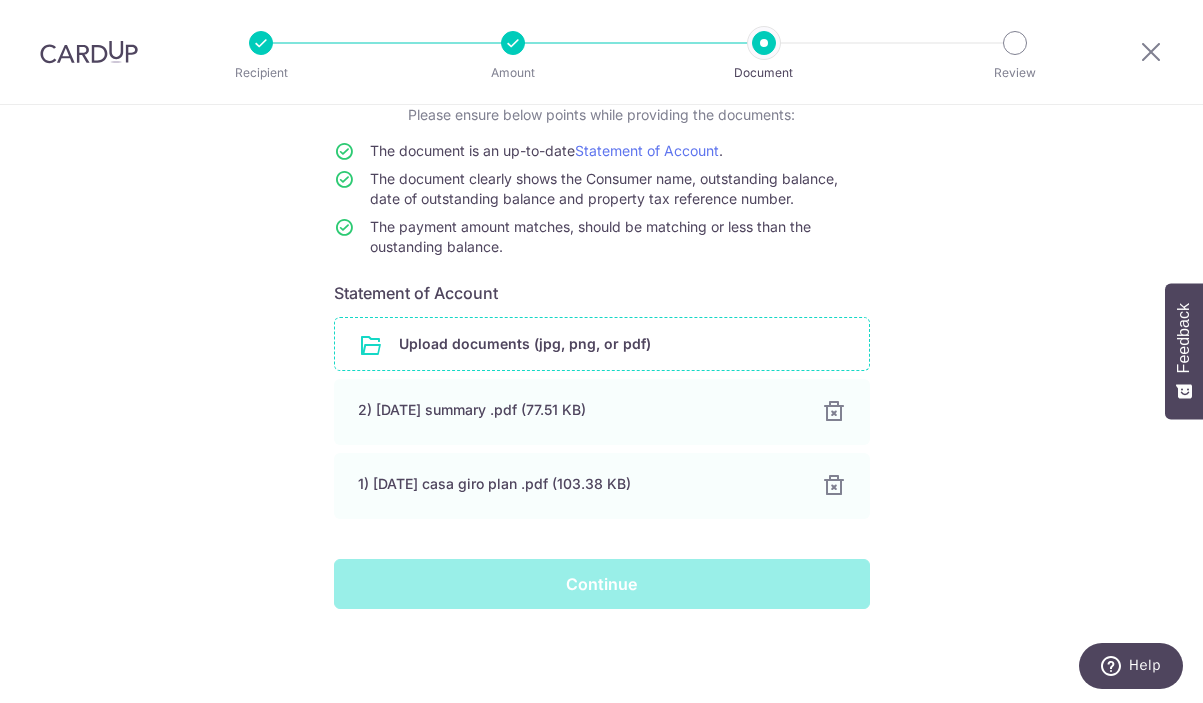 scroll, scrollTop: 0, scrollLeft: 0, axis: both 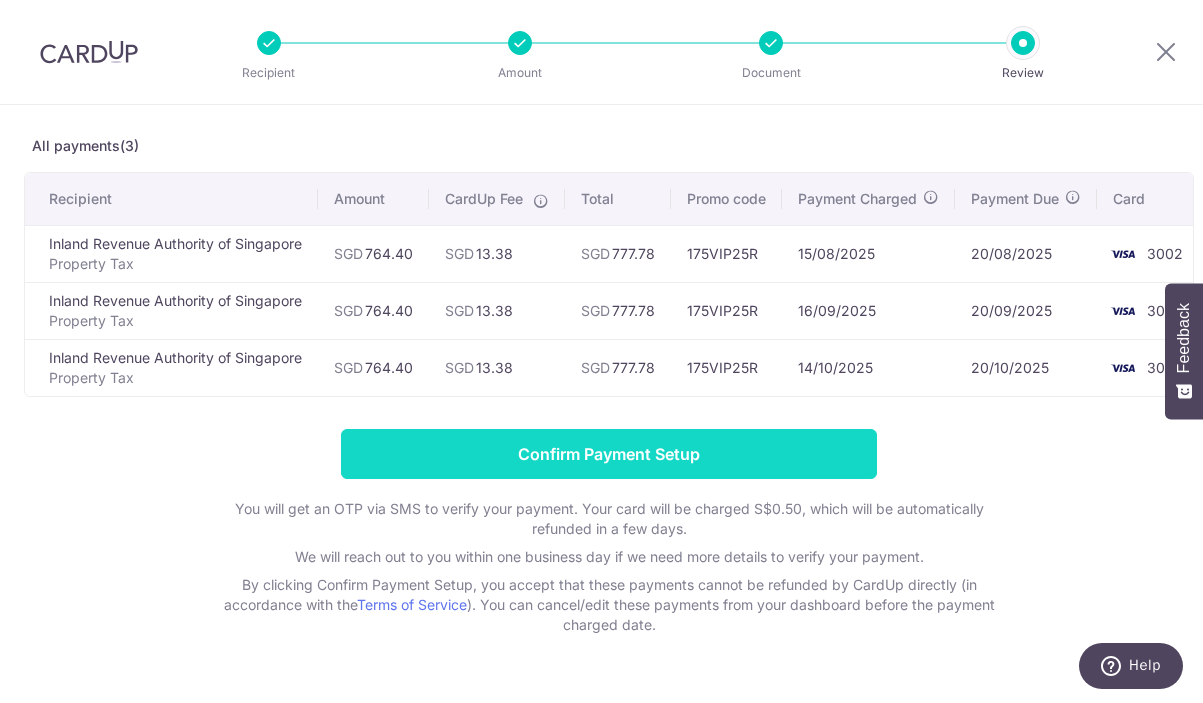 click on "Confirm Payment Setup" at bounding box center (609, 454) 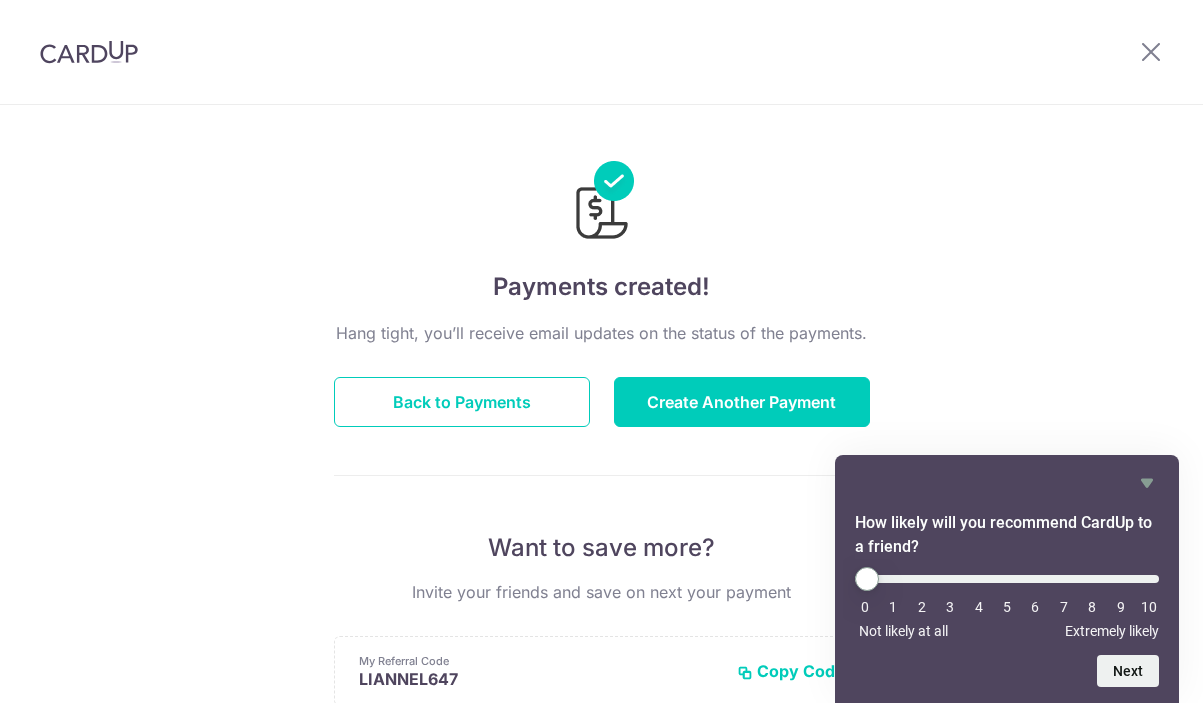 scroll, scrollTop: 0, scrollLeft: 0, axis: both 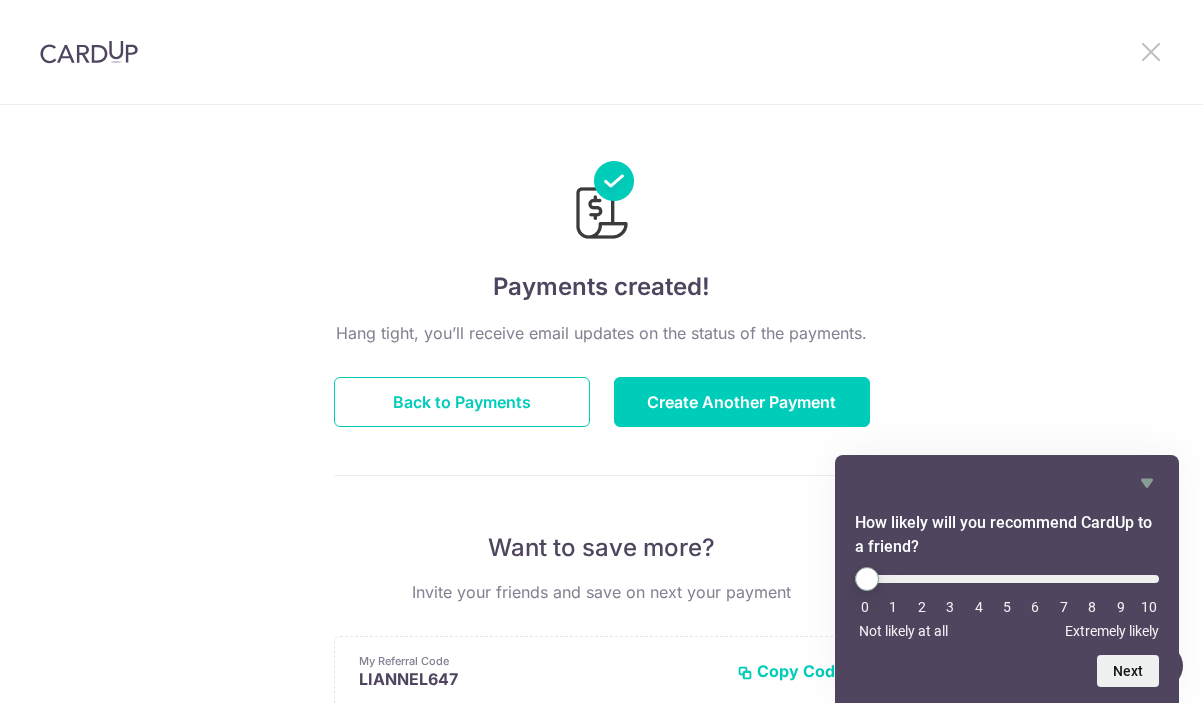 click at bounding box center [1151, 51] 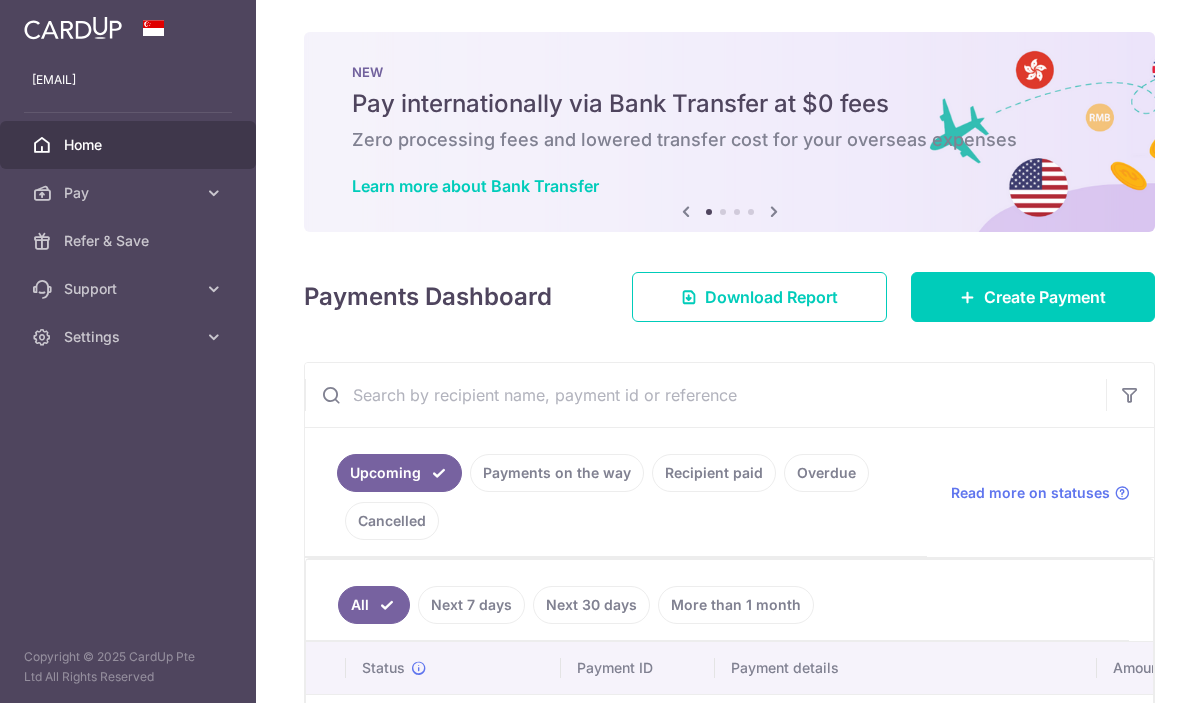 scroll, scrollTop: 0, scrollLeft: 0, axis: both 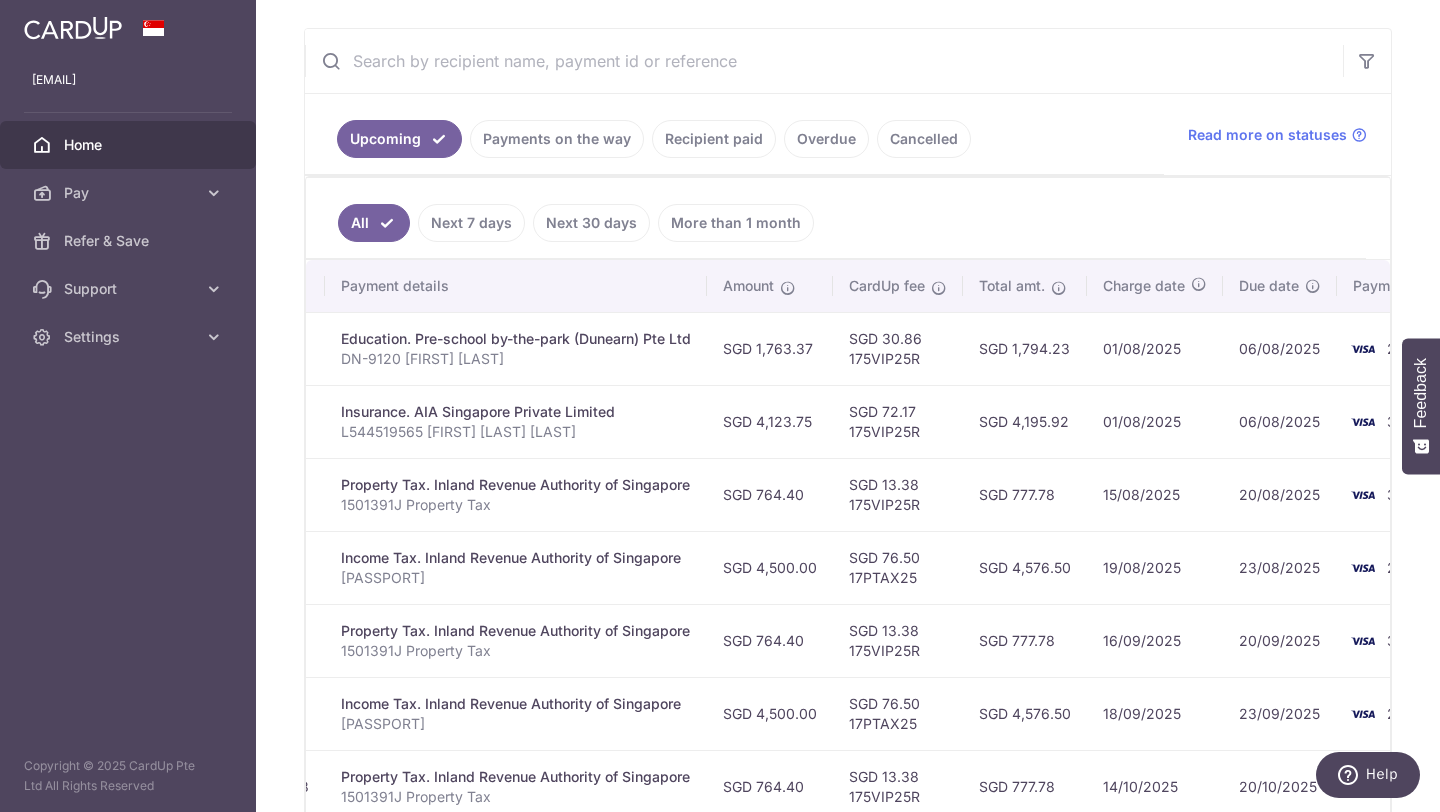 click on "Payments on the way" at bounding box center (557, 139) 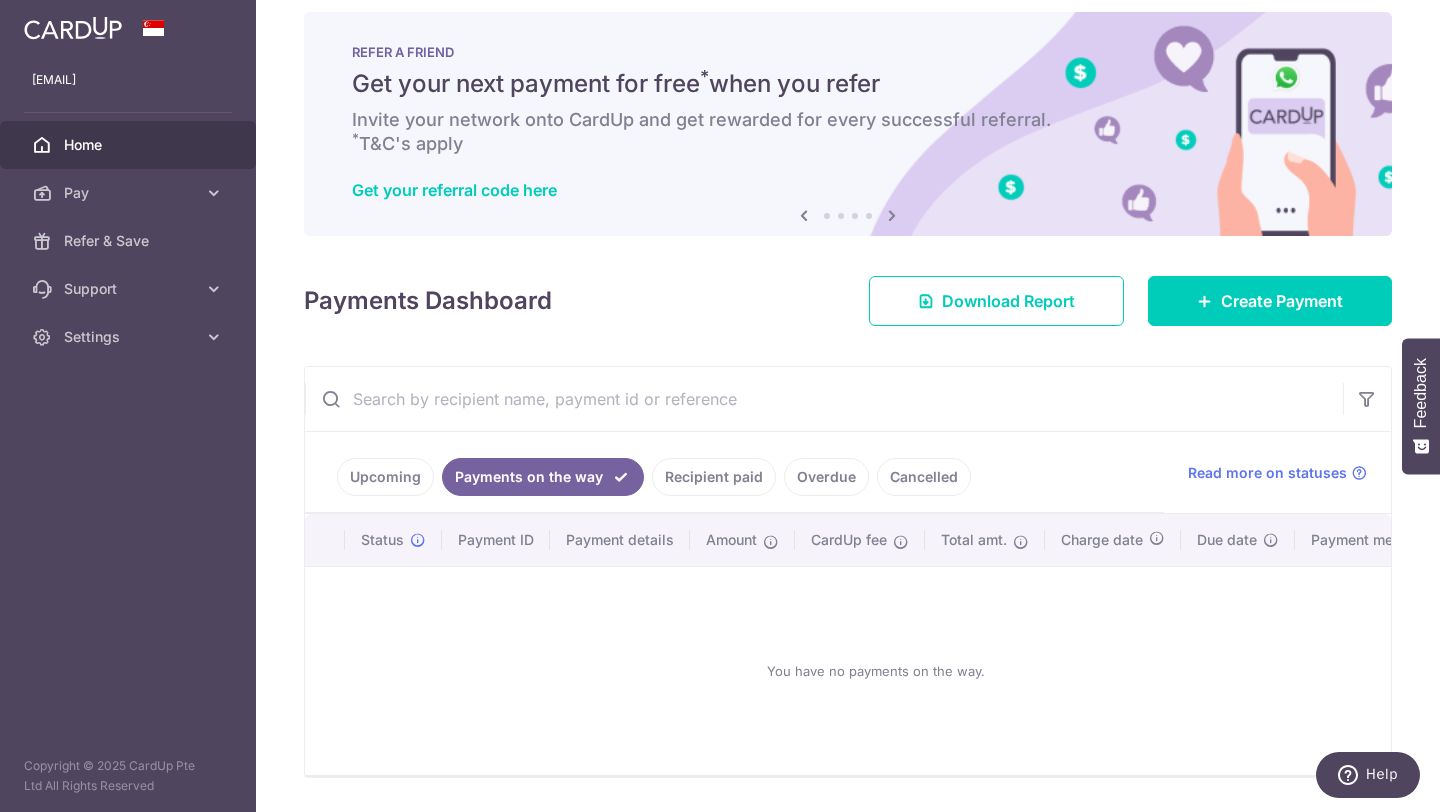 scroll, scrollTop: 80, scrollLeft: 0, axis: vertical 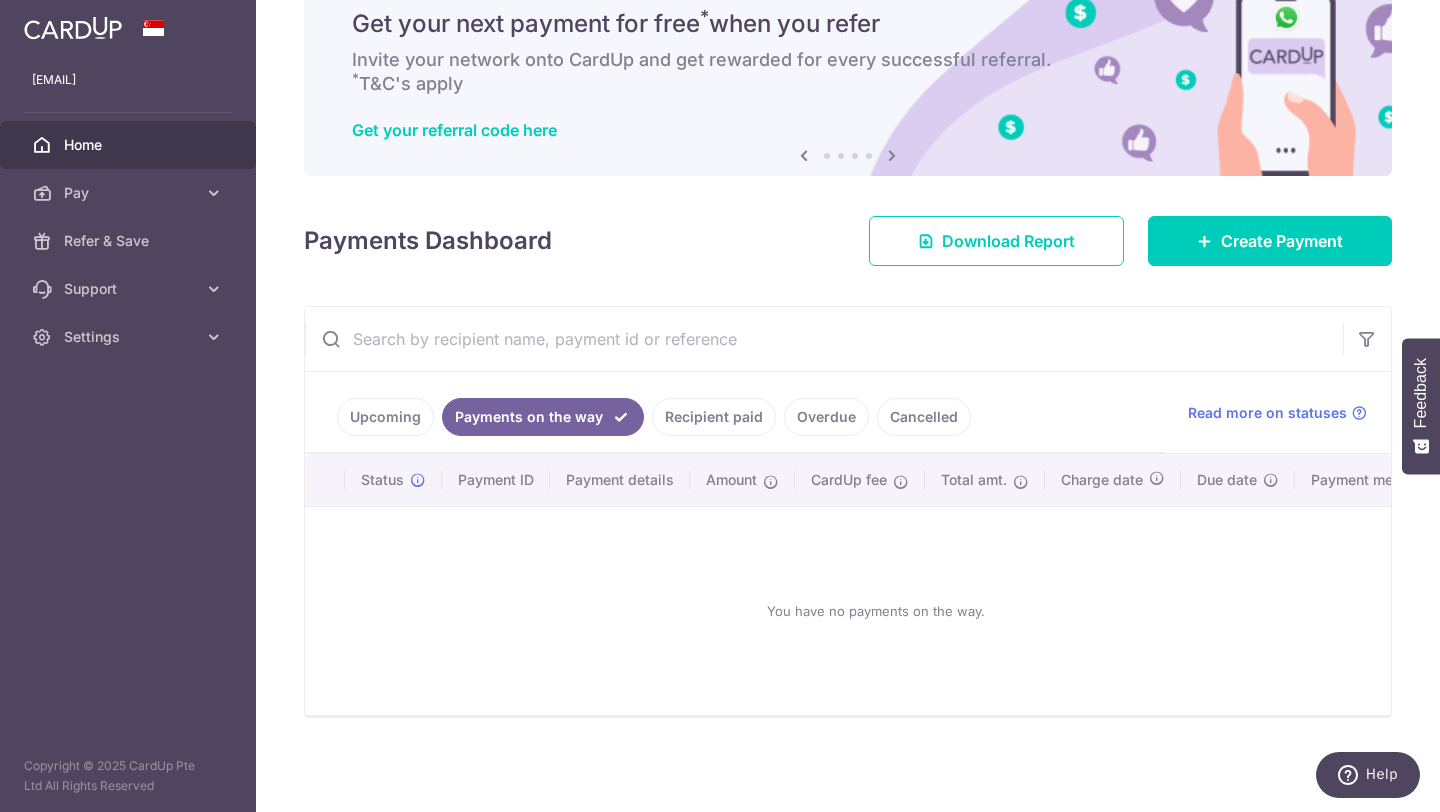 click on "Recipient paid" at bounding box center [714, 417] 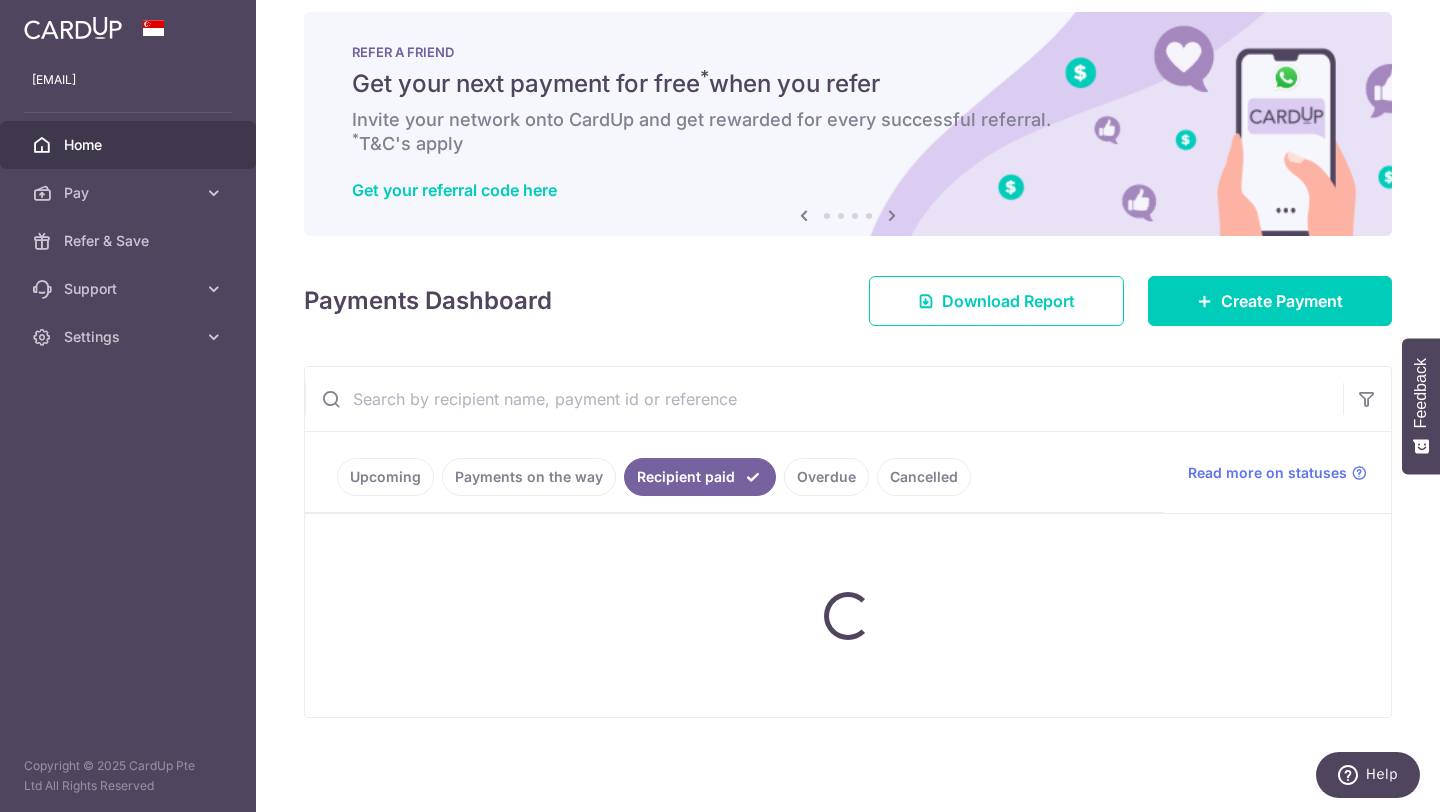 scroll, scrollTop: 358, scrollLeft: 0, axis: vertical 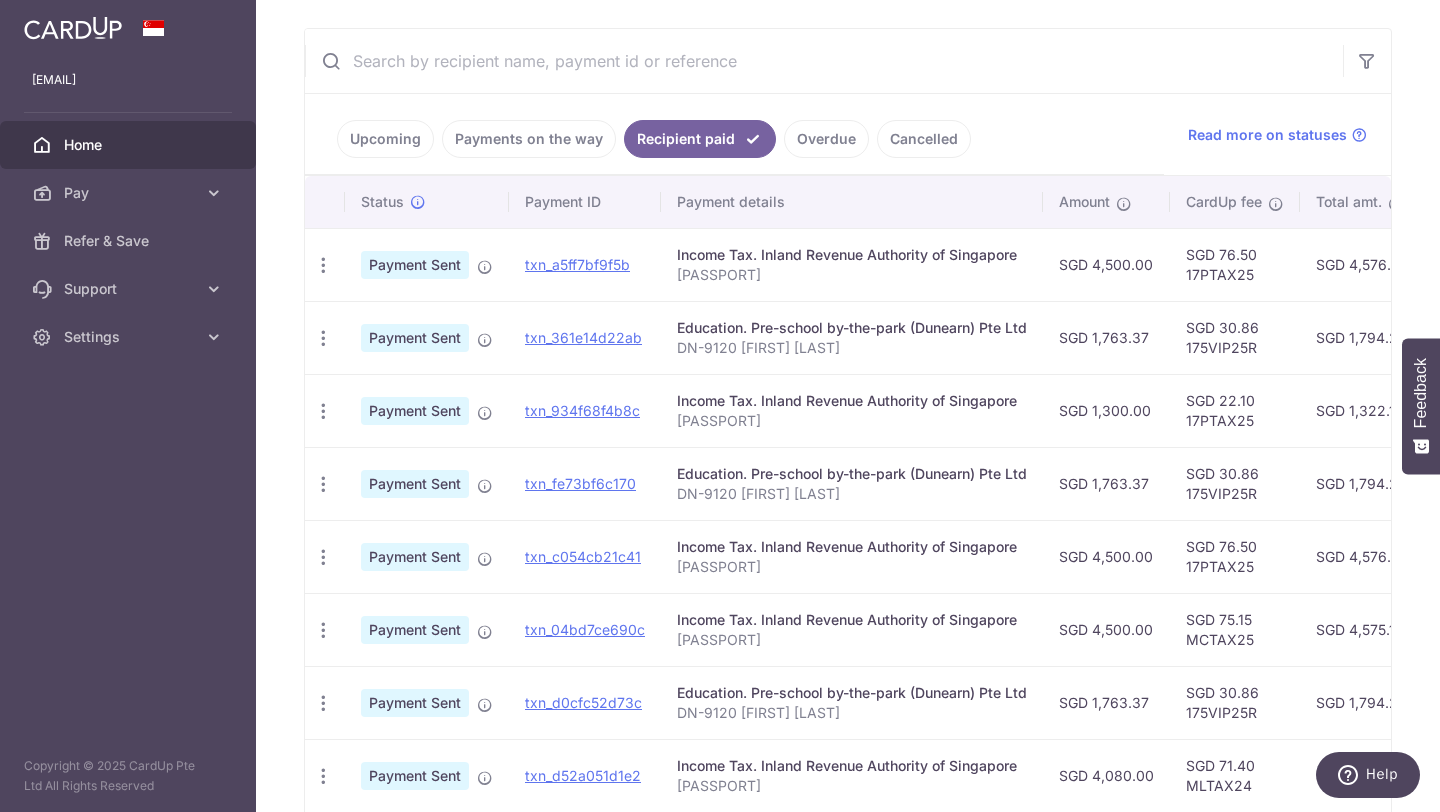 click on "Overdue" at bounding box center (826, 139) 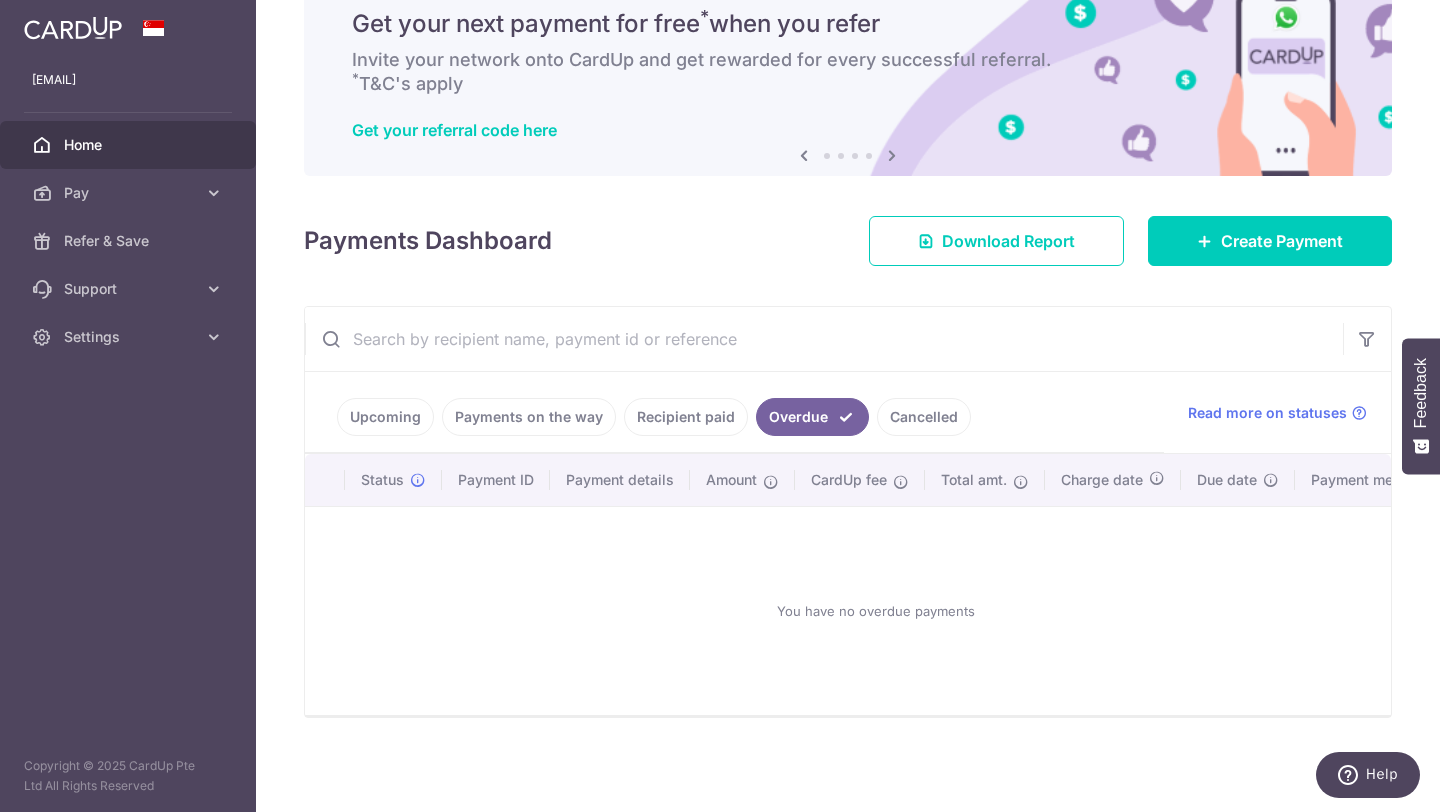 scroll, scrollTop: 80, scrollLeft: 0, axis: vertical 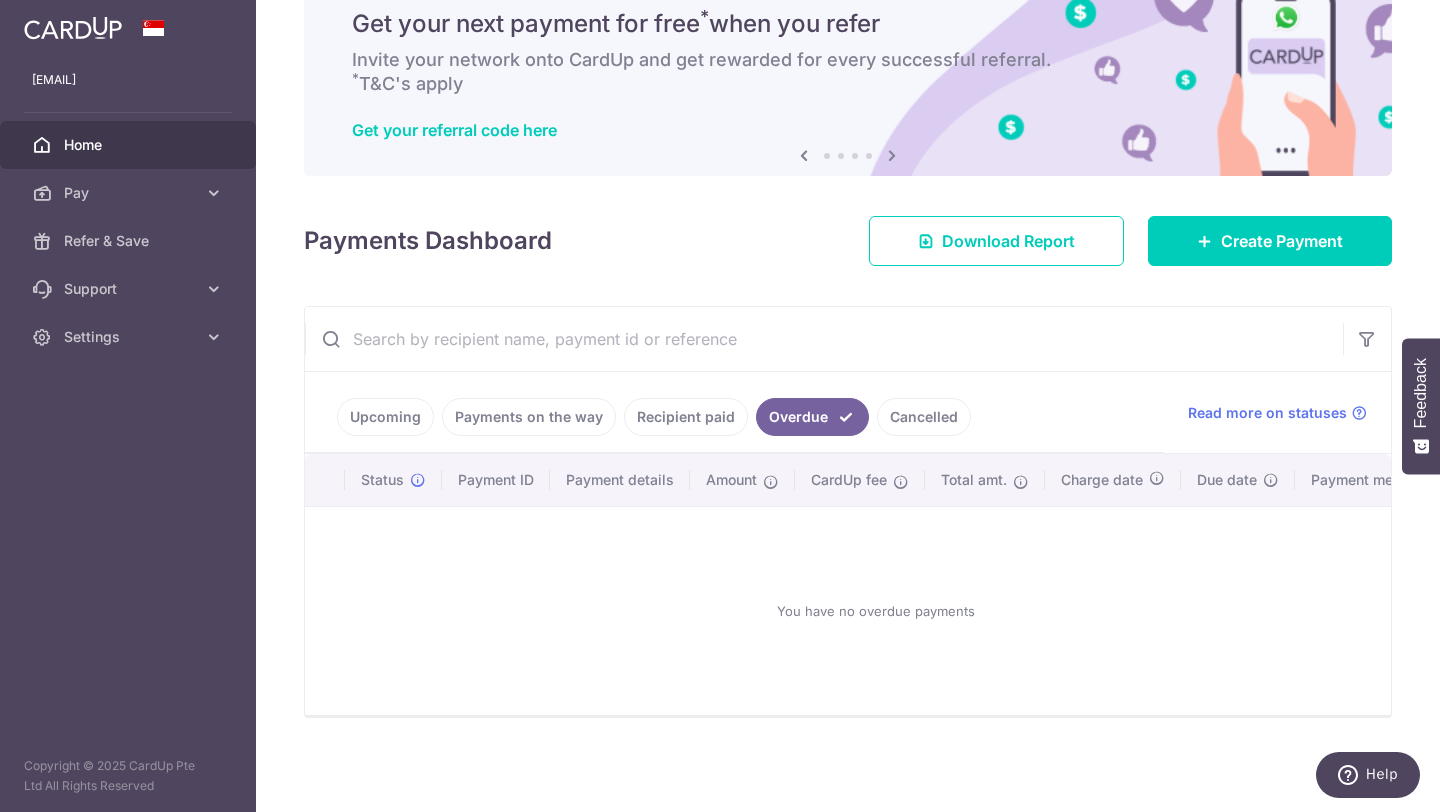 click on "Cancelled" at bounding box center [924, 417] 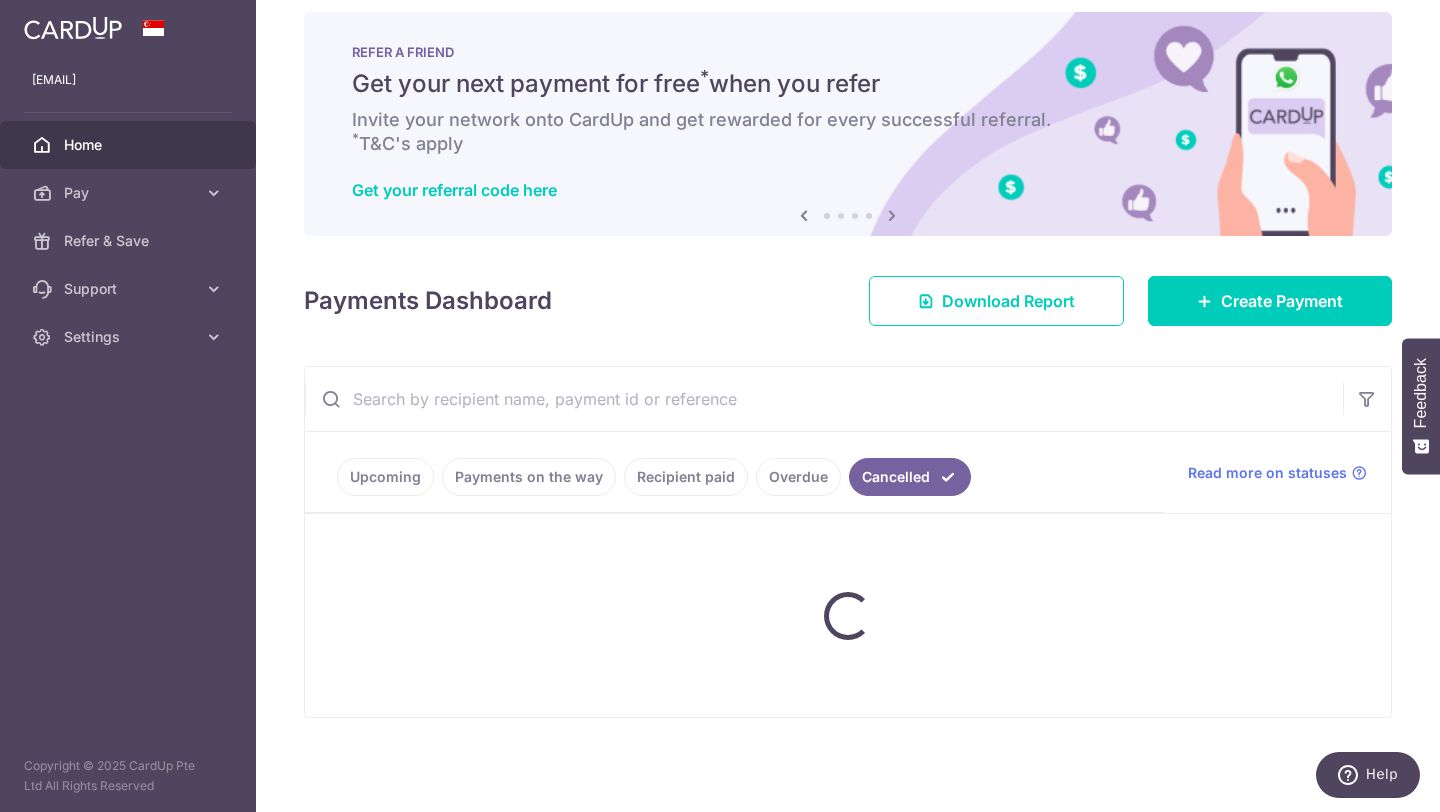 scroll, scrollTop: 163, scrollLeft: 0, axis: vertical 